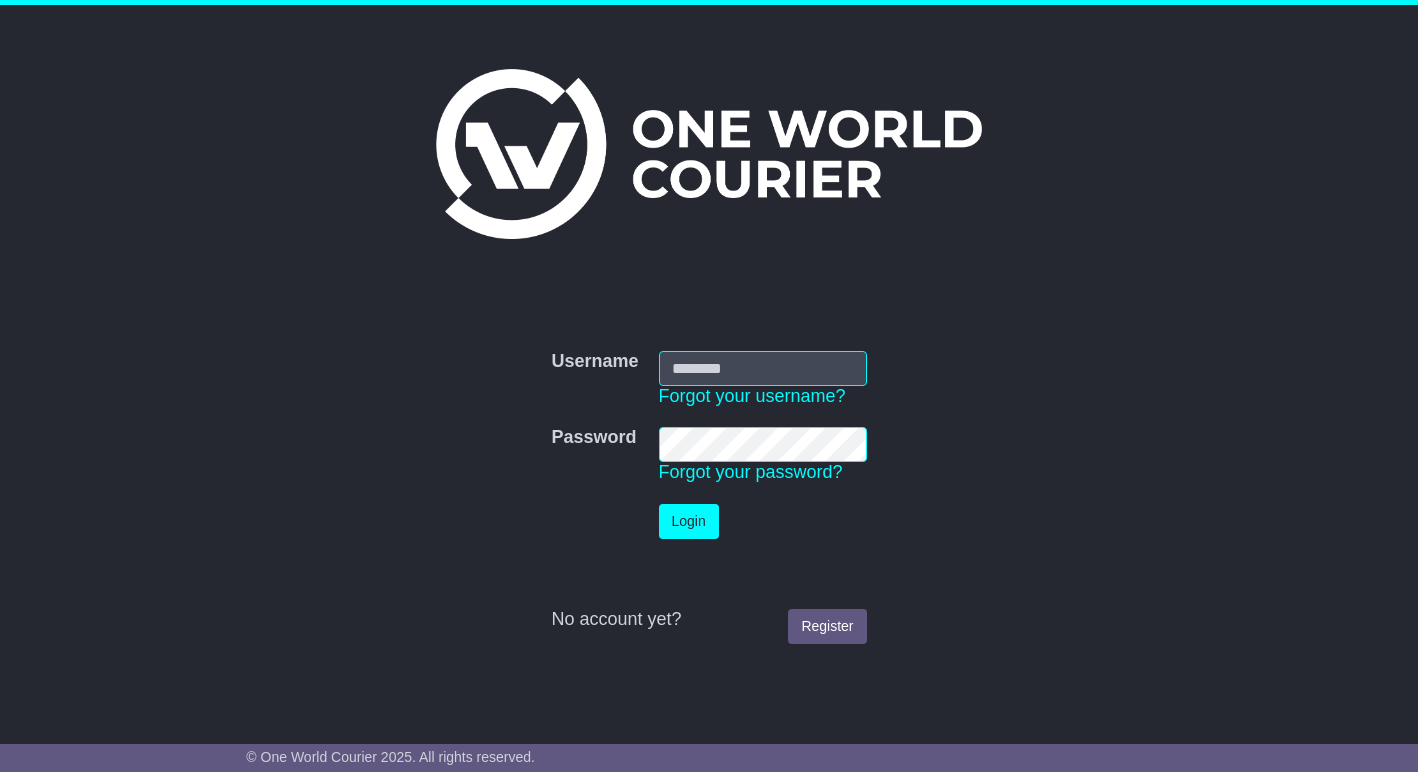 scroll, scrollTop: 0, scrollLeft: 0, axis: both 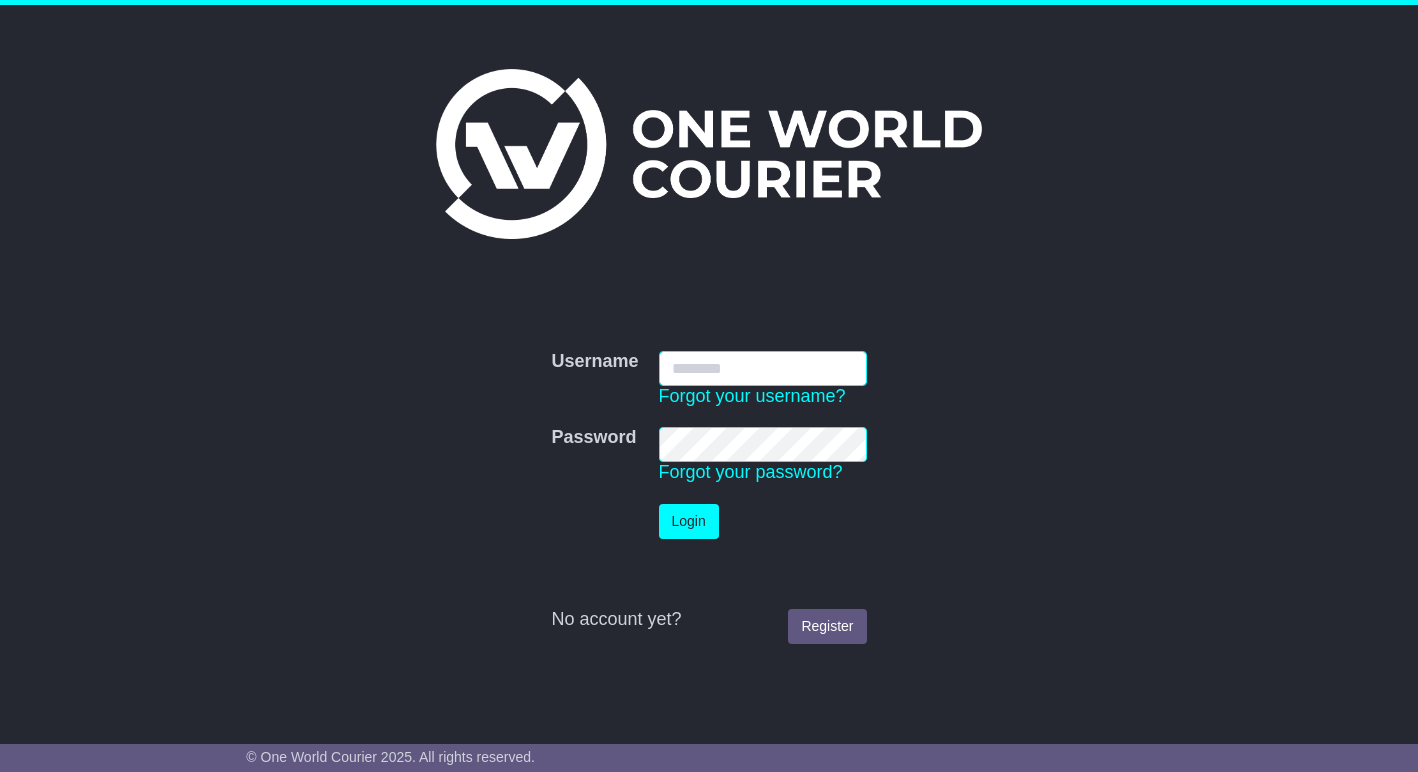 type on "**********" 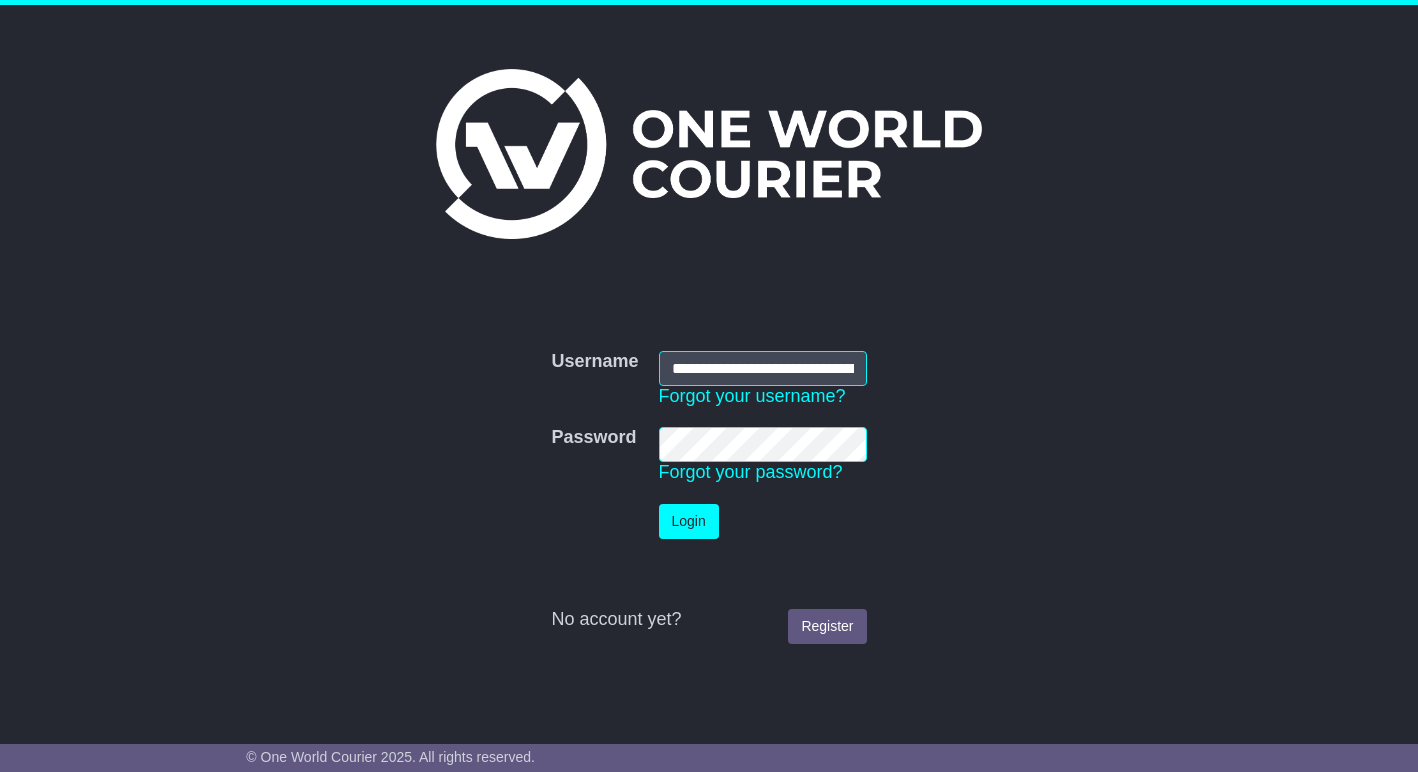 click on "Login" at bounding box center [689, 521] 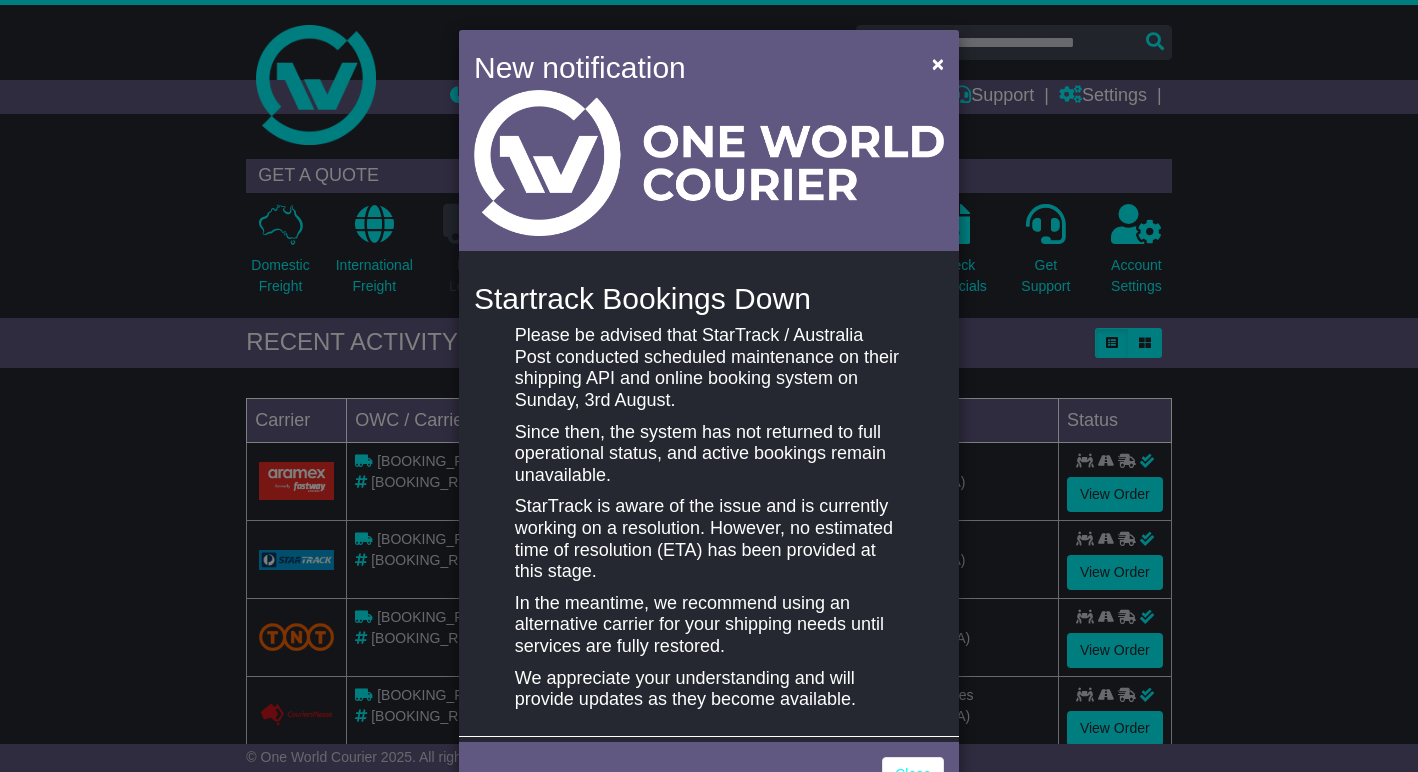 scroll, scrollTop: 0, scrollLeft: 0, axis: both 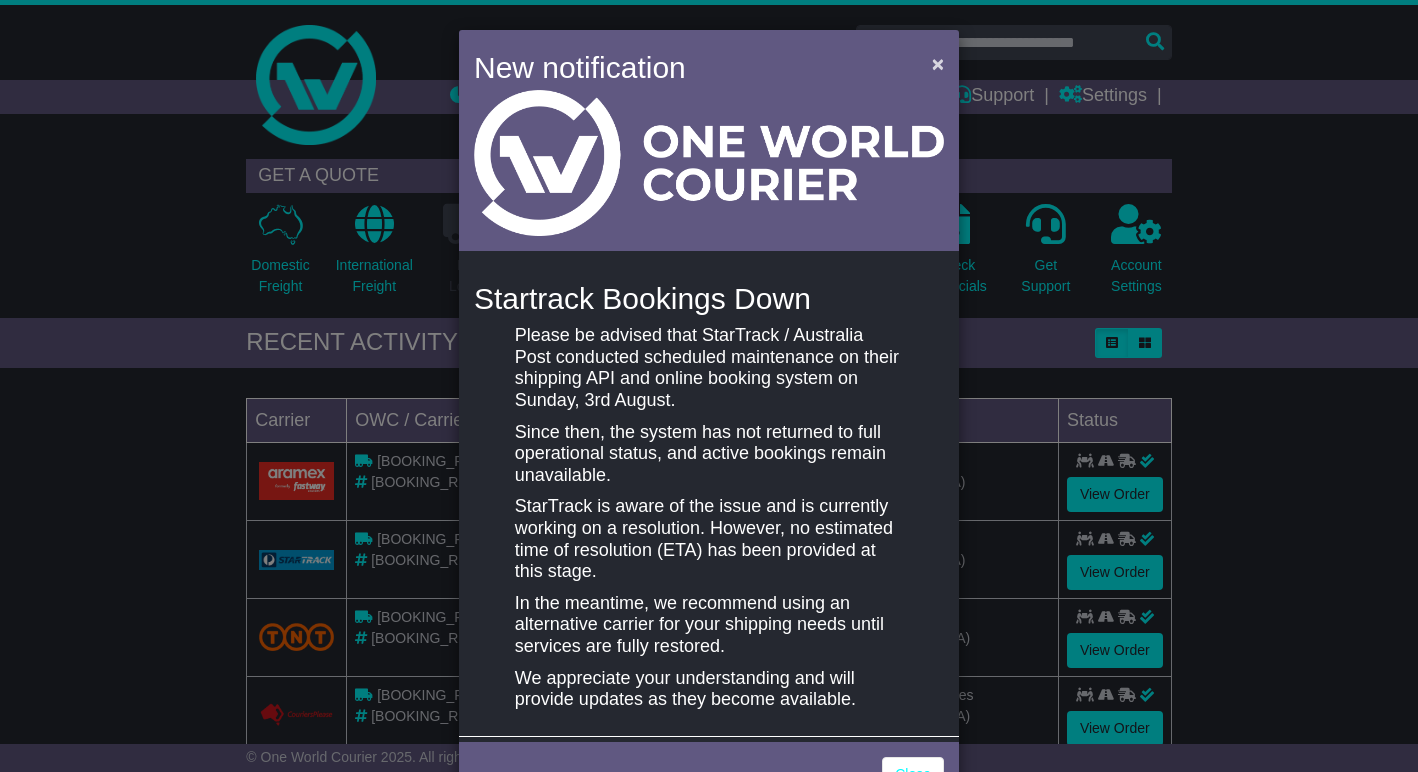 click on "×" at bounding box center [938, 63] 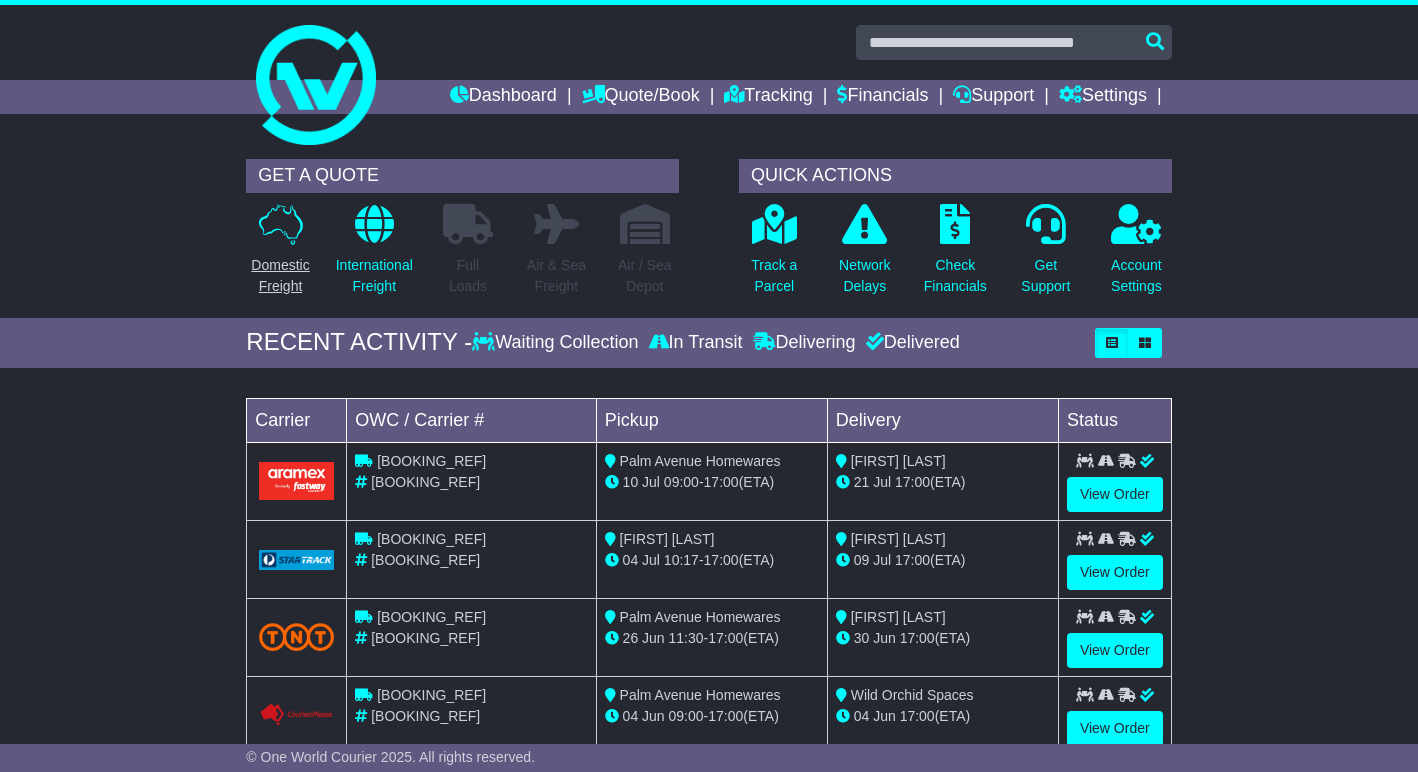click at bounding box center (281, 224) 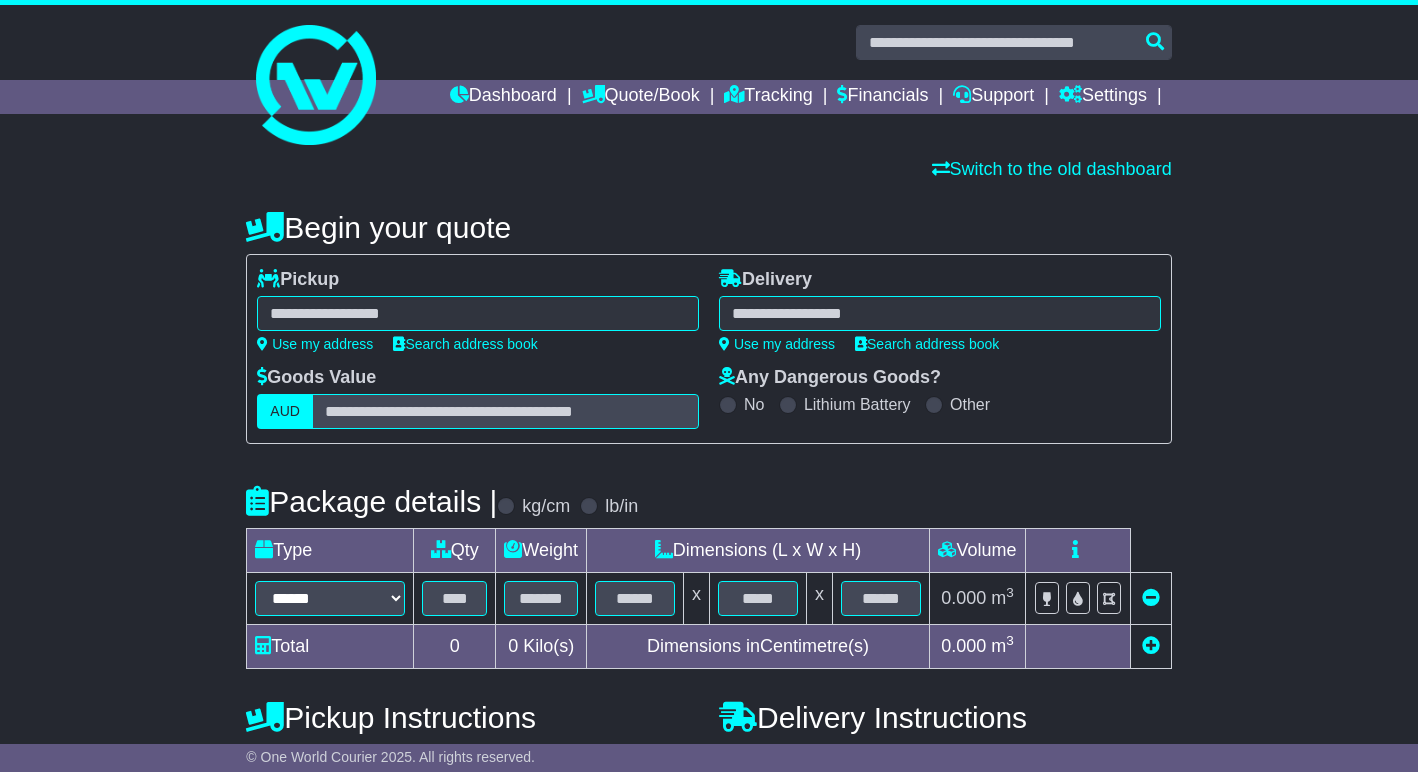 scroll, scrollTop: 0, scrollLeft: 0, axis: both 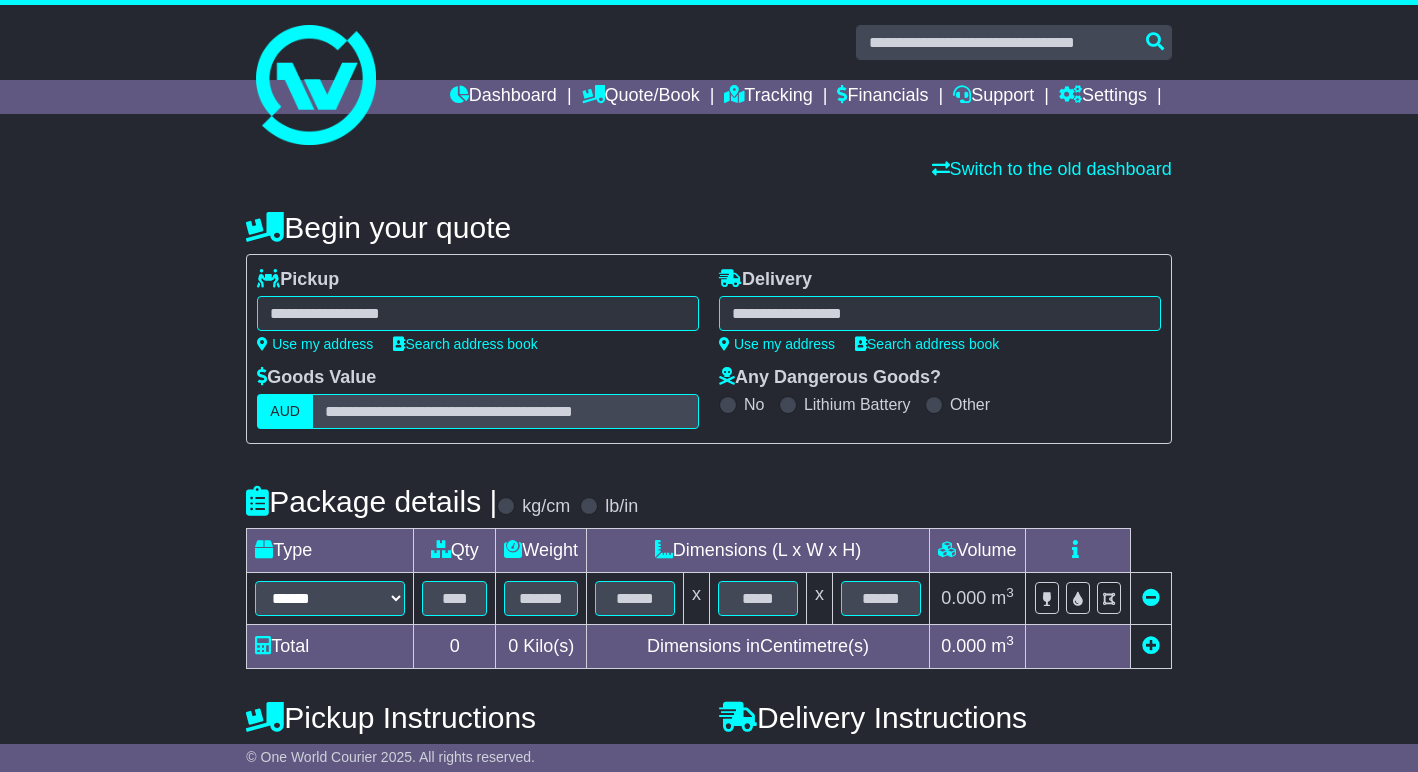 click at bounding box center [478, 313] 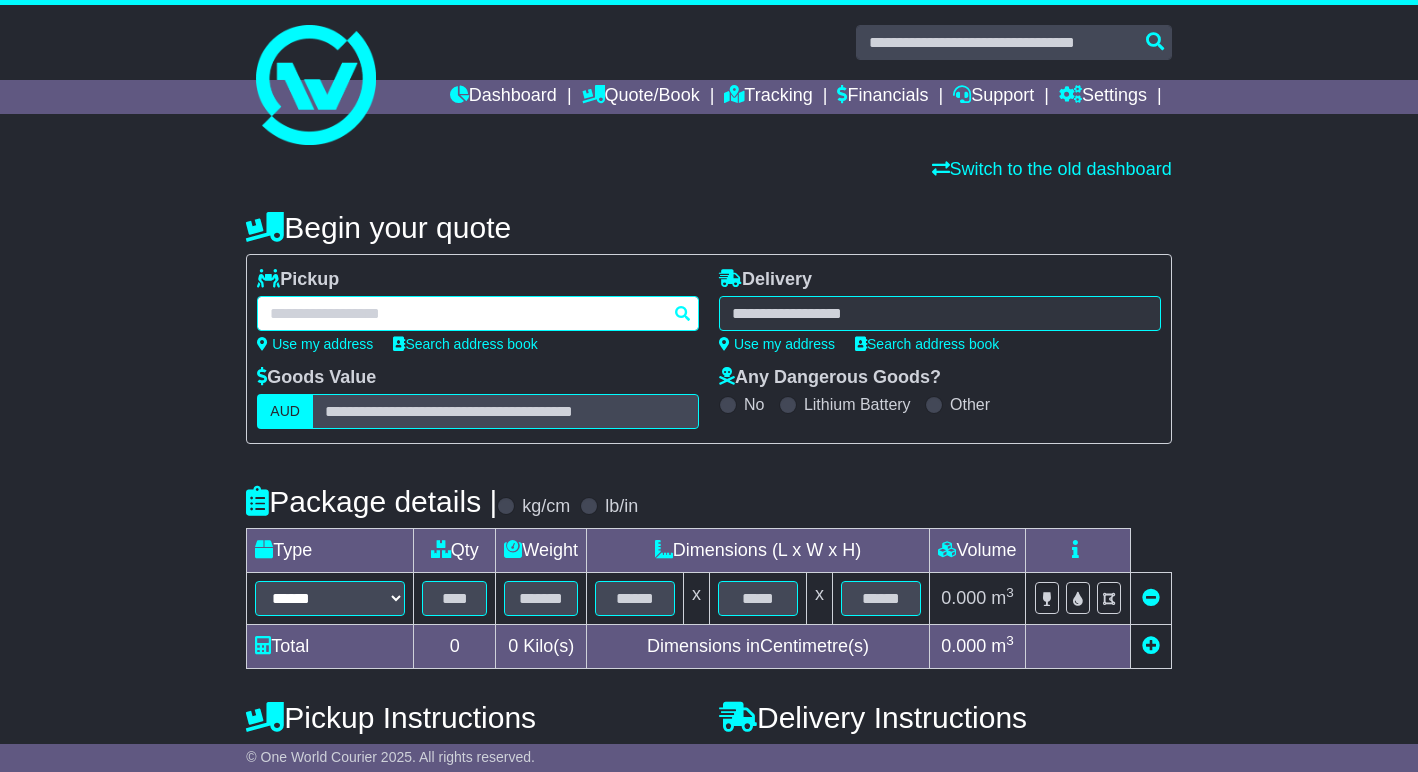 type on "*" 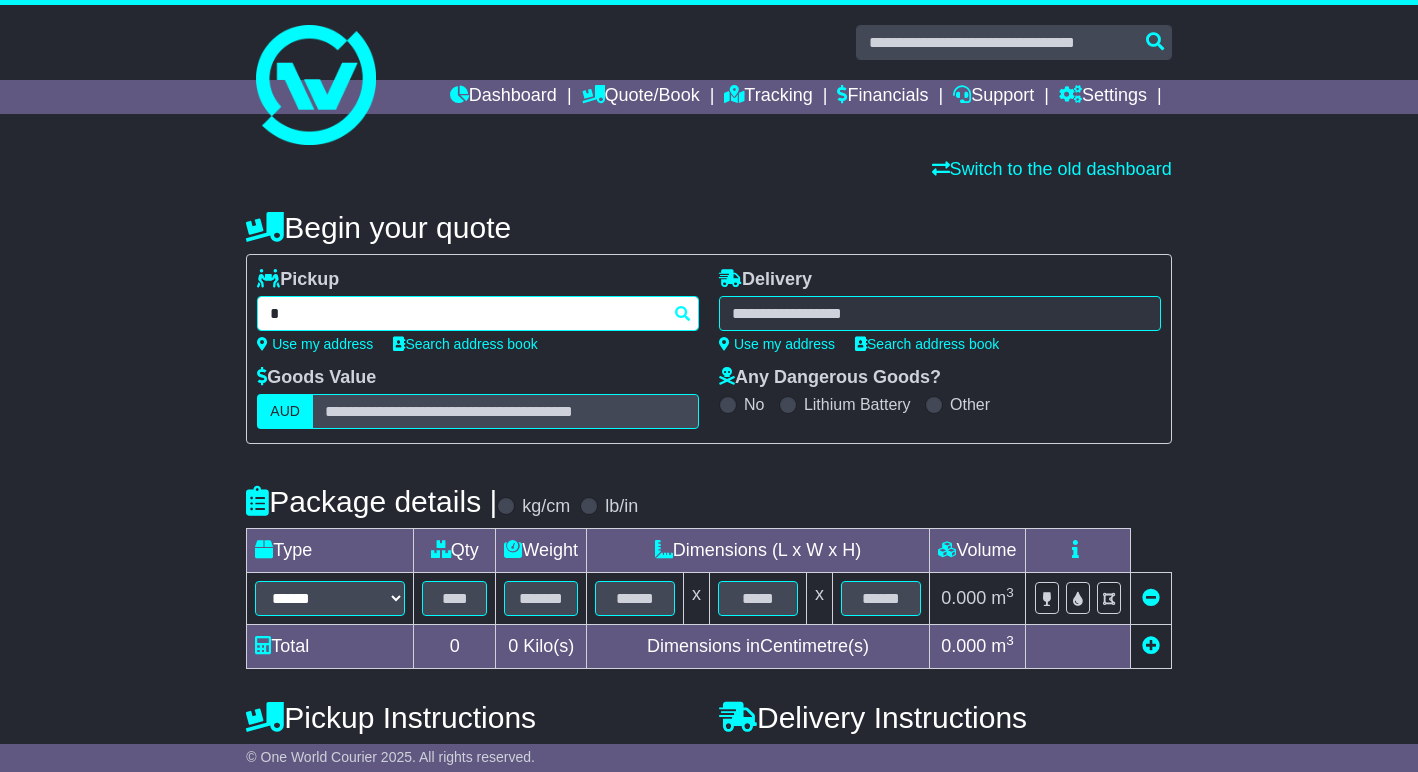 type 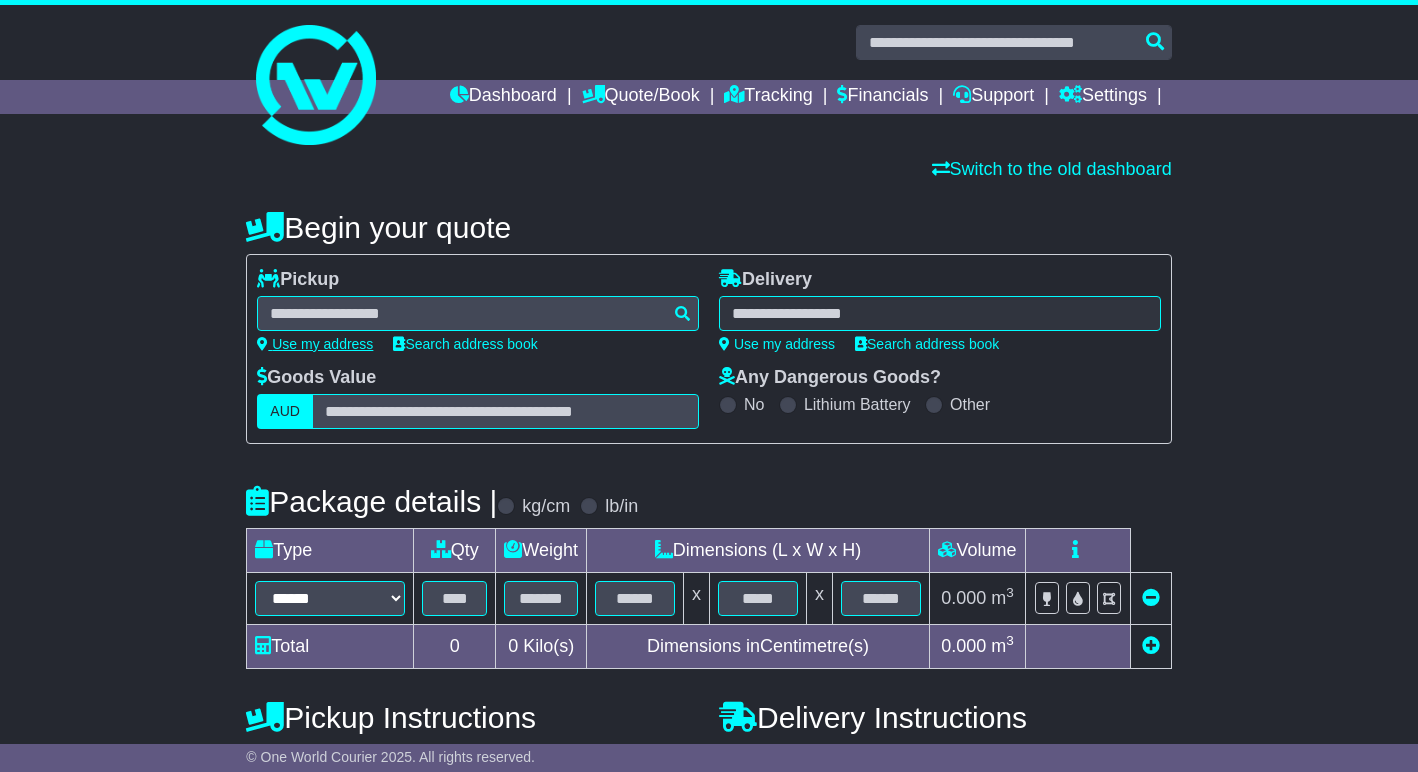 click on "Use my address" at bounding box center [315, 344] 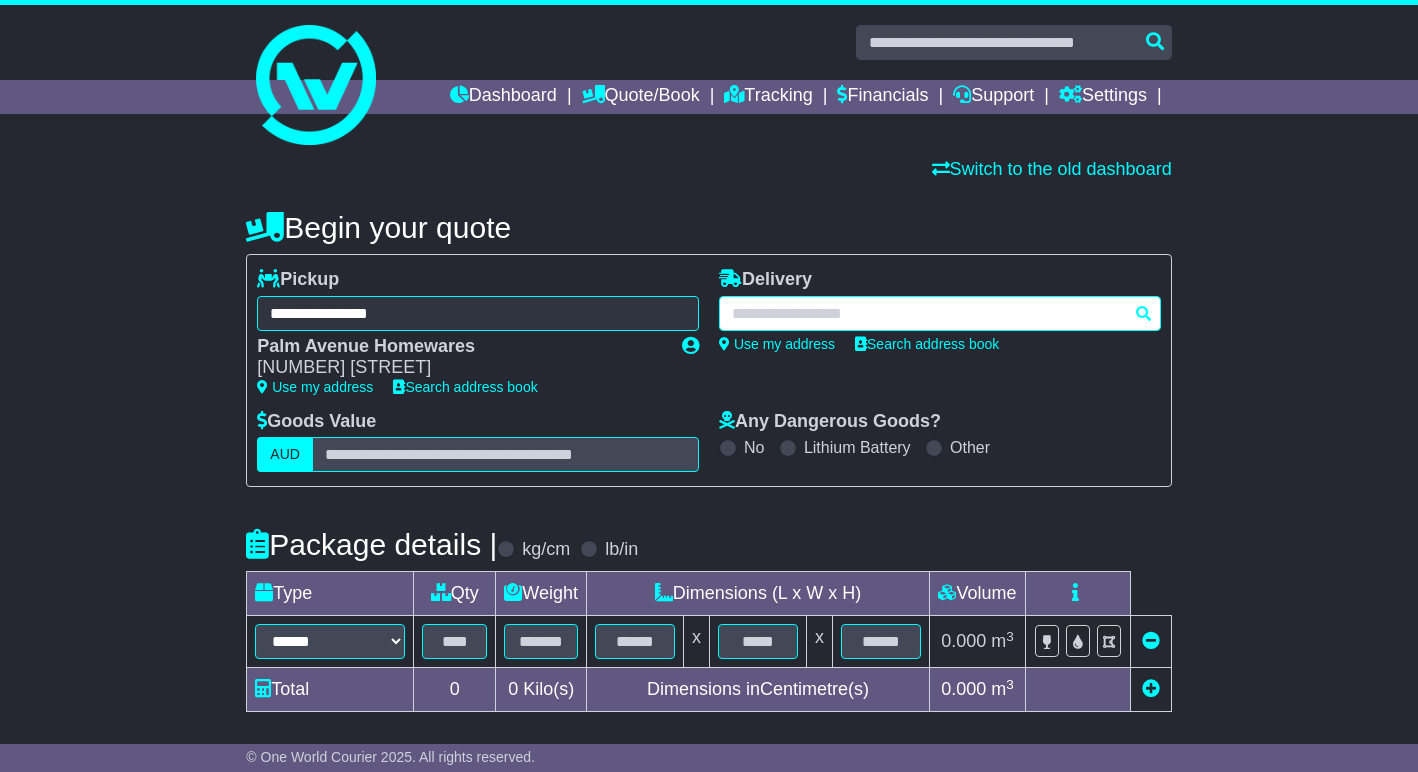 click at bounding box center (940, 313) 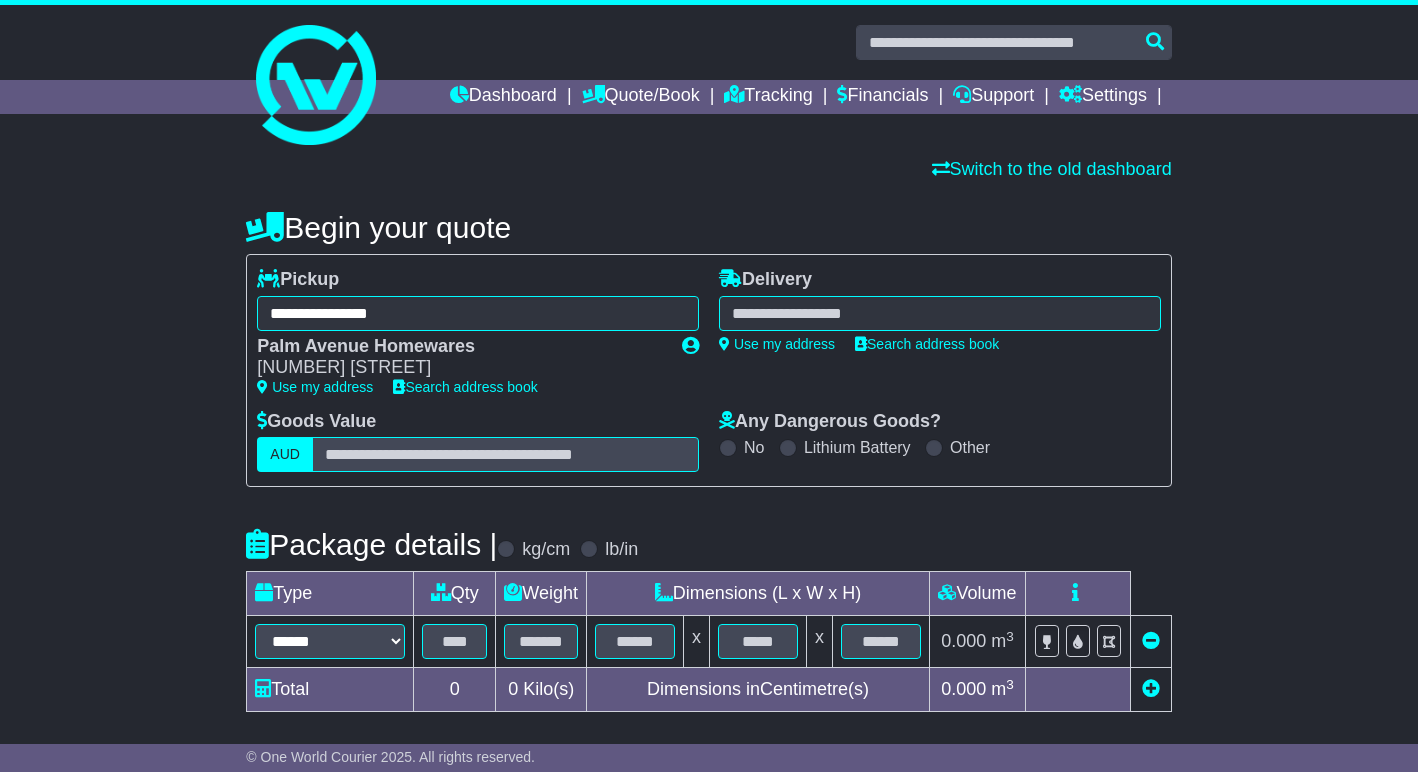 click at bounding box center [940, 313] 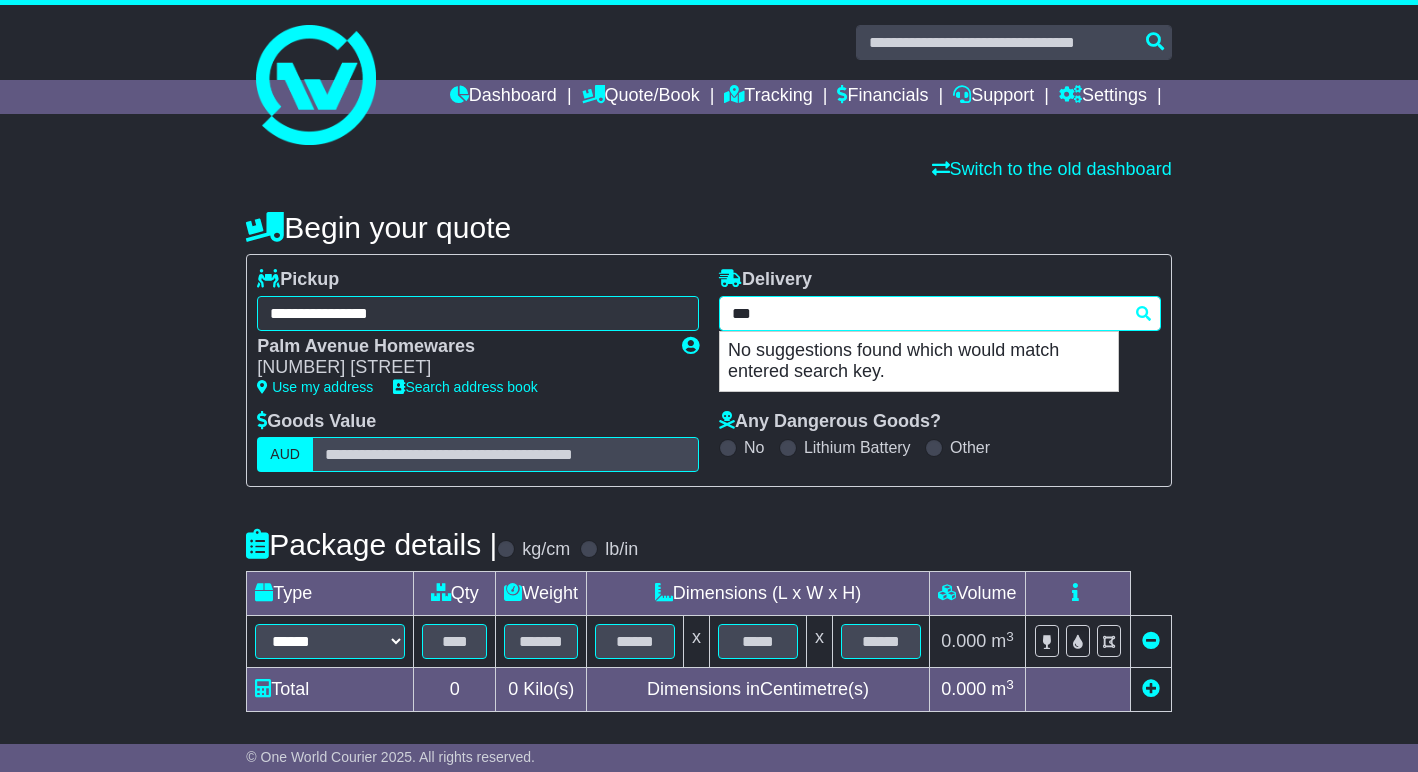 type on "****" 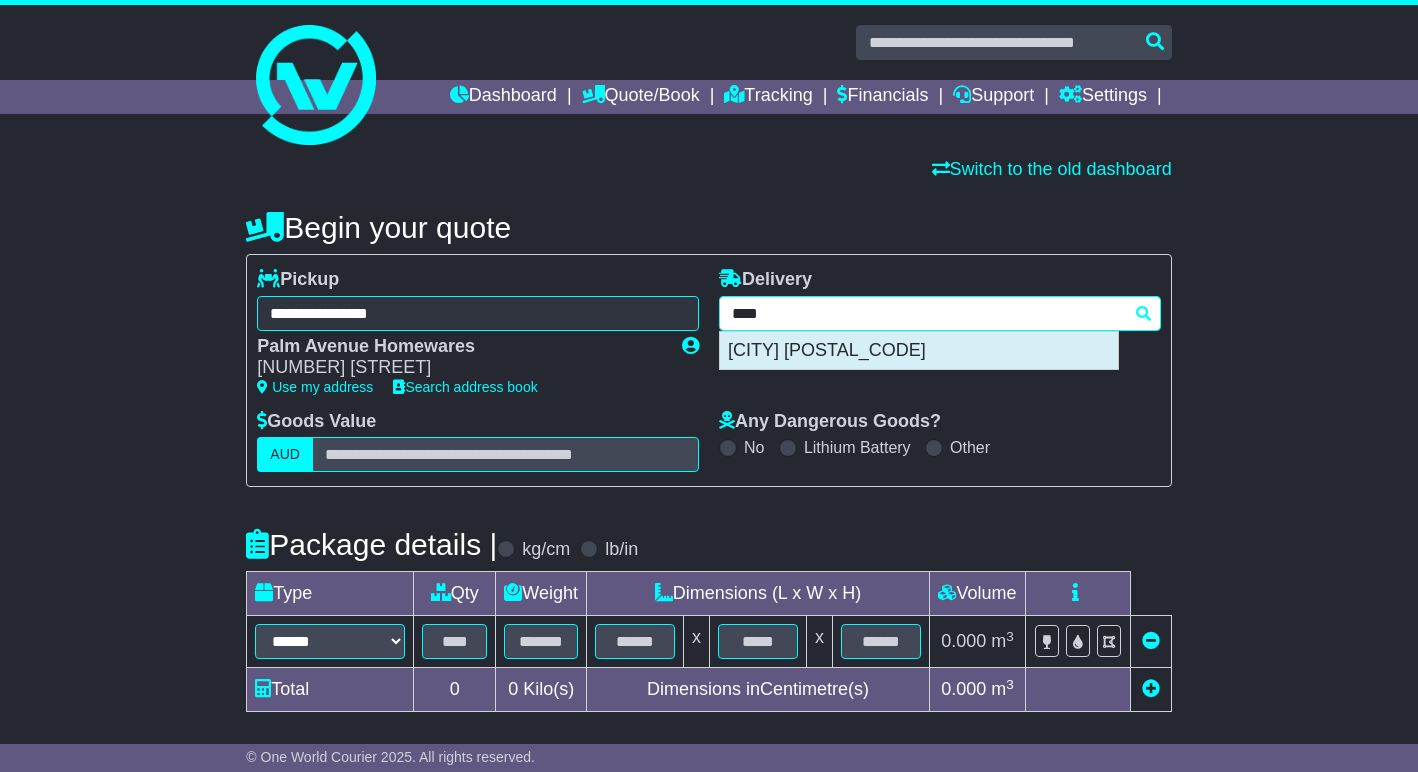 click on "GREENVALE 3059" at bounding box center [919, 351] 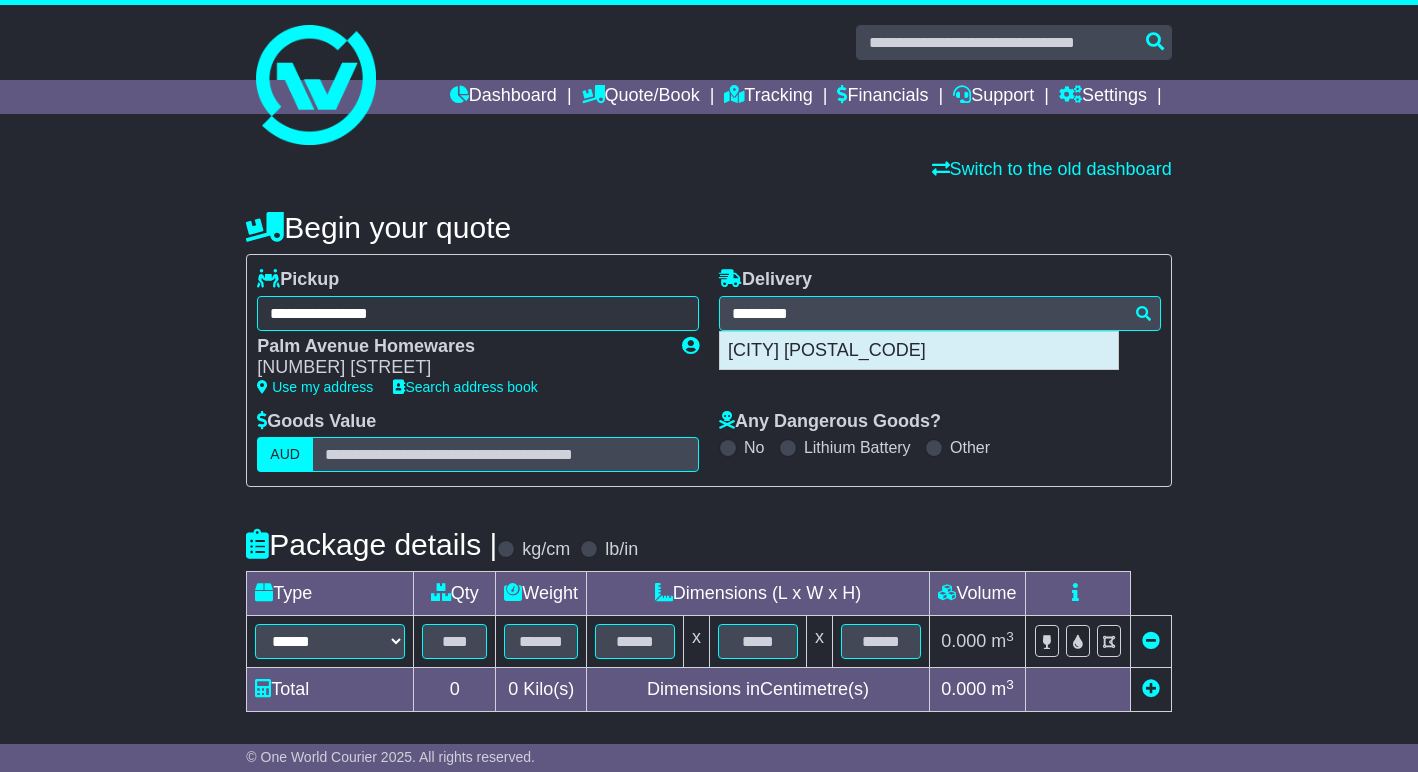 type on "**********" 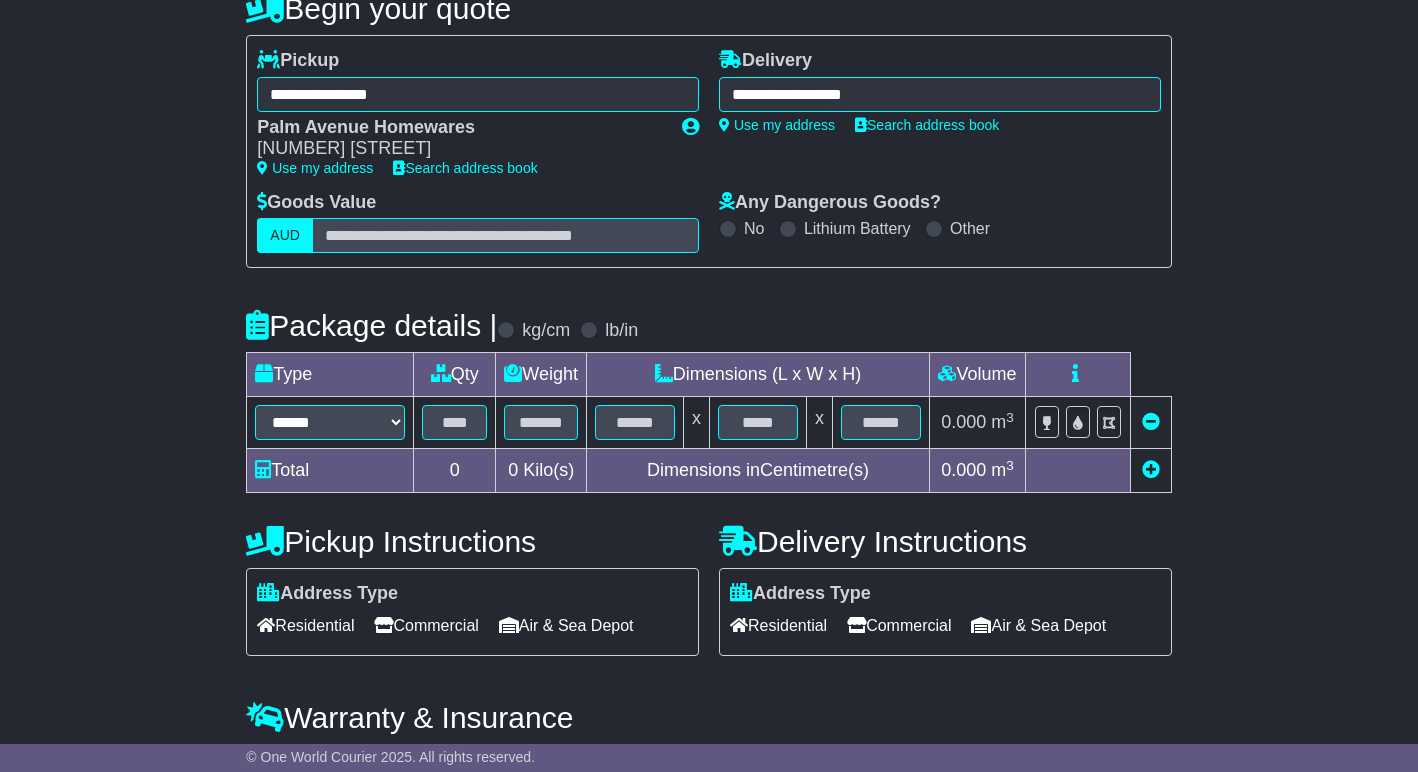 scroll, scrollTop: 220, scrollLeft: 0, axis: vertical 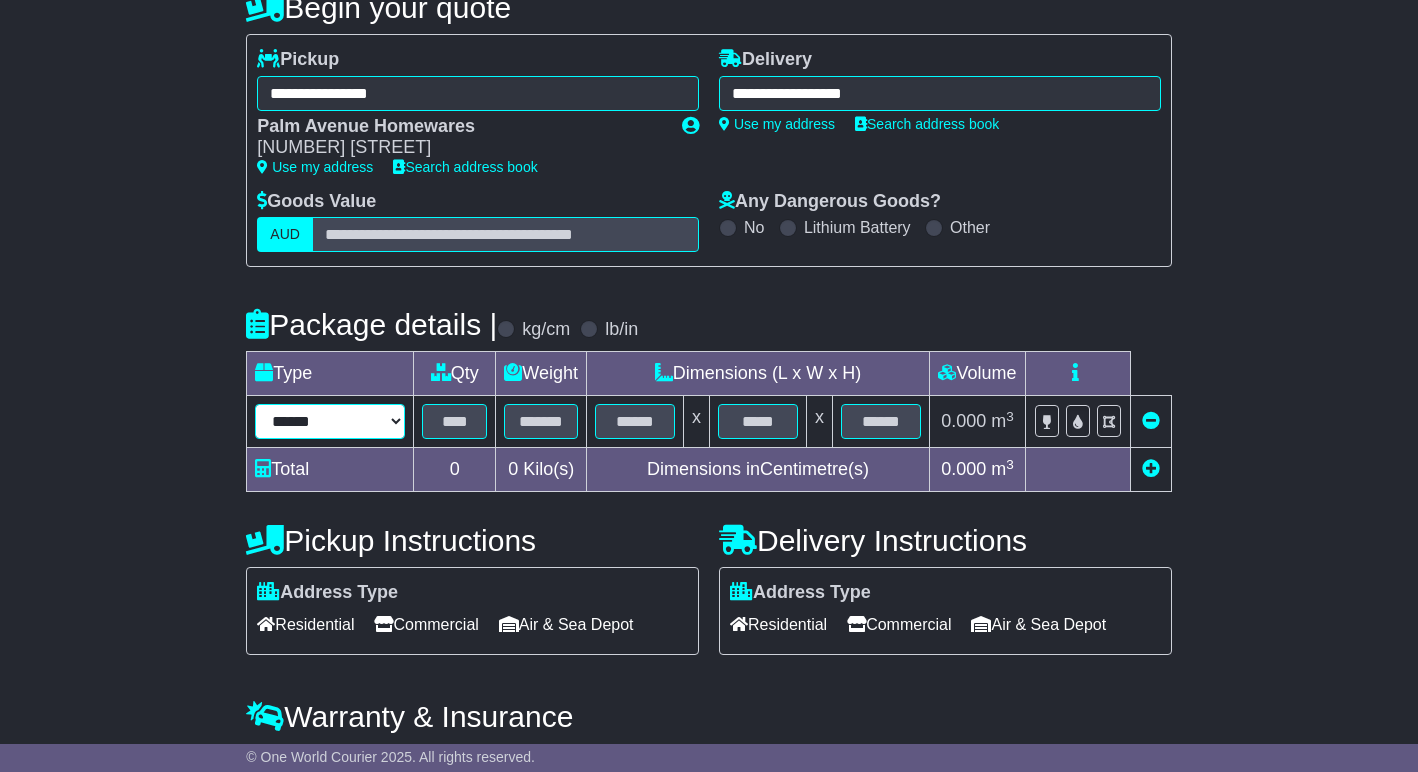 select on "*****" 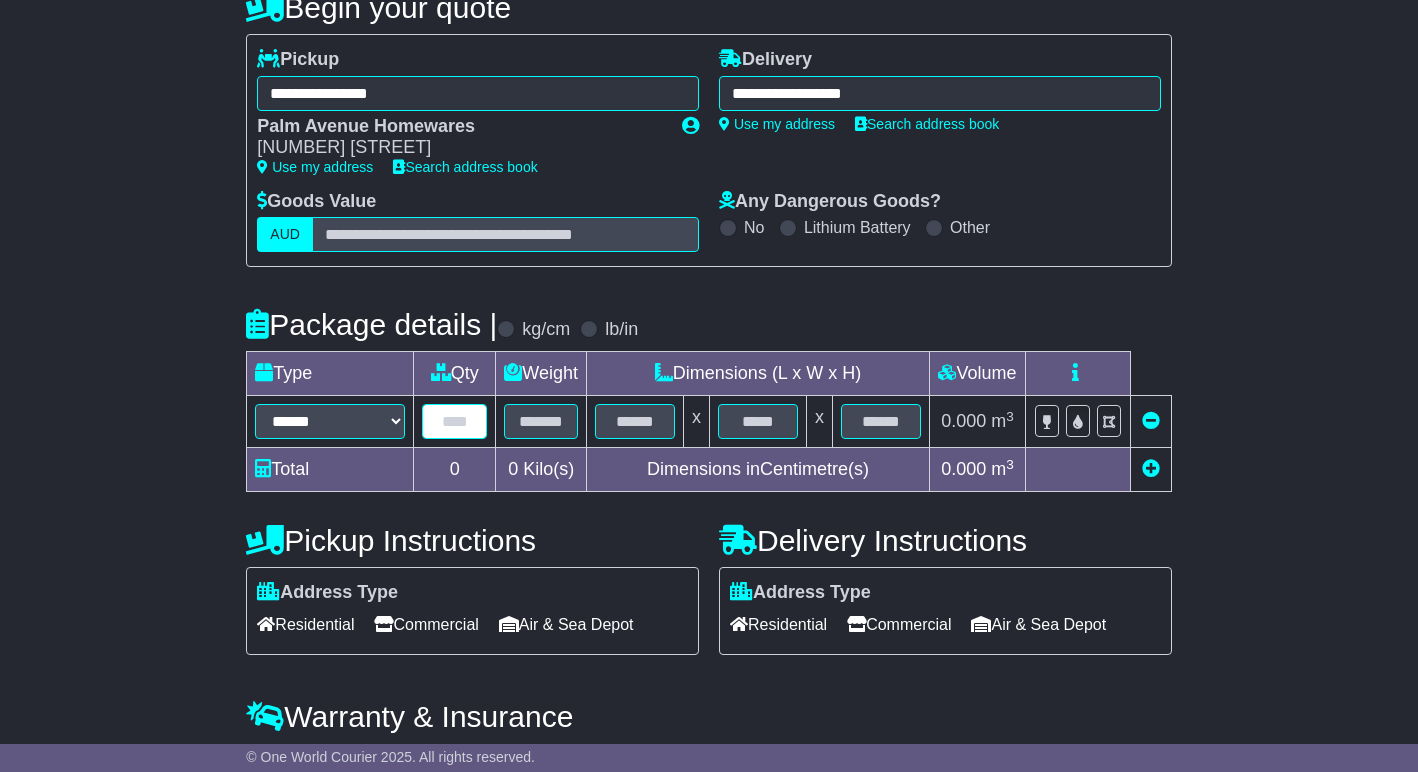 click at bounding box center (454, 421) 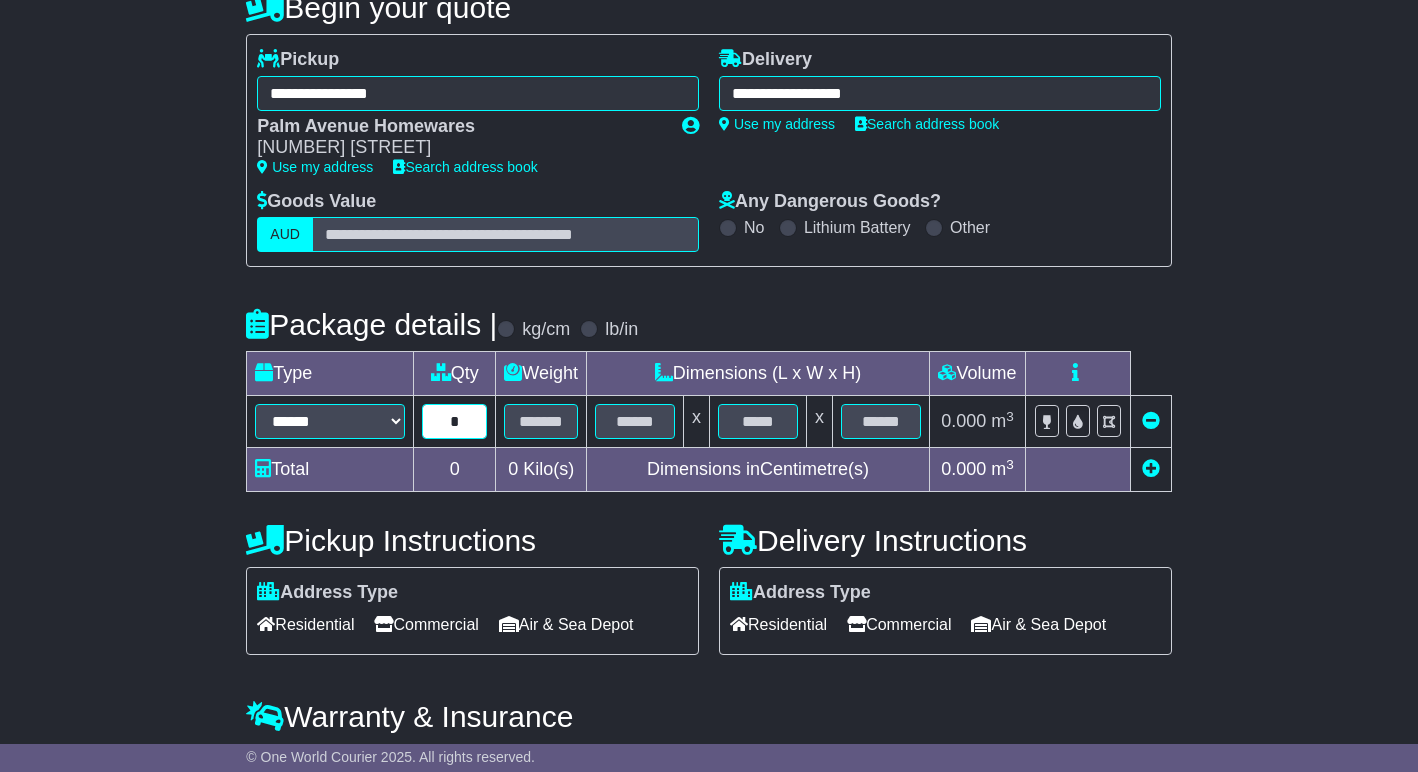 type on "*" 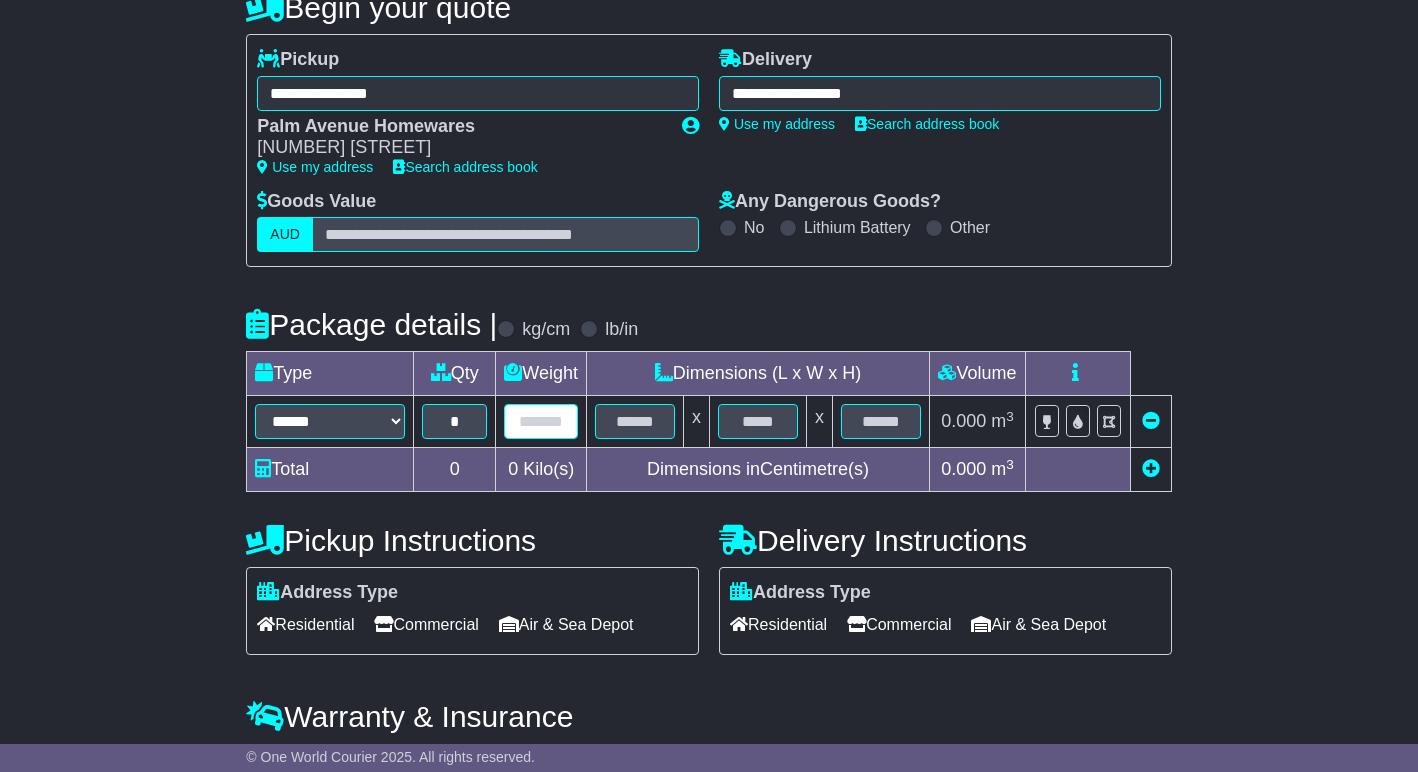 click at bounding box center (541, 421) 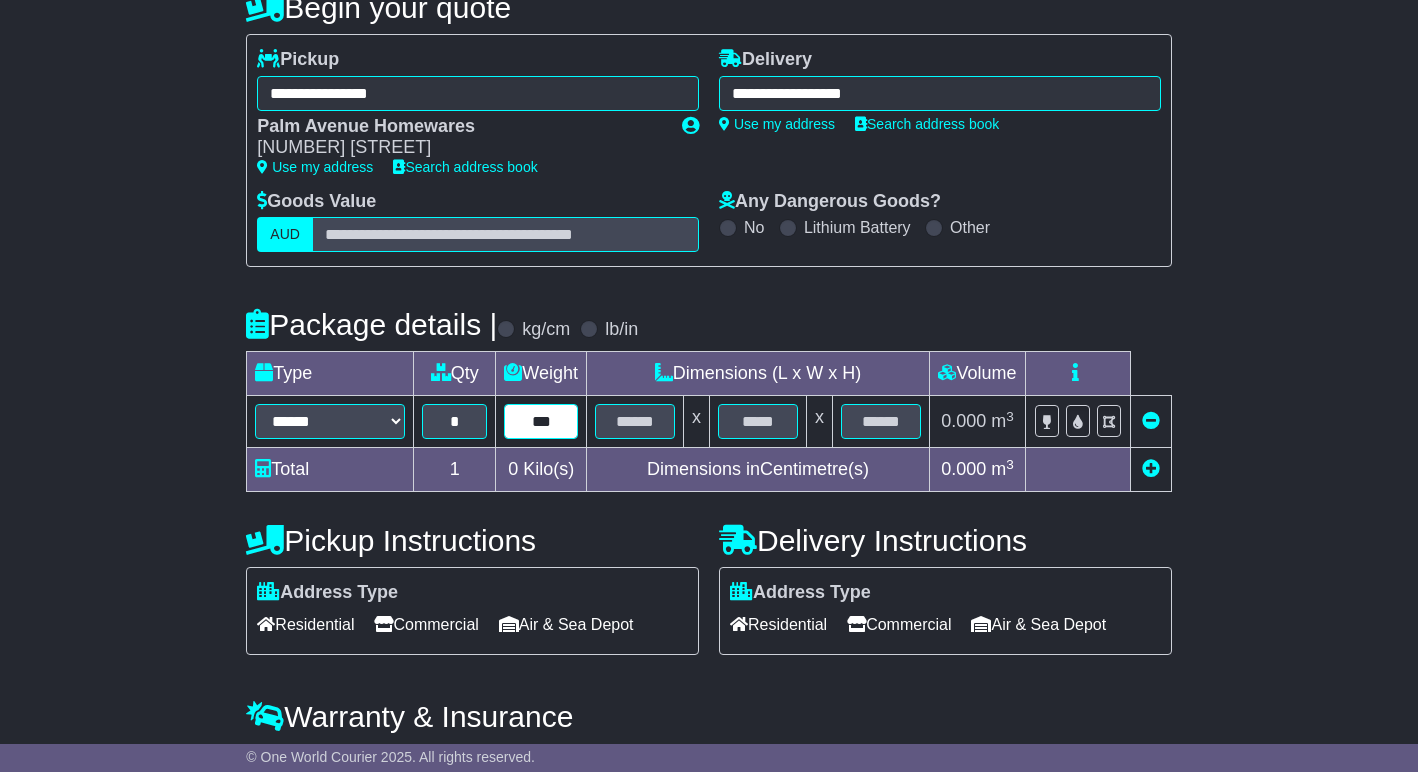 type on "***" 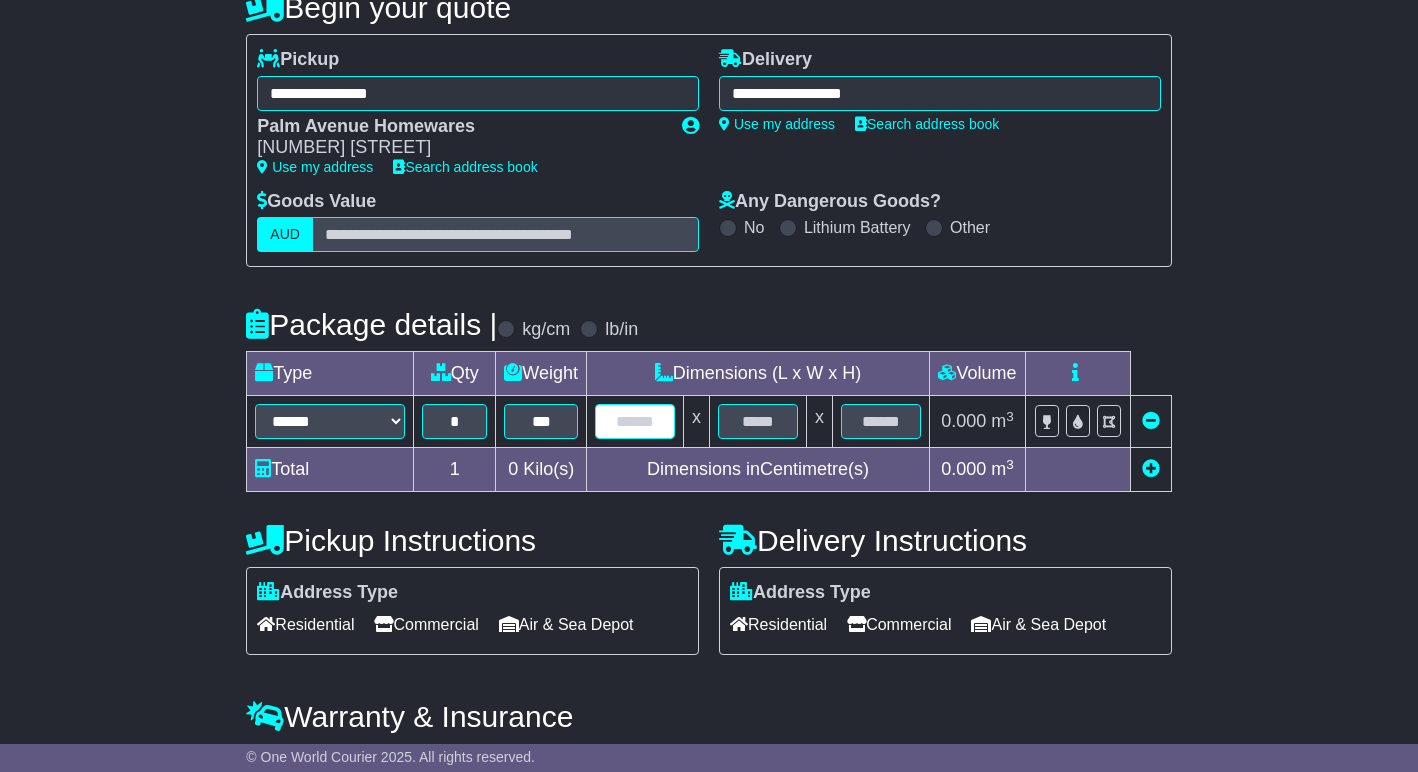 click at bounding box center (635, 421) 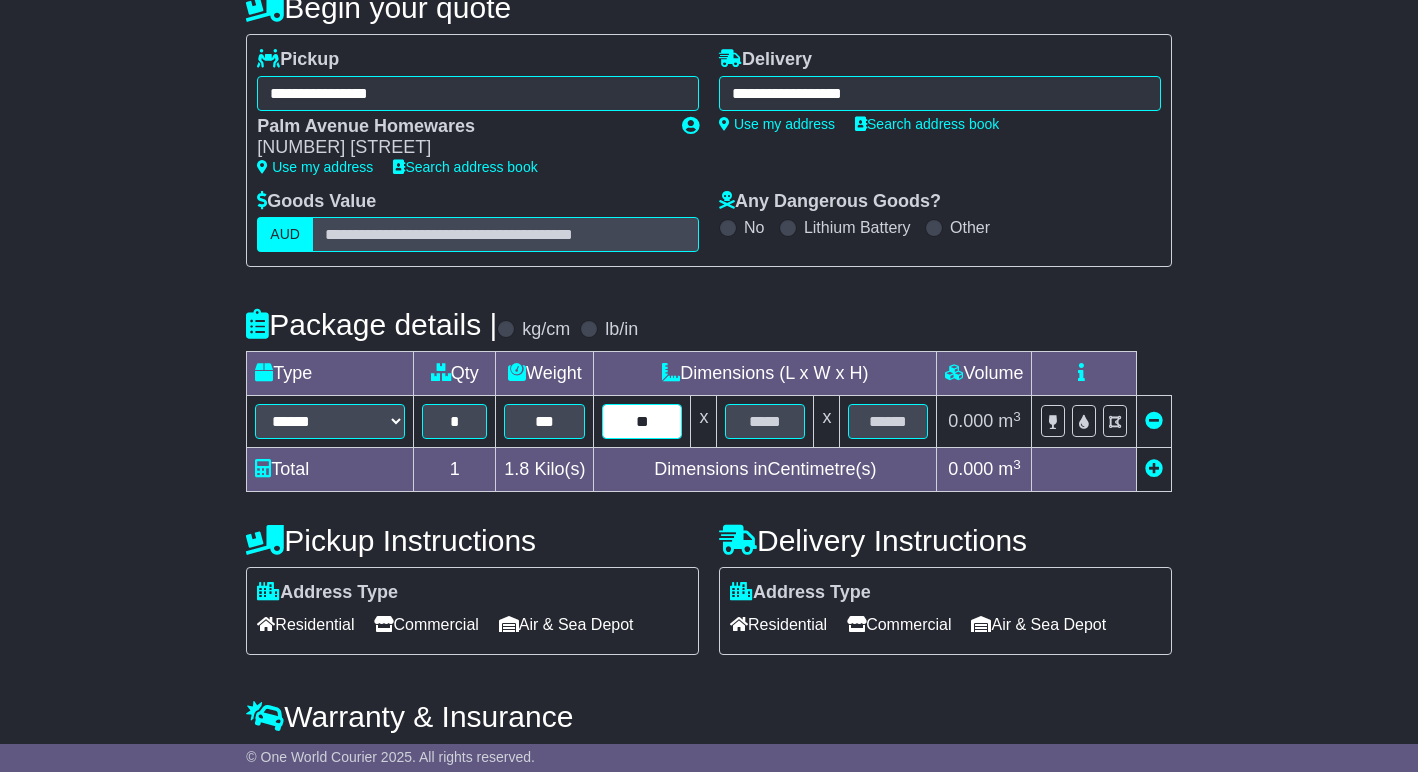 type on "**" 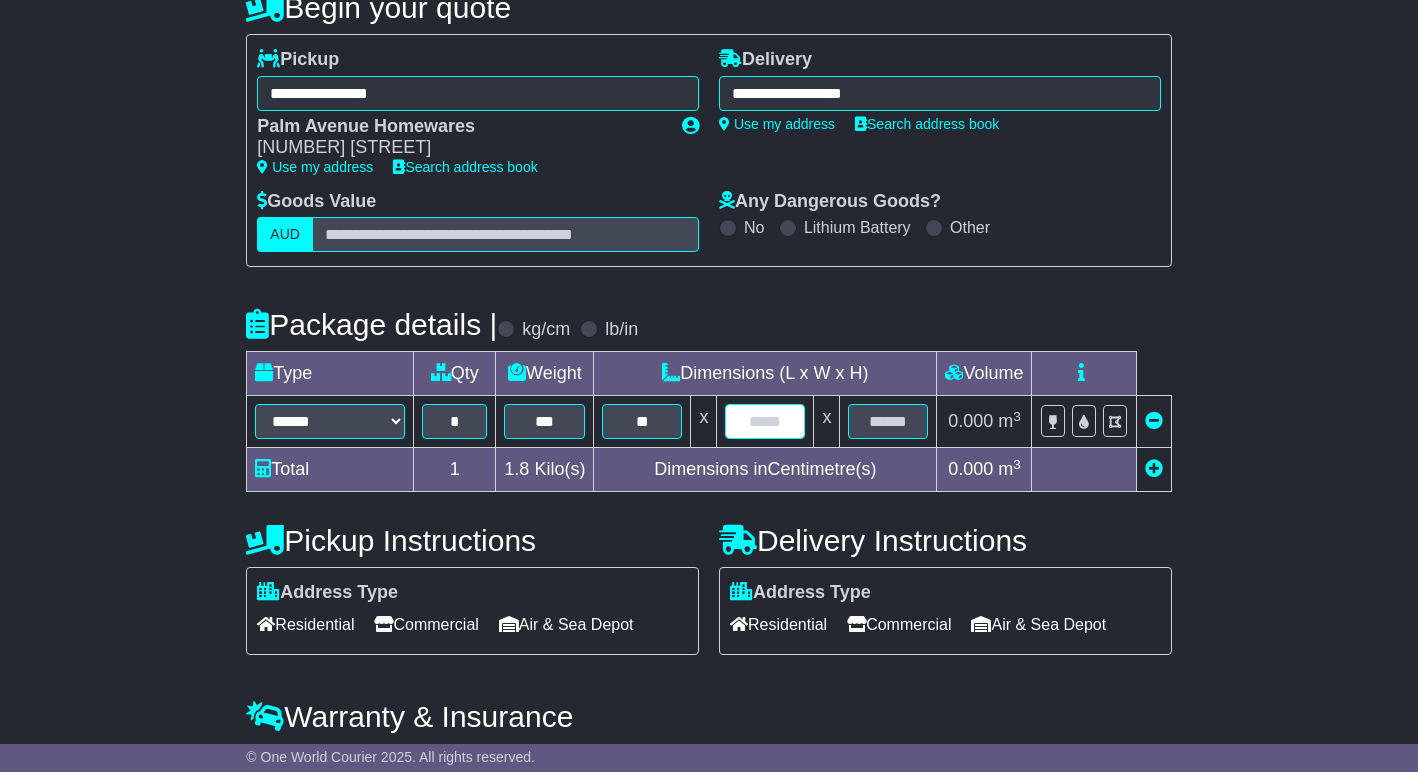 click at bounding box center [765, 421] 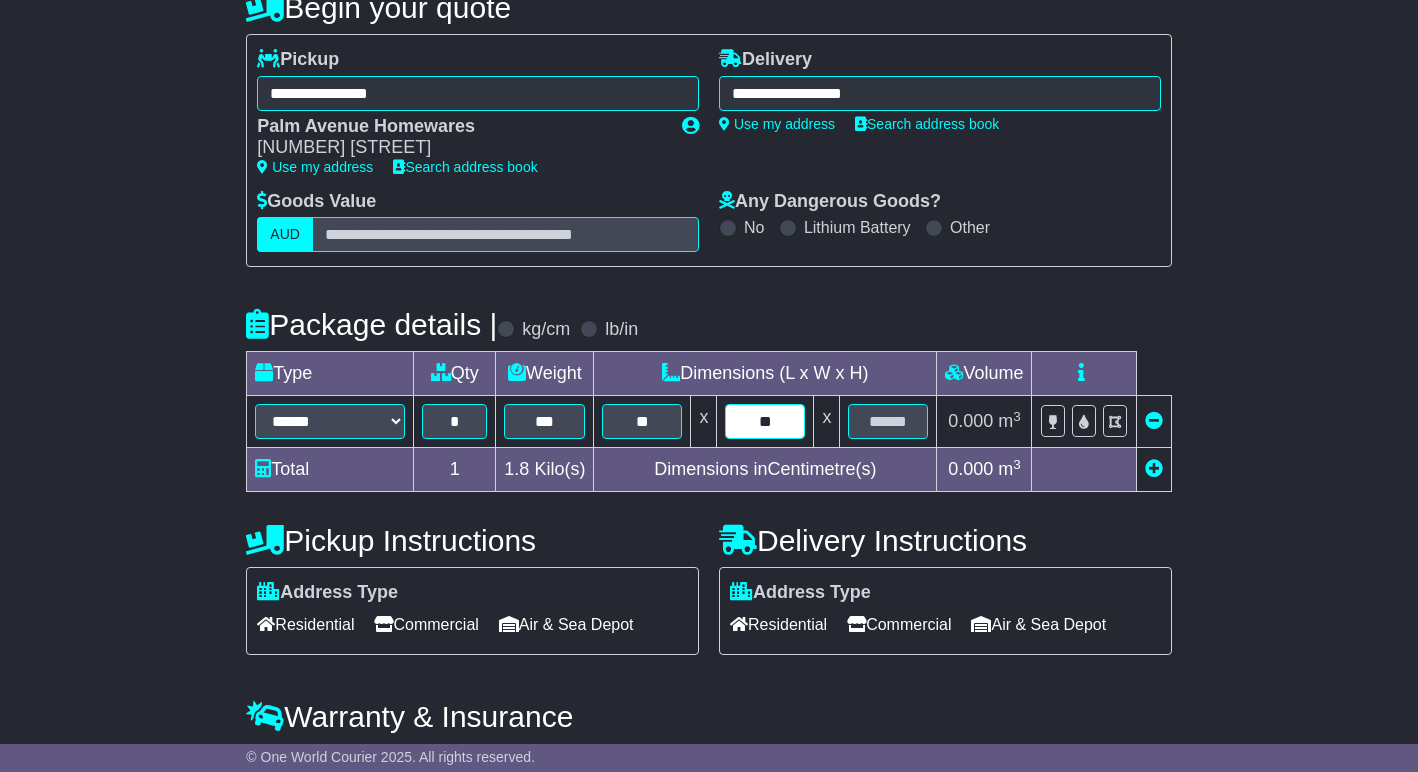 type on "**" 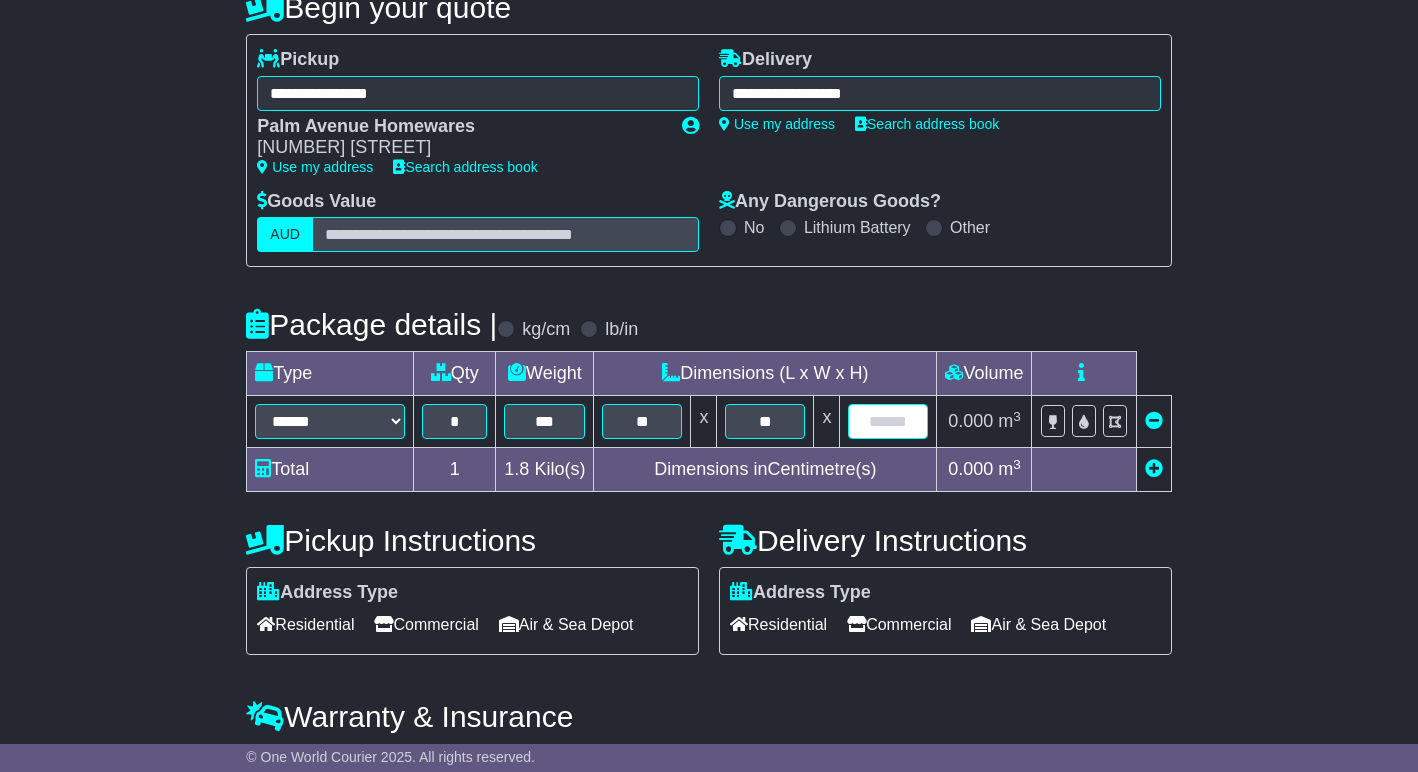 click at bounding box center [888, 421] 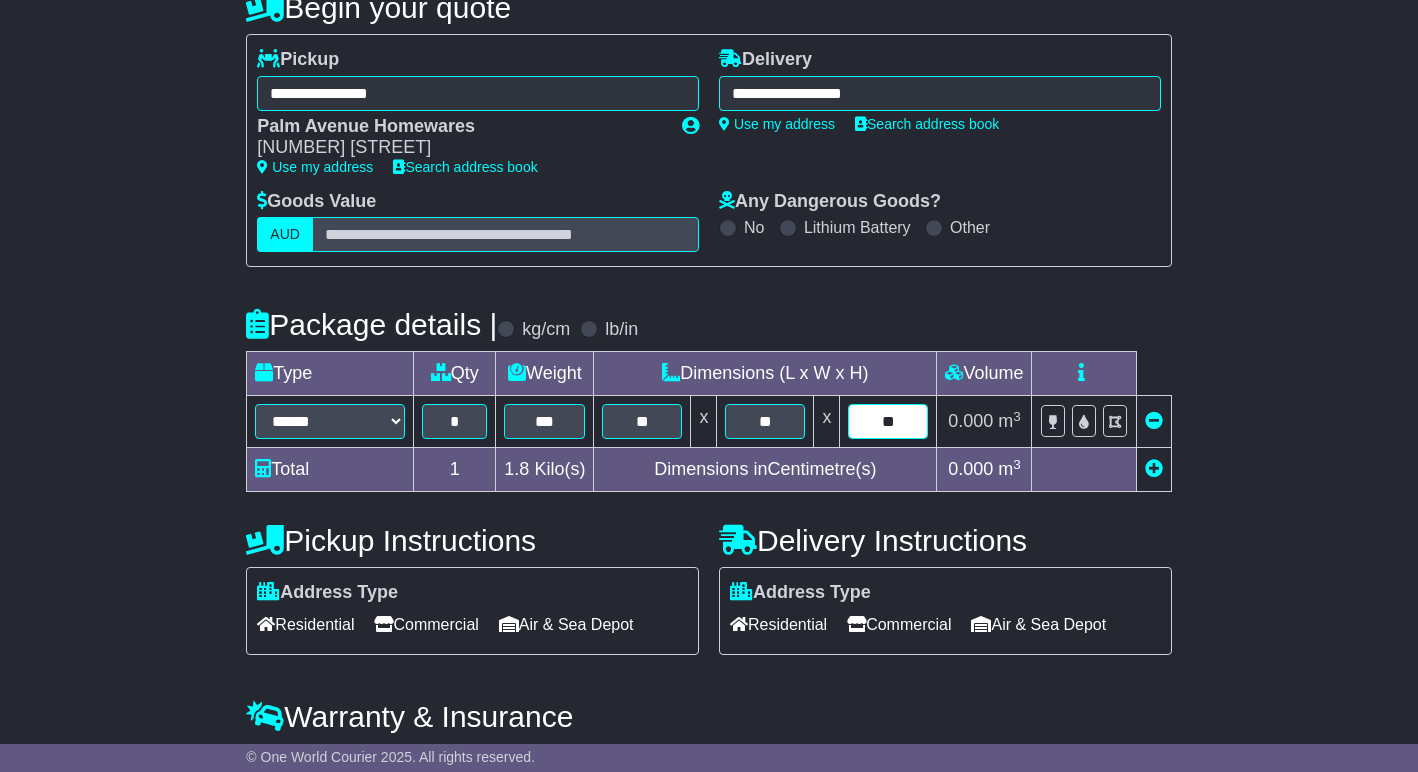 type on "**" 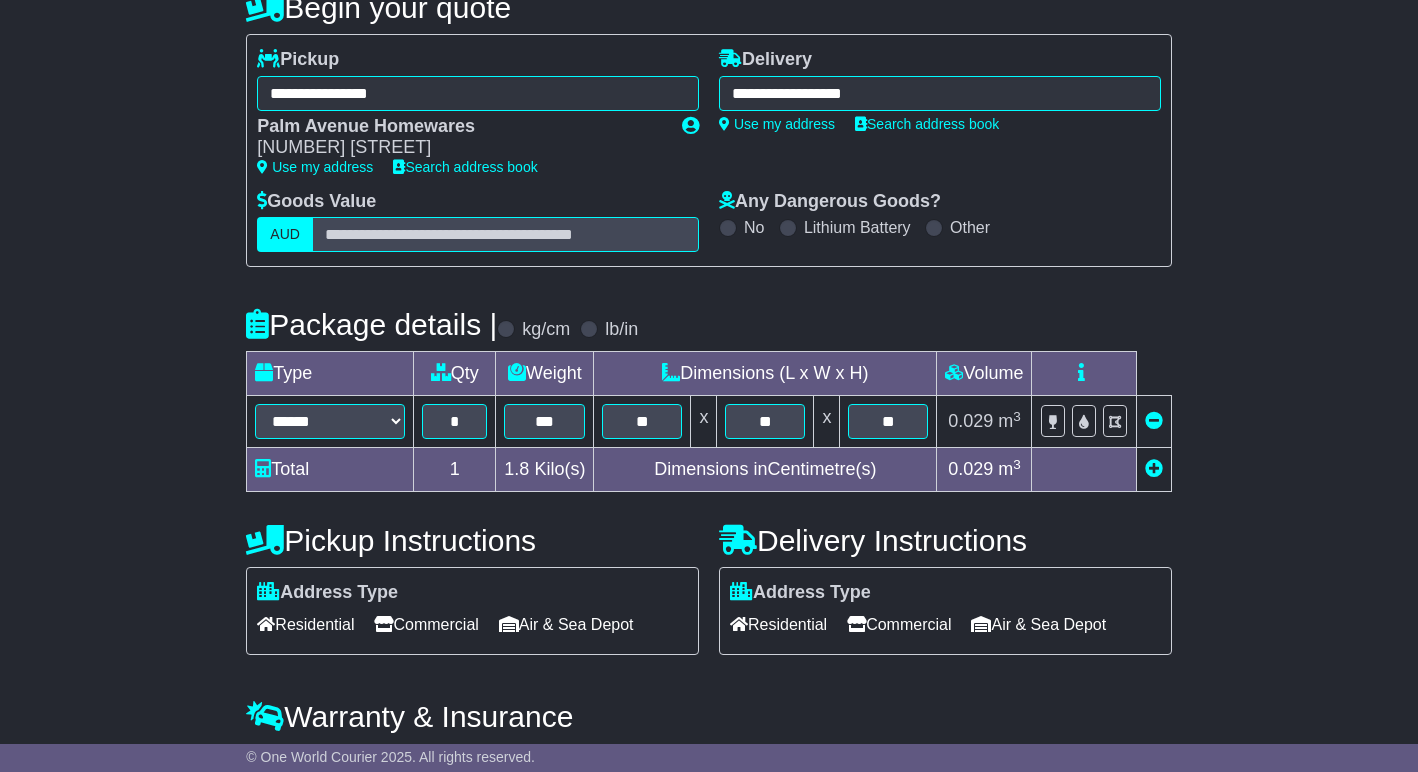 click on "Residential" at bounding box center [778, 624] 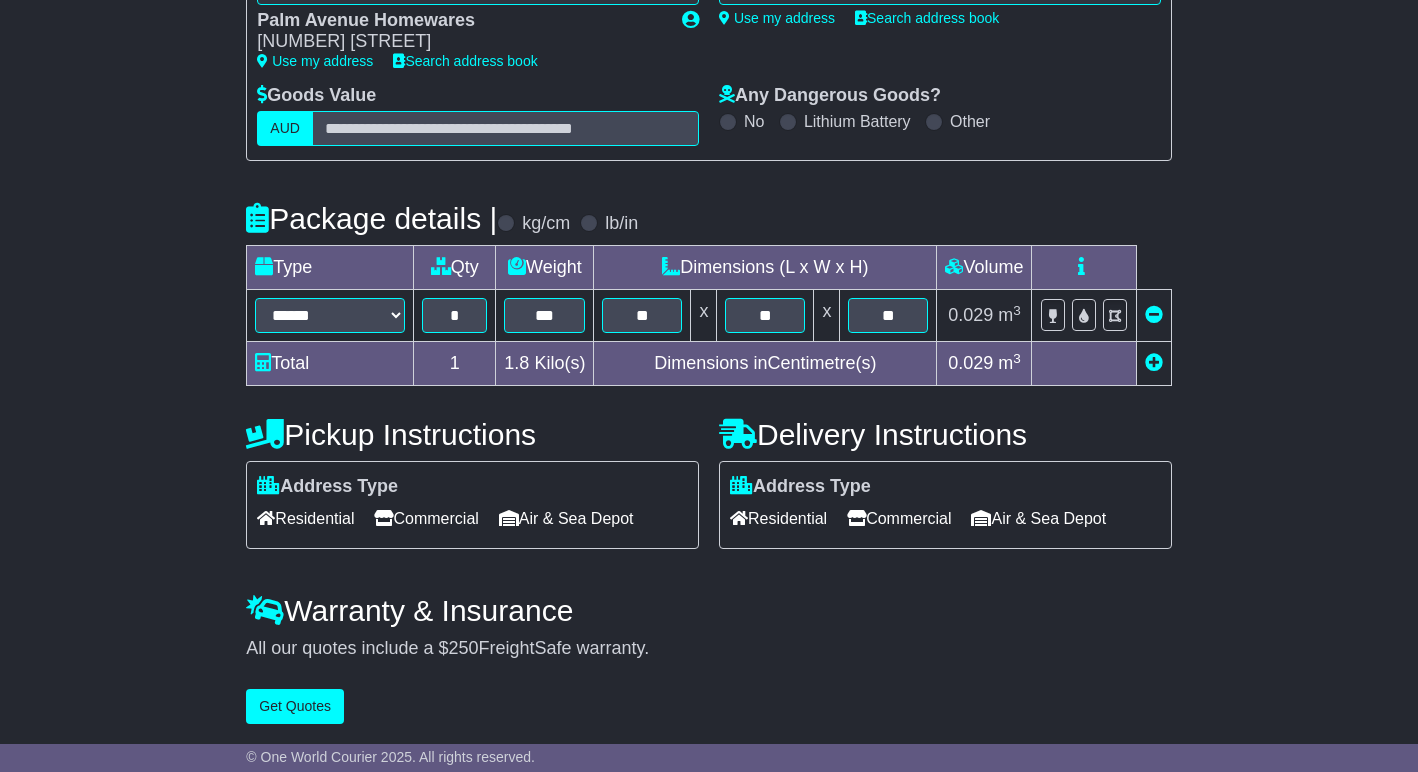 scroll, scrollTop: 325, scrollLeft: 0, axis: vertical 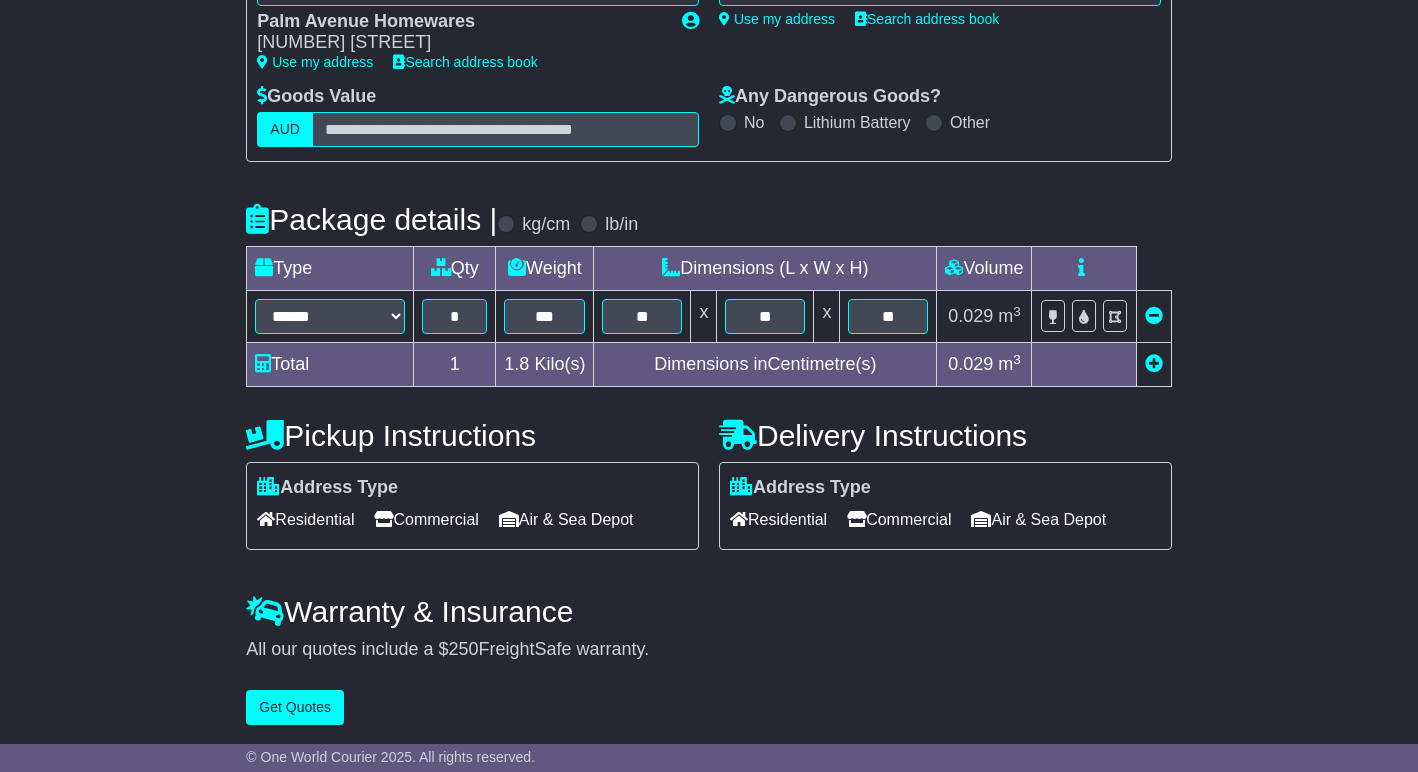 click on "Get Quotes" at bounding box center [295, 707] 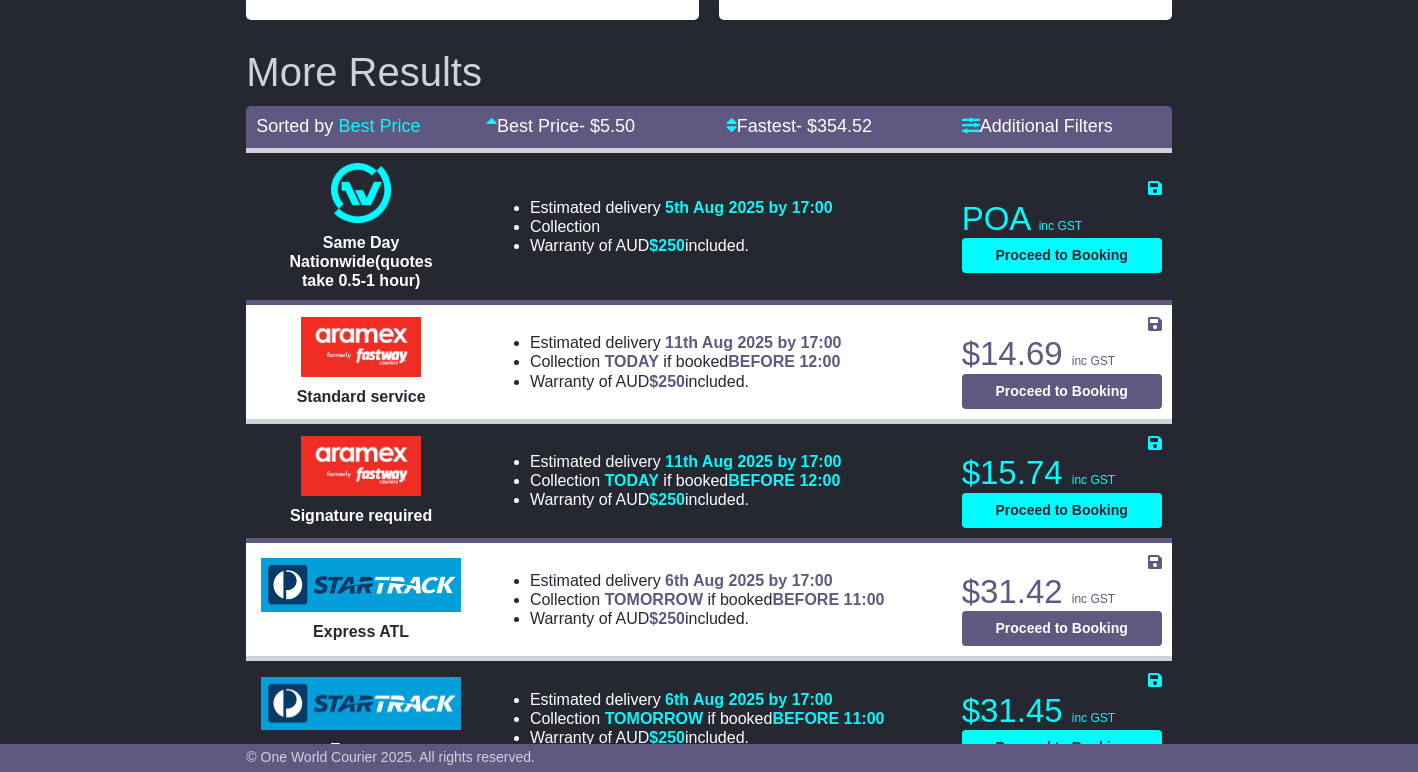 scroll, scrollTop: 516, scrollLeft: 0, axis: vertical 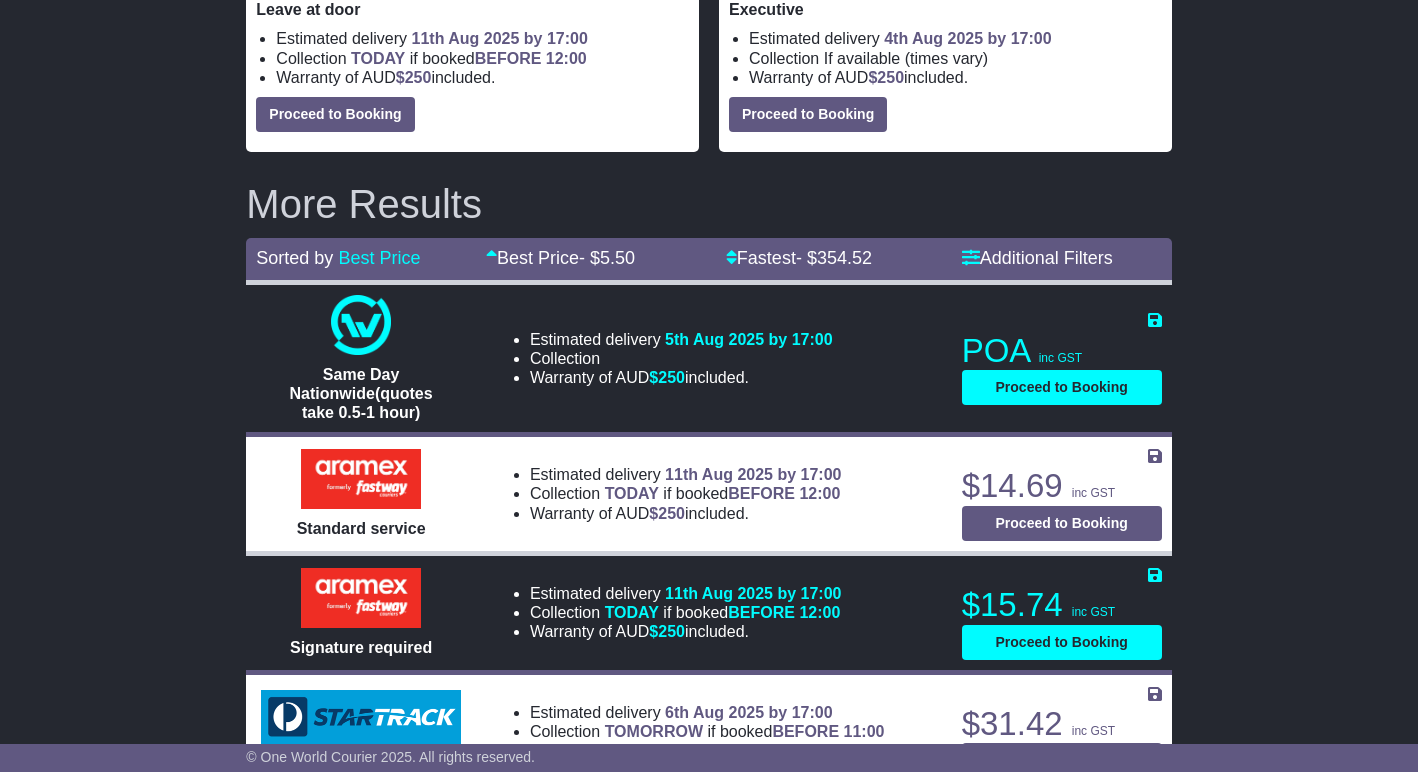 click on "Proceed to Booking" at bounding box center (1062, 387) 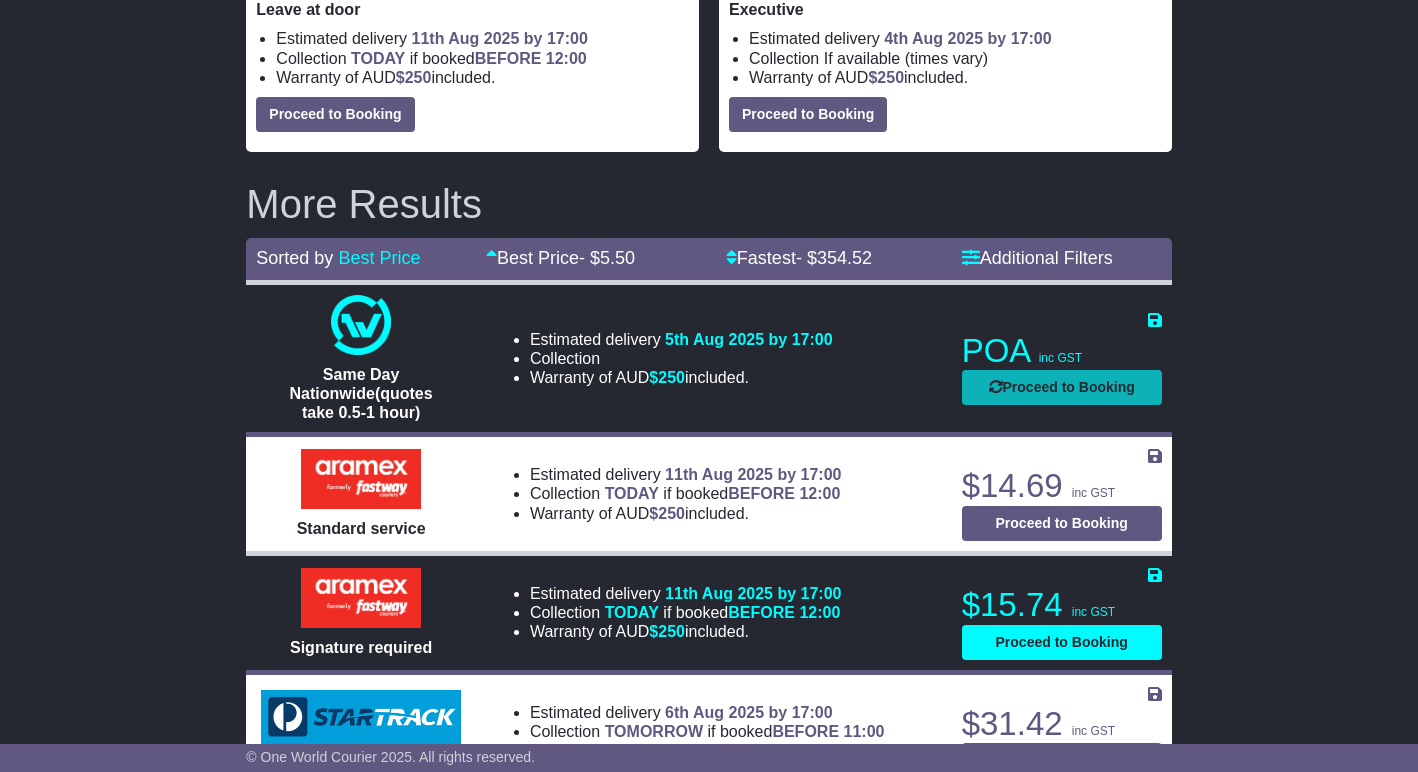 select on "**********" 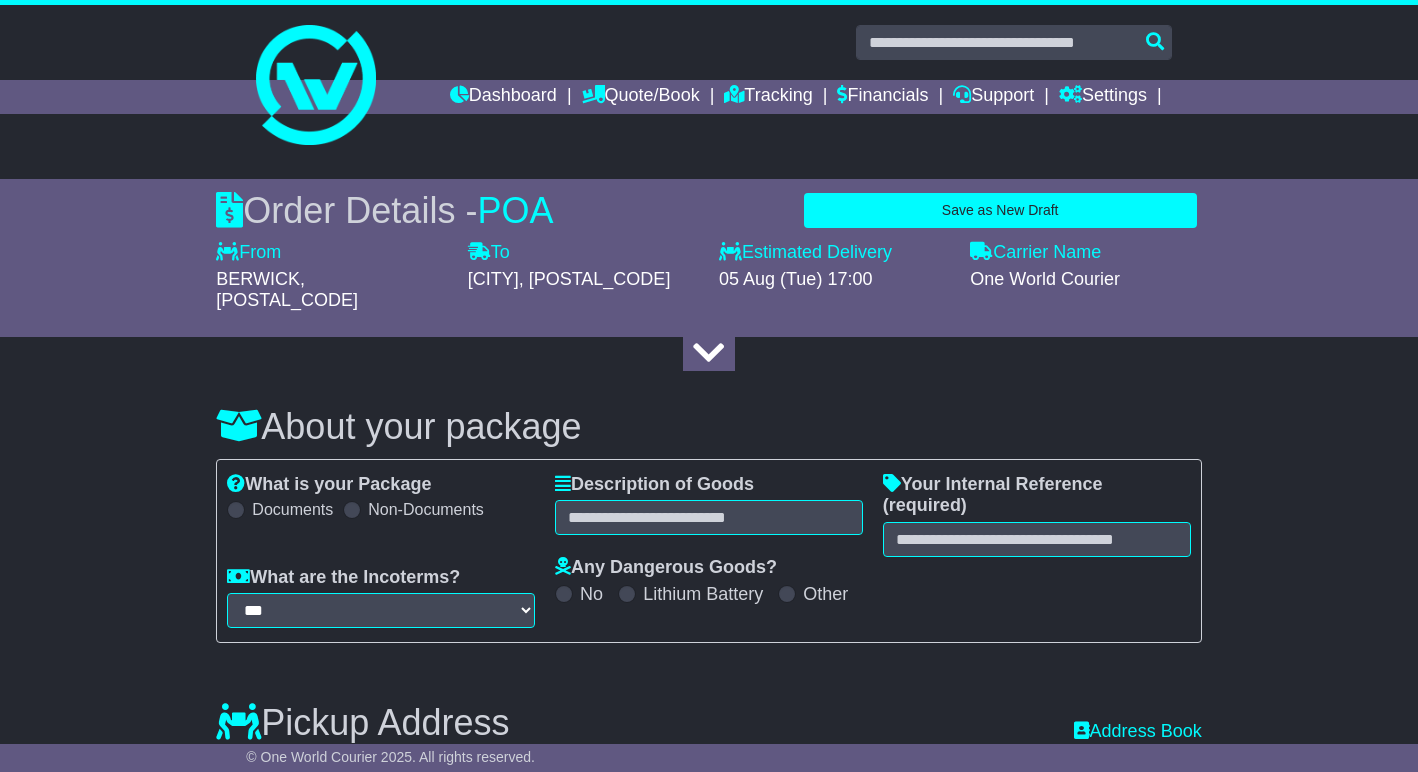 scroll, scrollTop: 0, scrollLeft: 0, axis: both 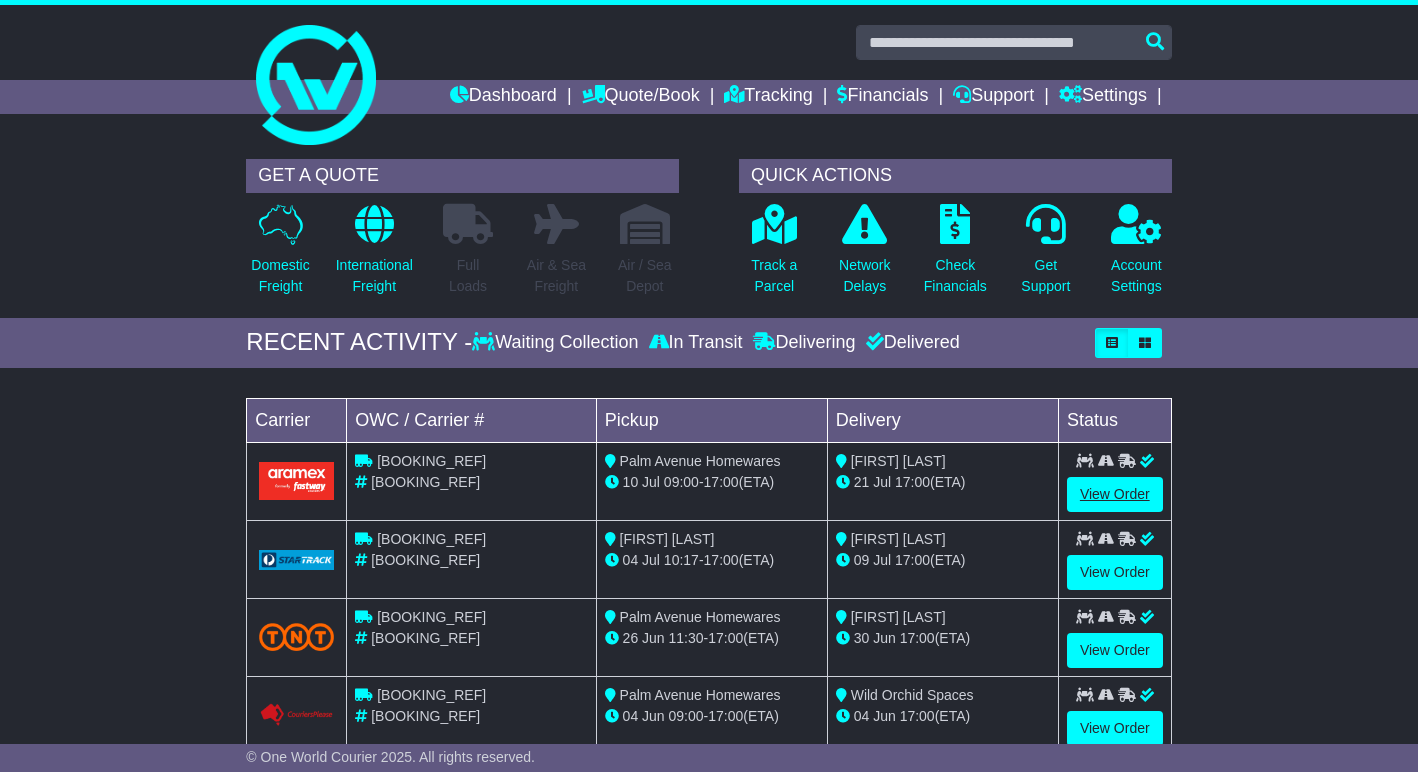 click on "View Order" at bounding box center [1115, 494] 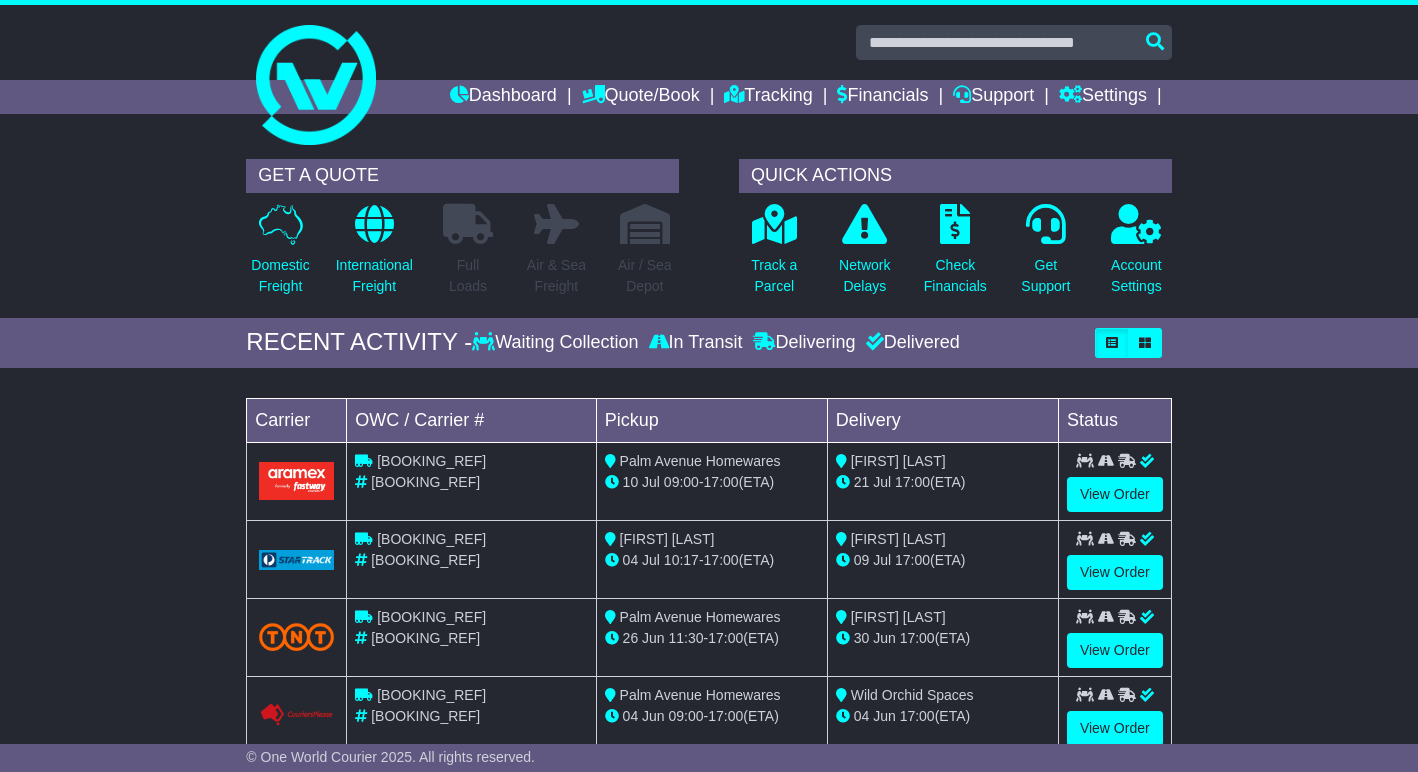 scroll, scrollTop: 0, scrollLeft: 0, axis: both 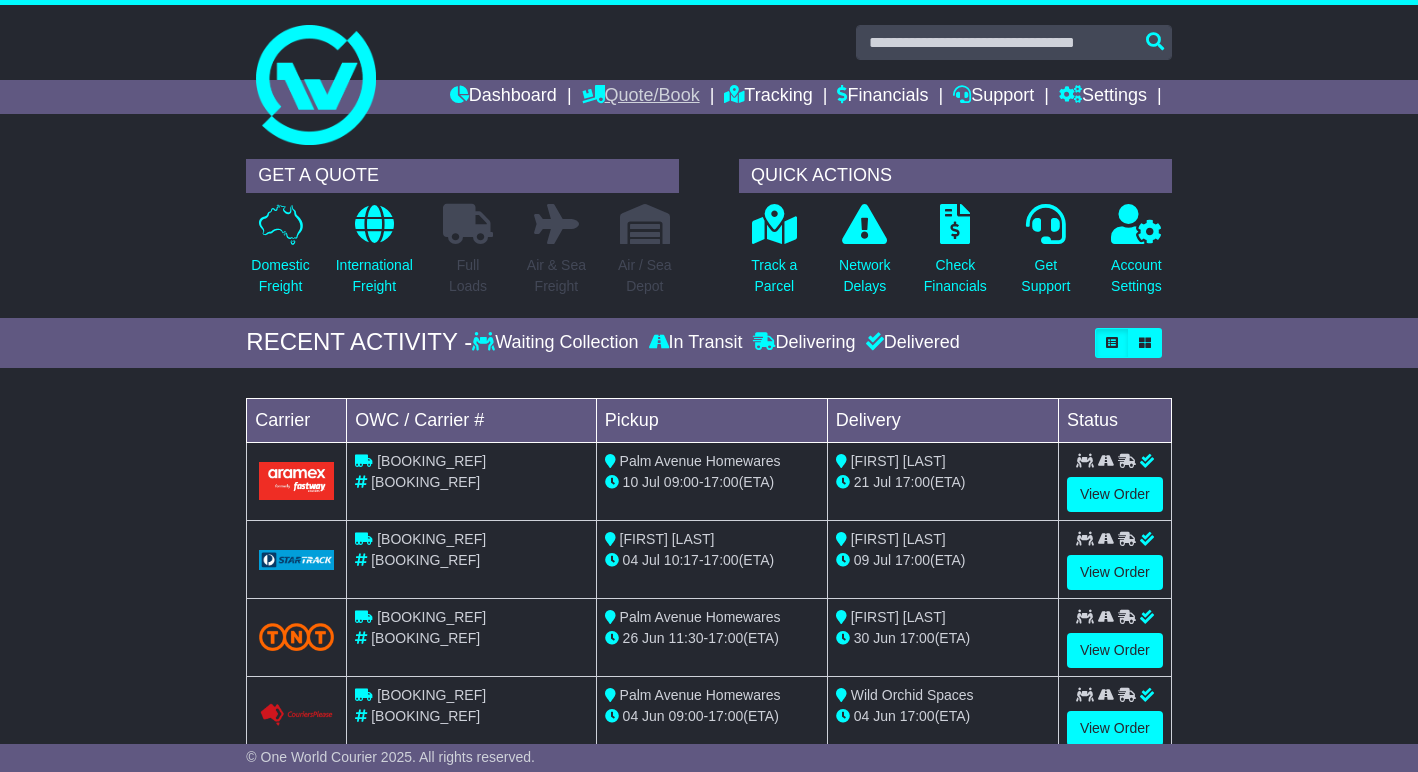 click on "Quote/Book" at bounding box center [641, 97] 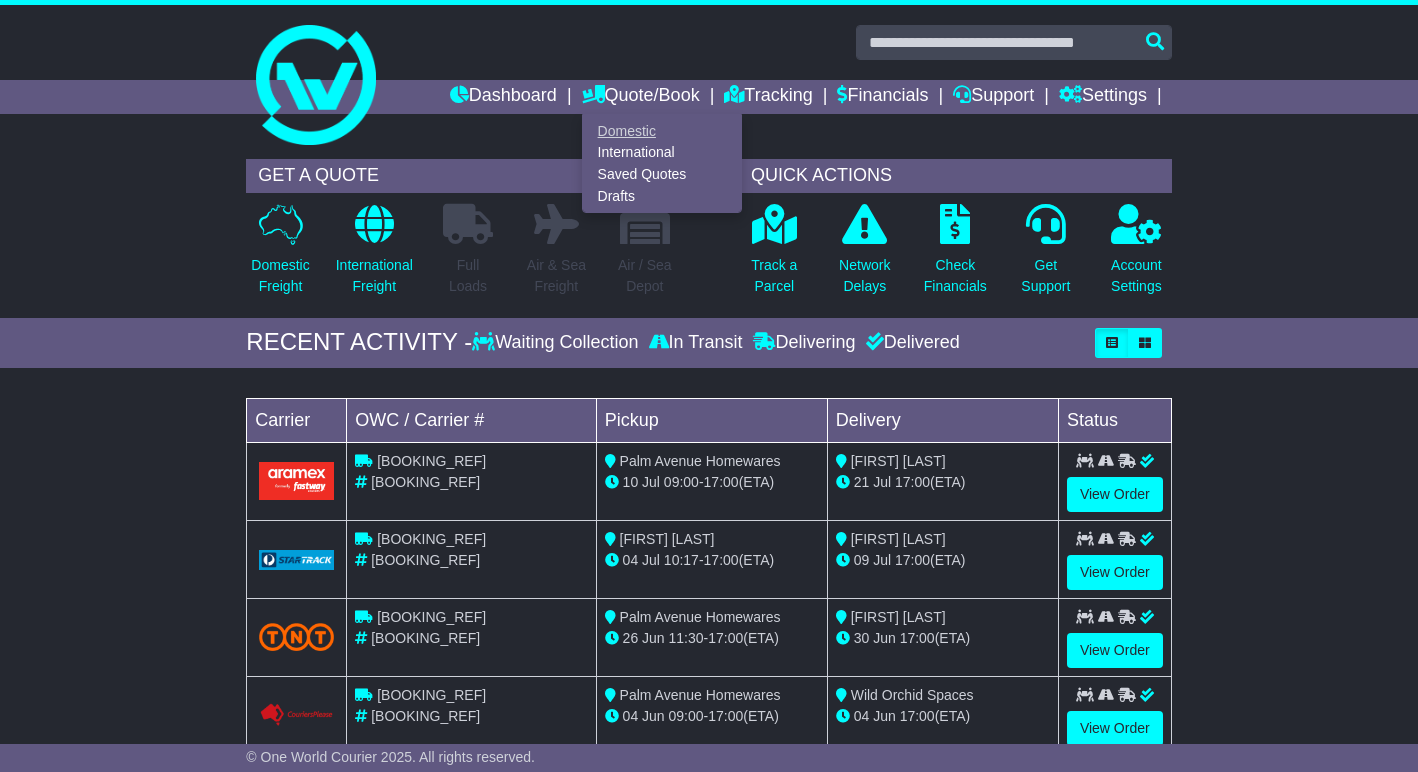 click on "Domestic" at bounding box center (662, 131) 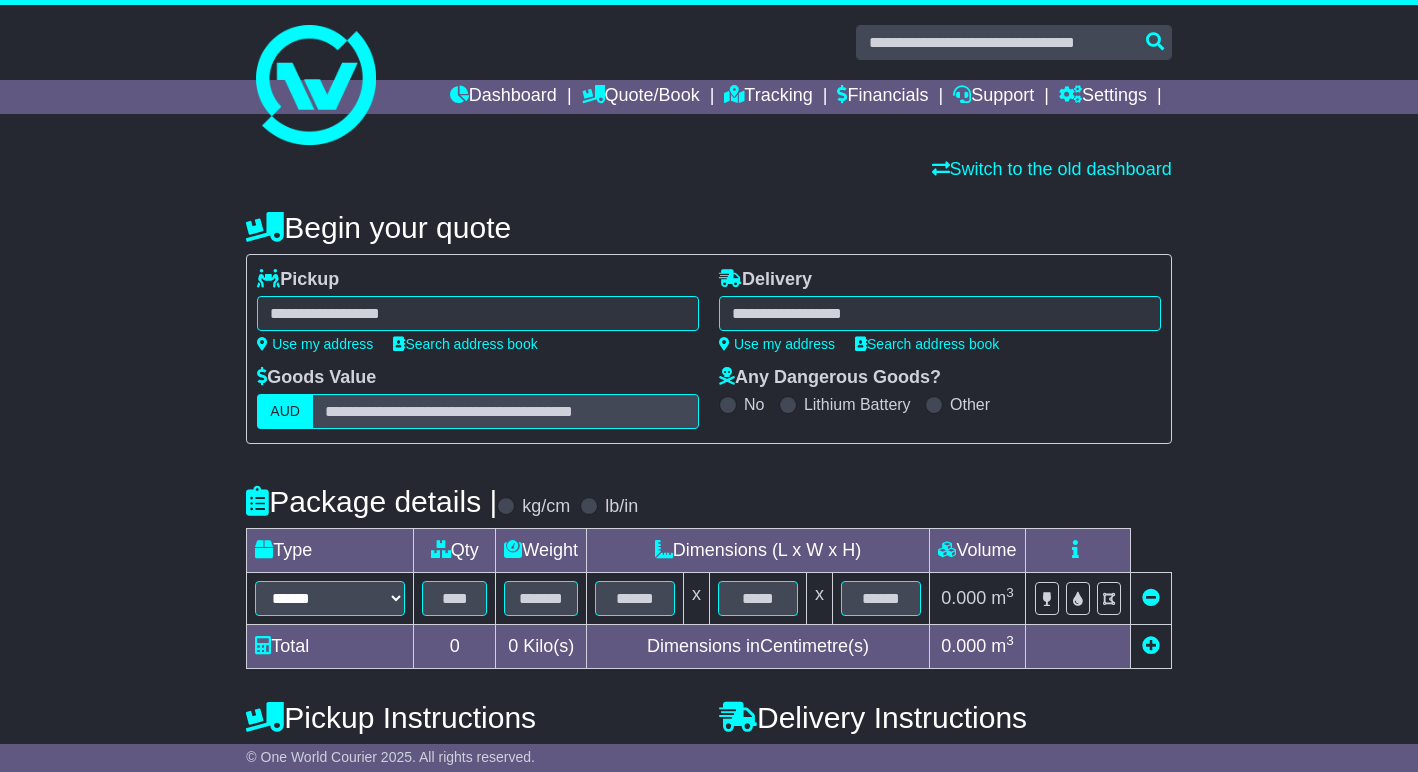 scroll, scrollTop: 0, scrollLeft: 0, axis: both 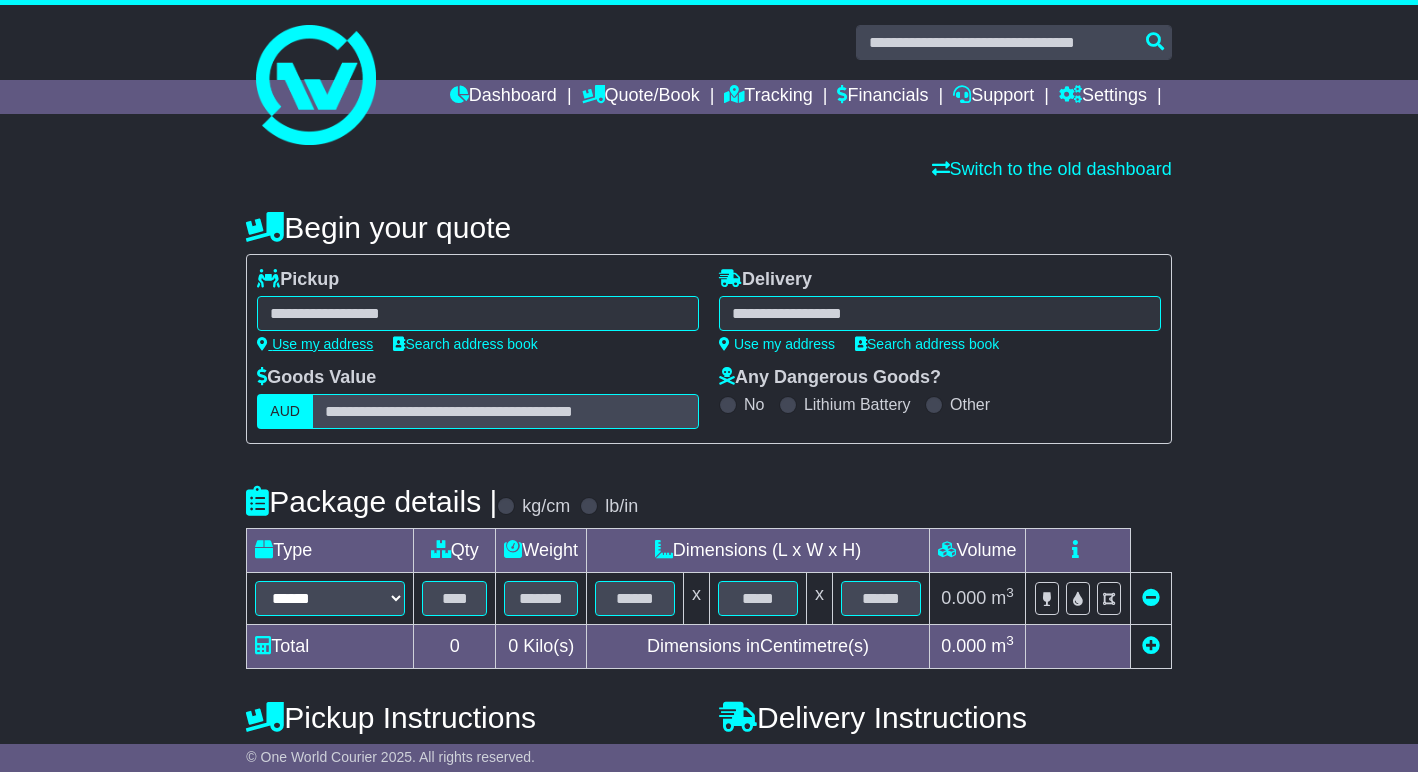 click on "Use my address" at bounding box center (315, 344) 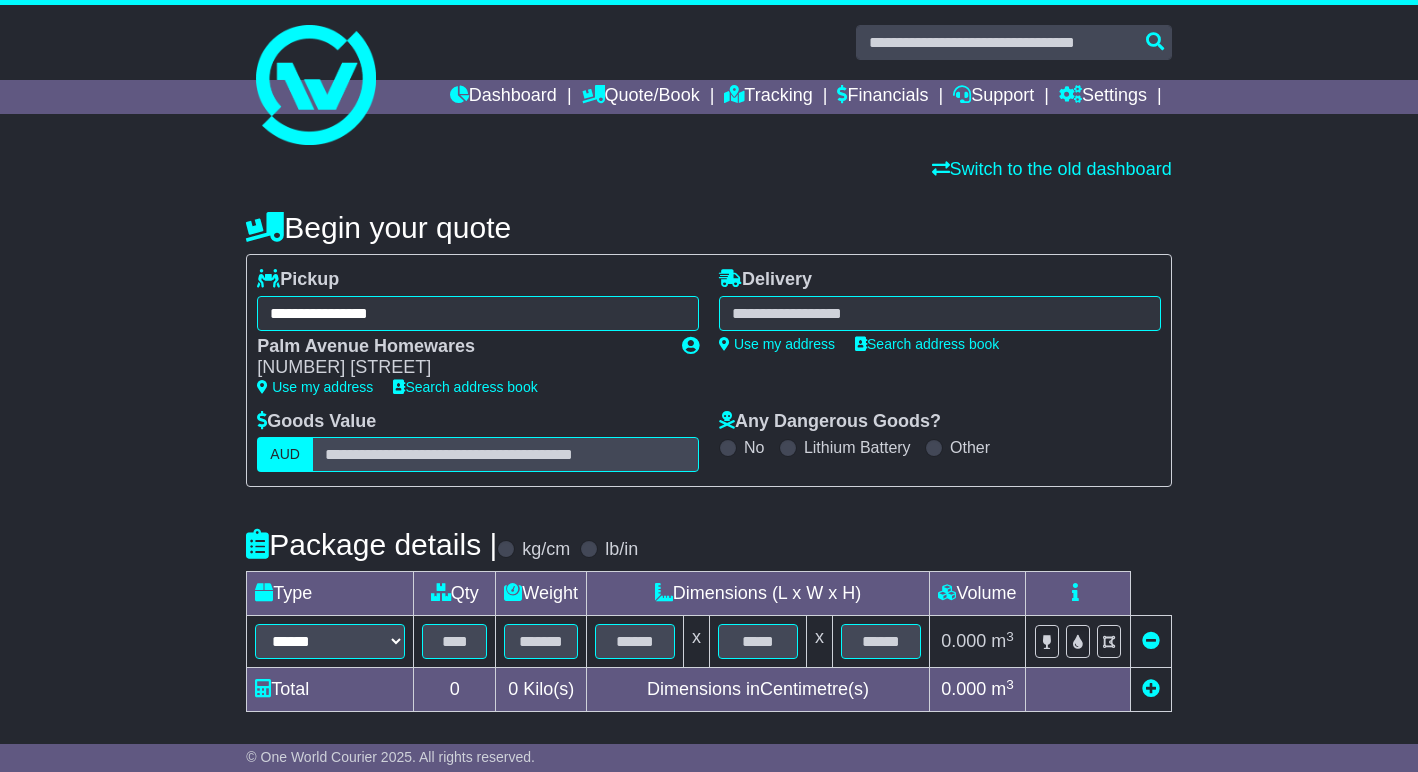 click at bounding box center [940, 313] 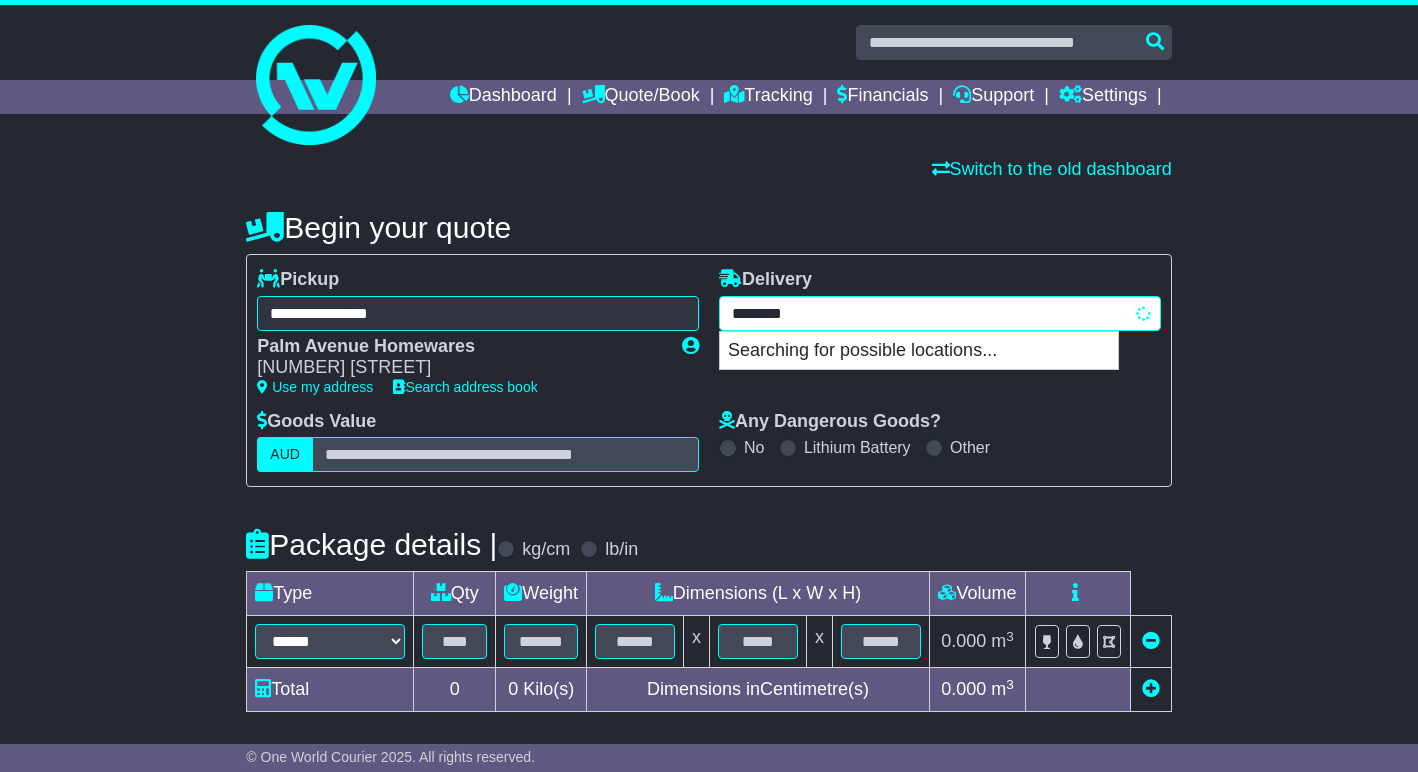 type on "*********" 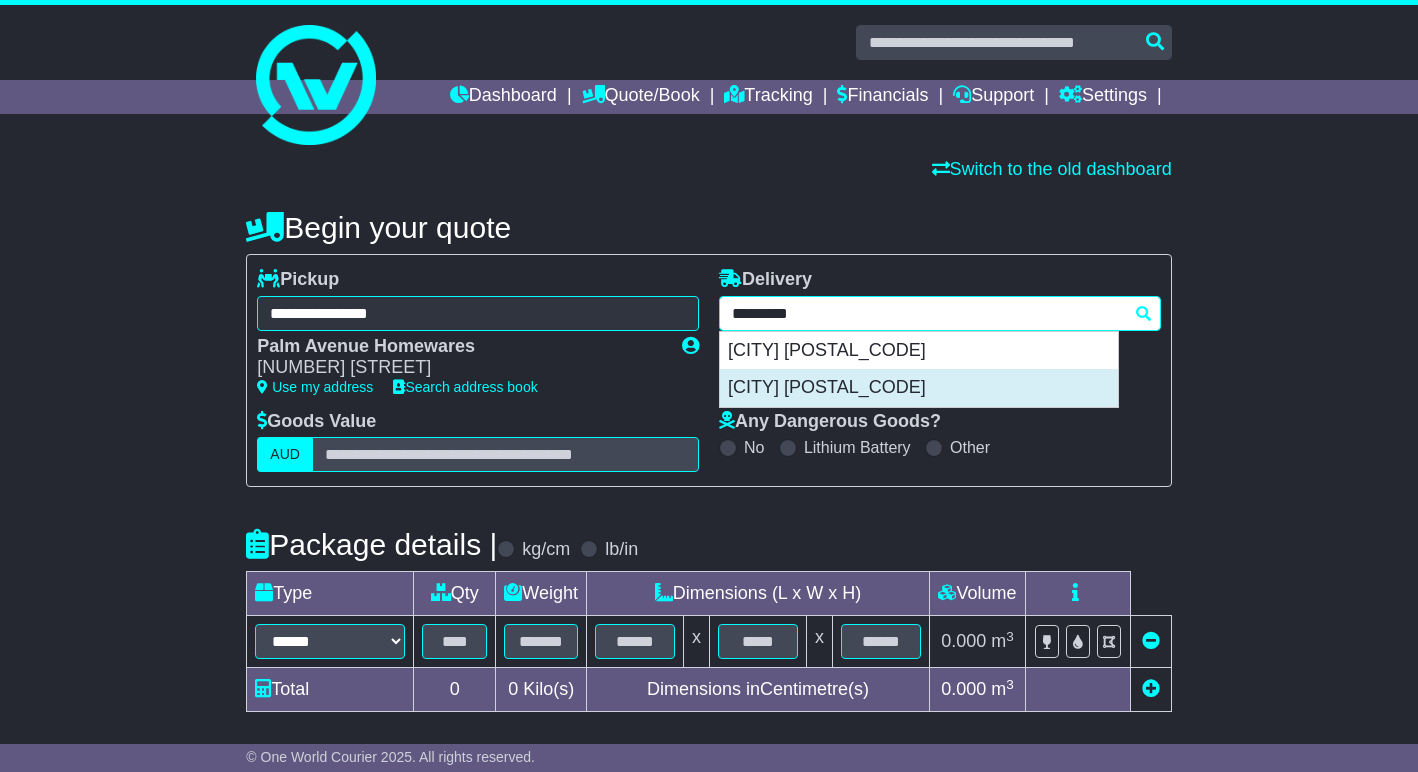 click on "GREENVALE 3059" at bounding box center (919, 388) 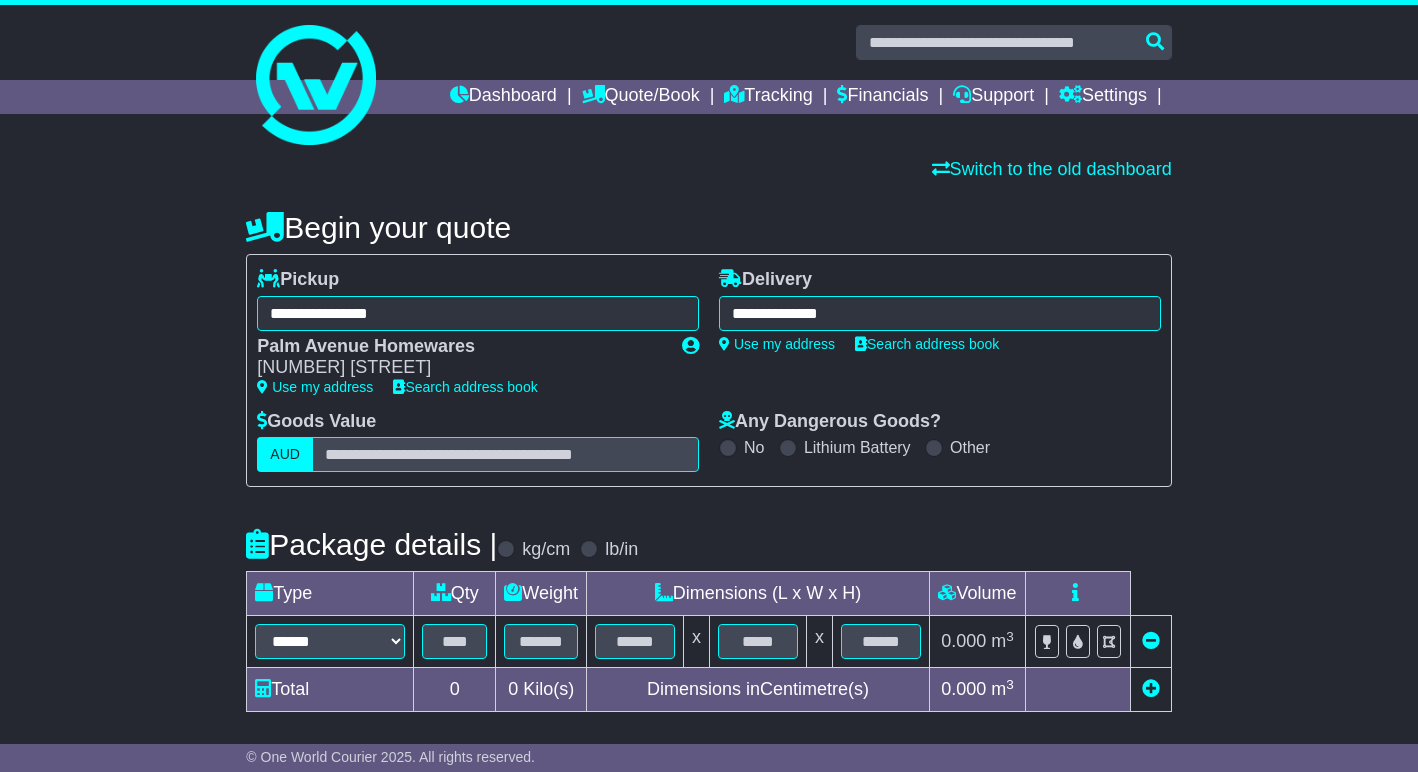 type on "**********" 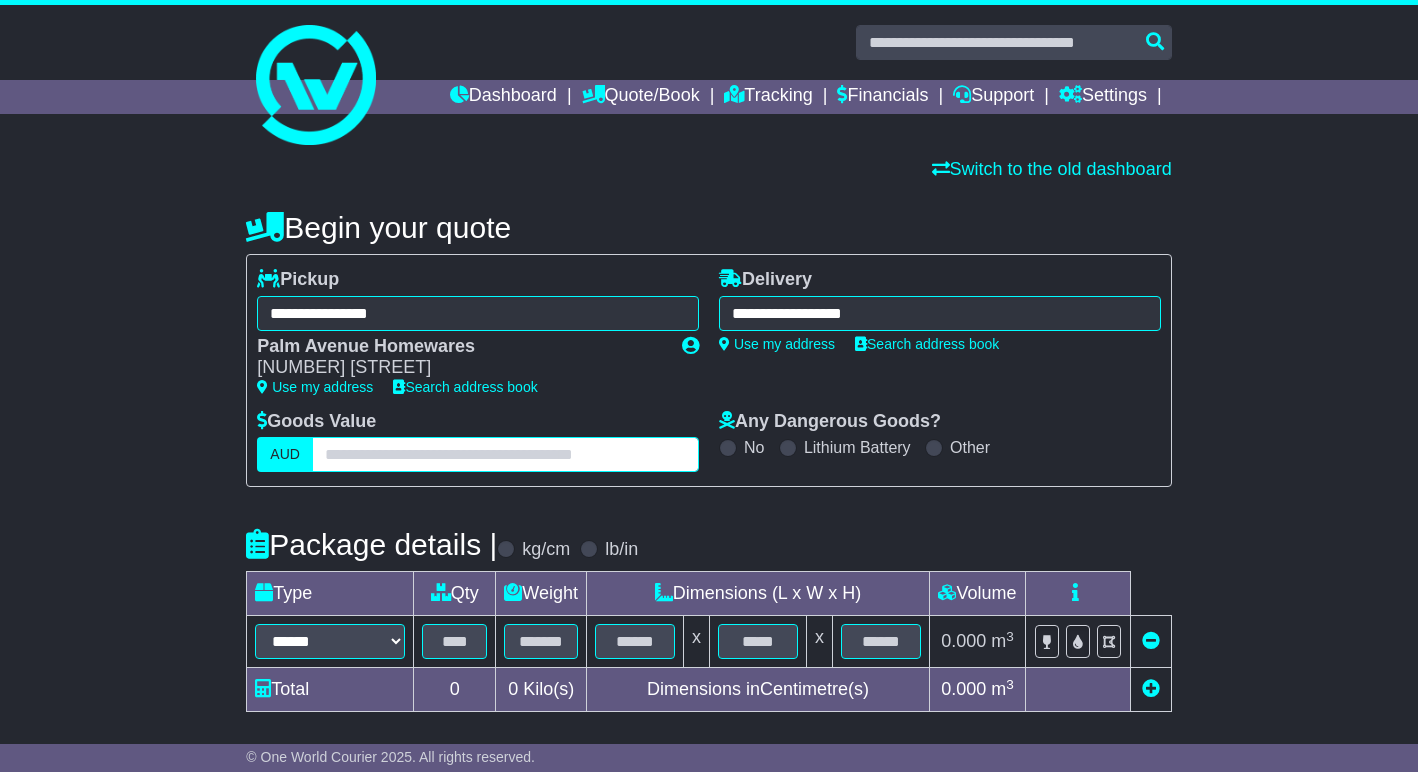 click at bounding box center [505, 454] 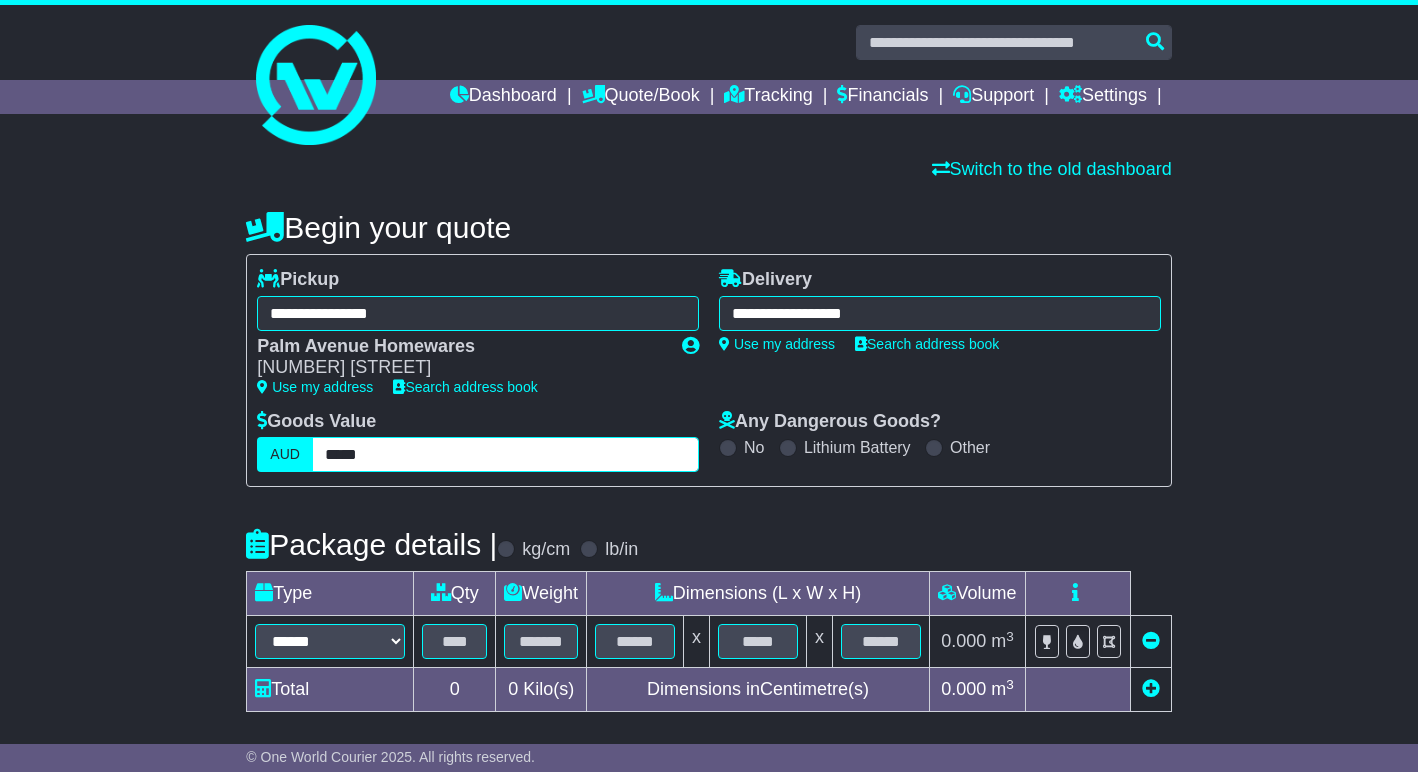 type on "*****" 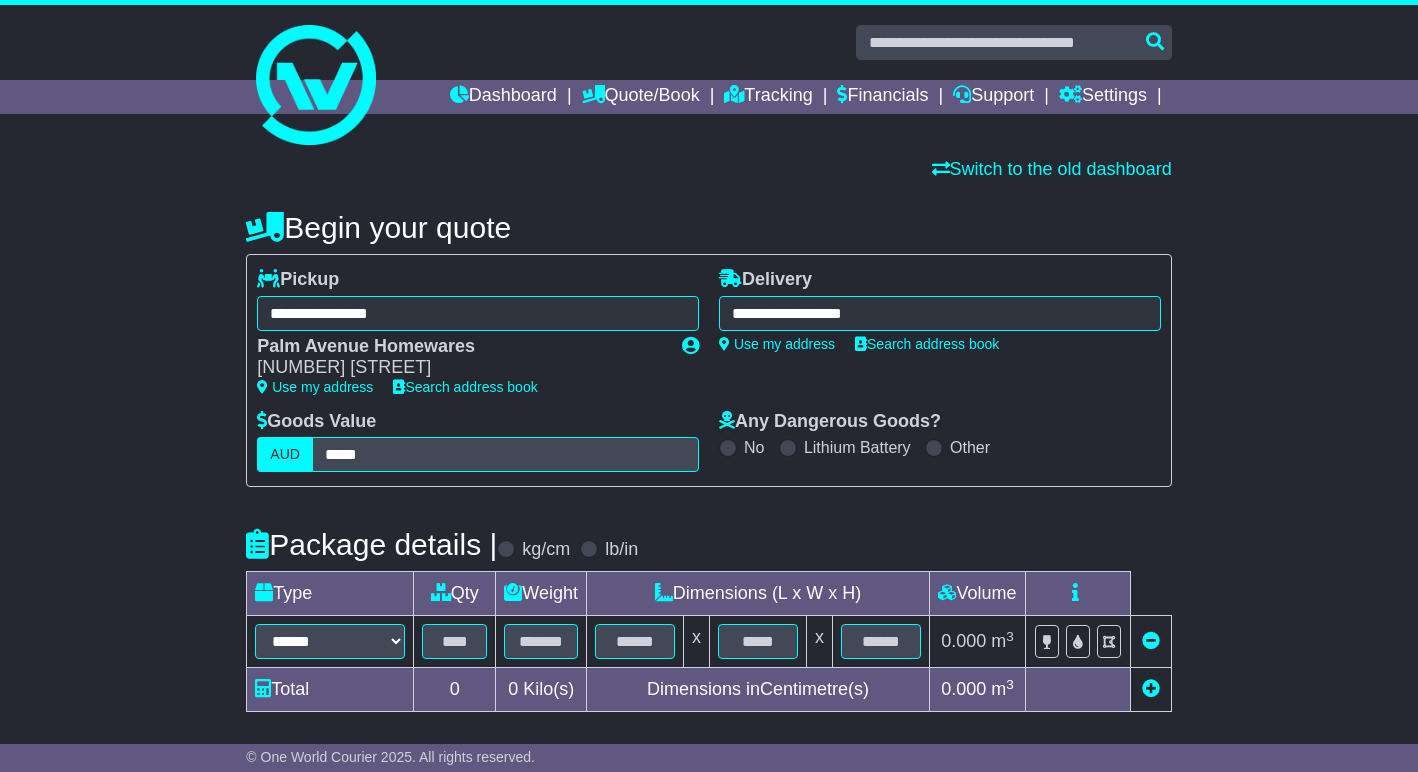 click on "**********" at bounding box center (709, 626) 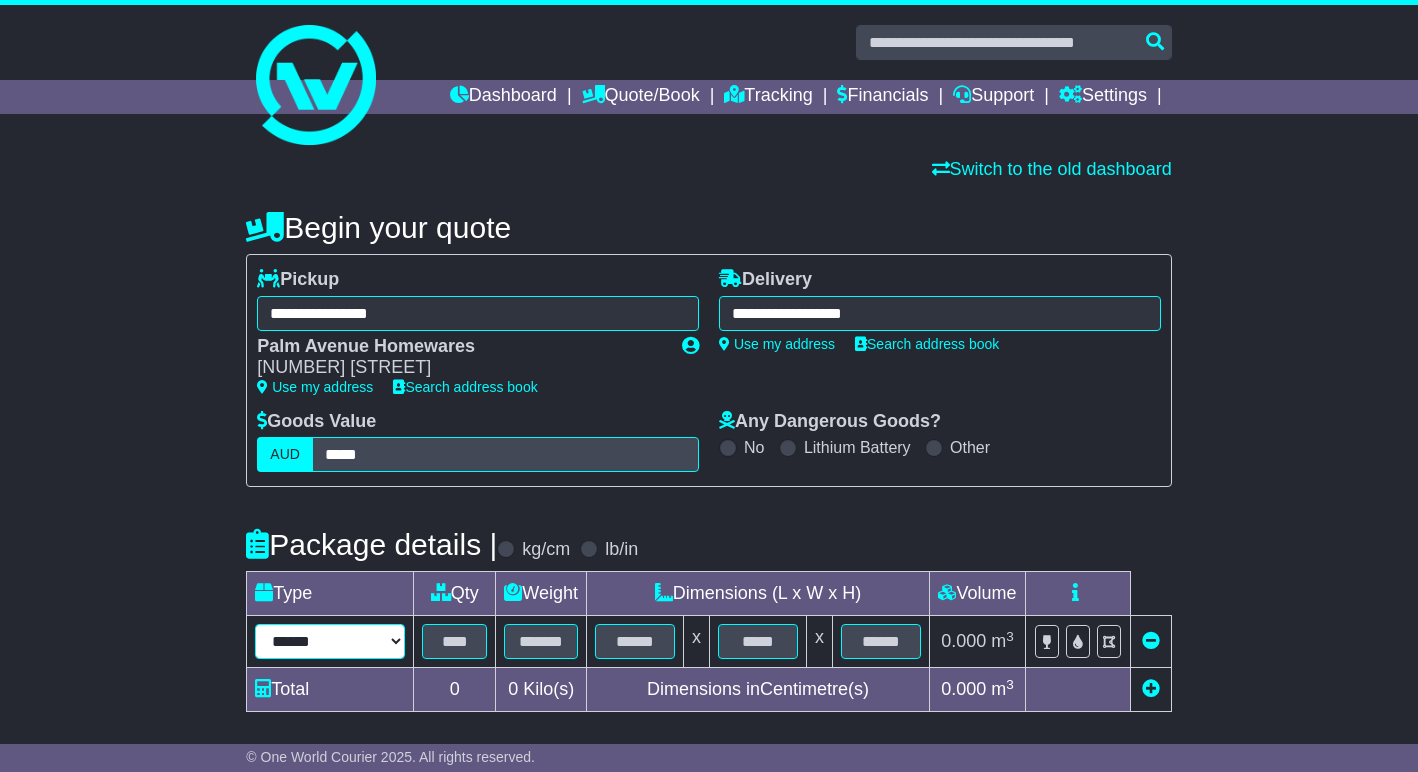 select on "*****" 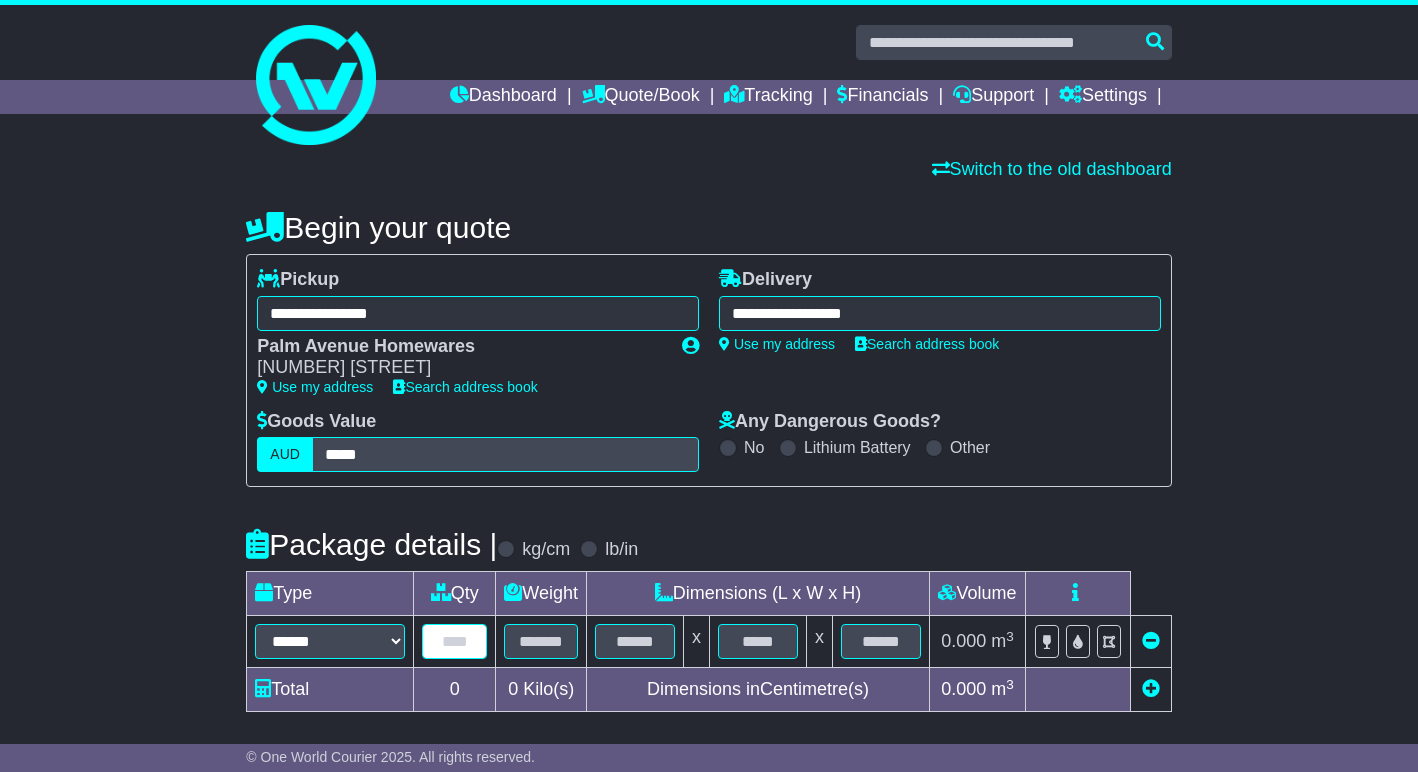 click at bounding box center (454, 641) 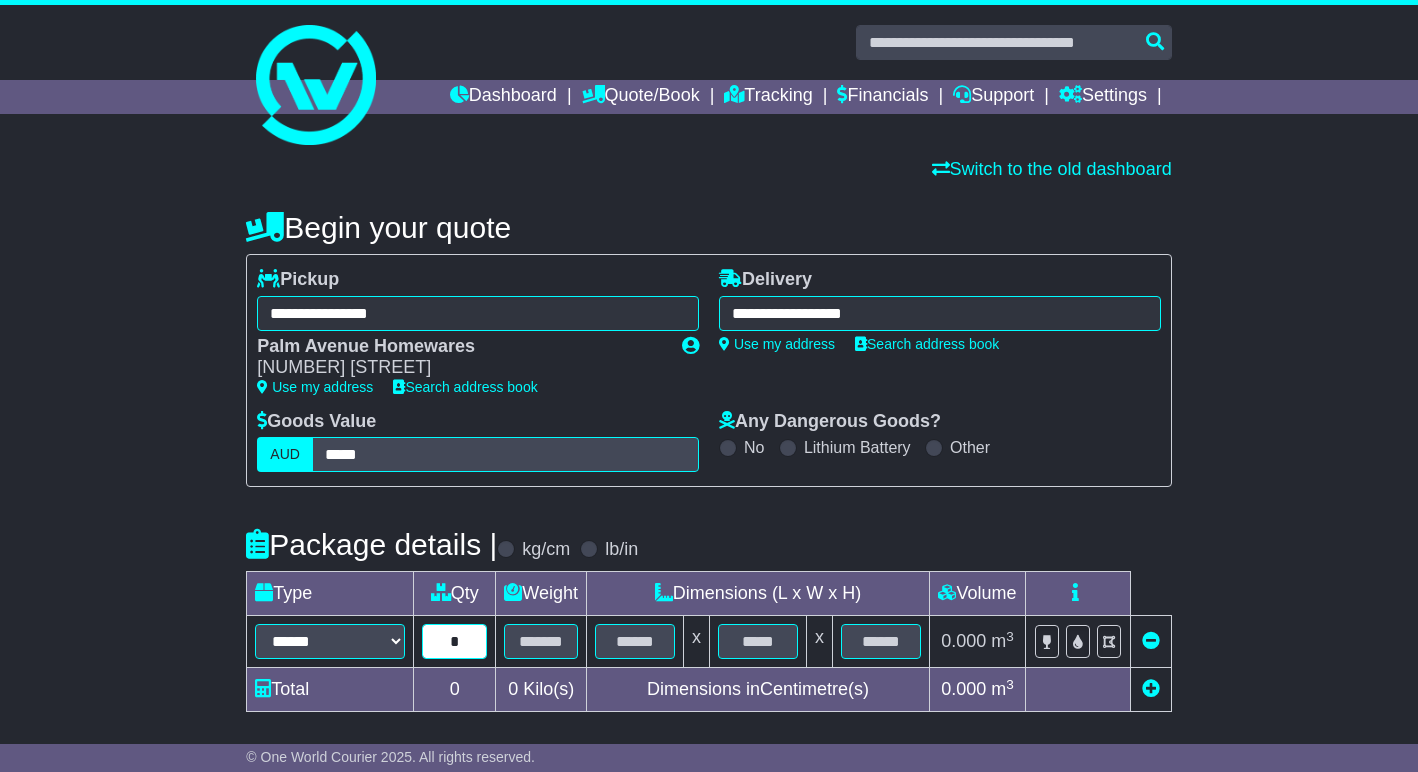 type on "*" 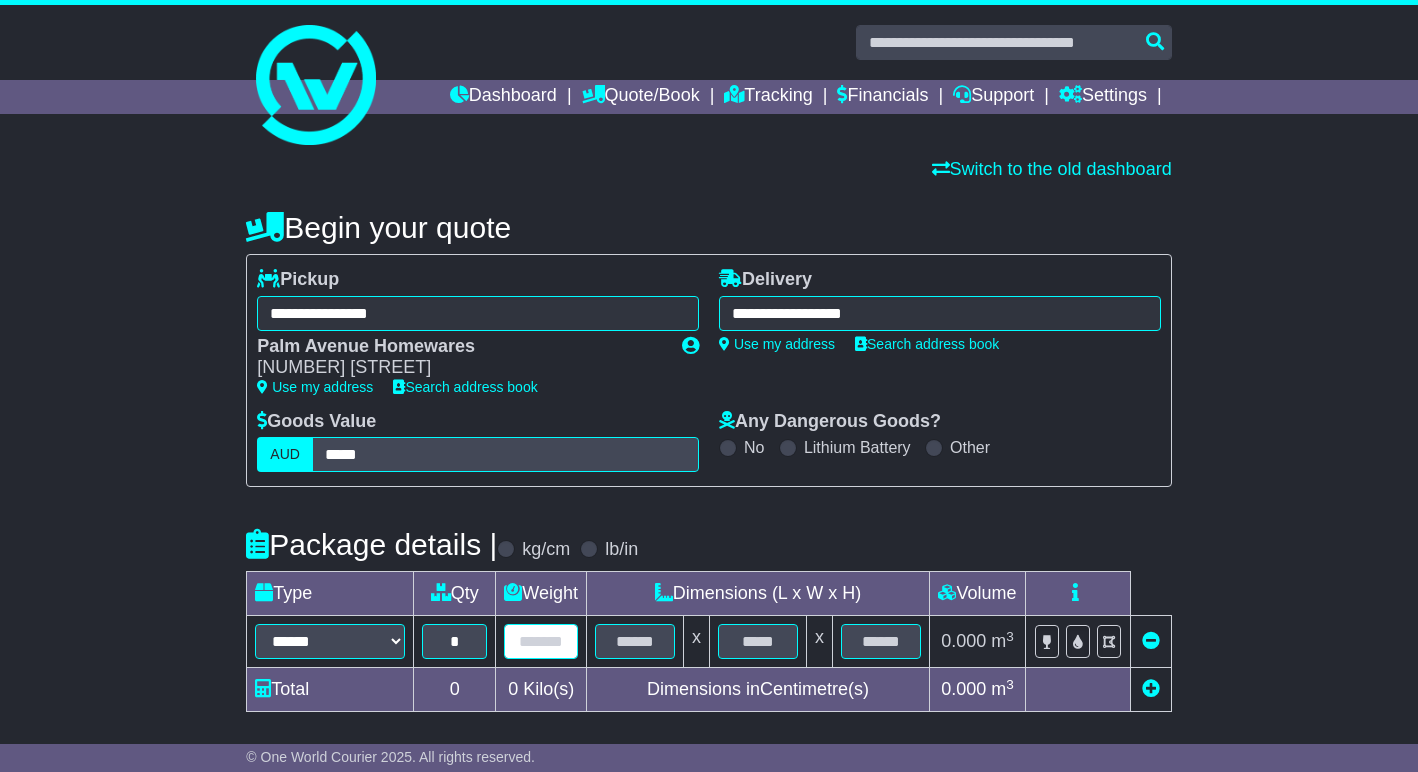 click at bounding box center [541, 641] 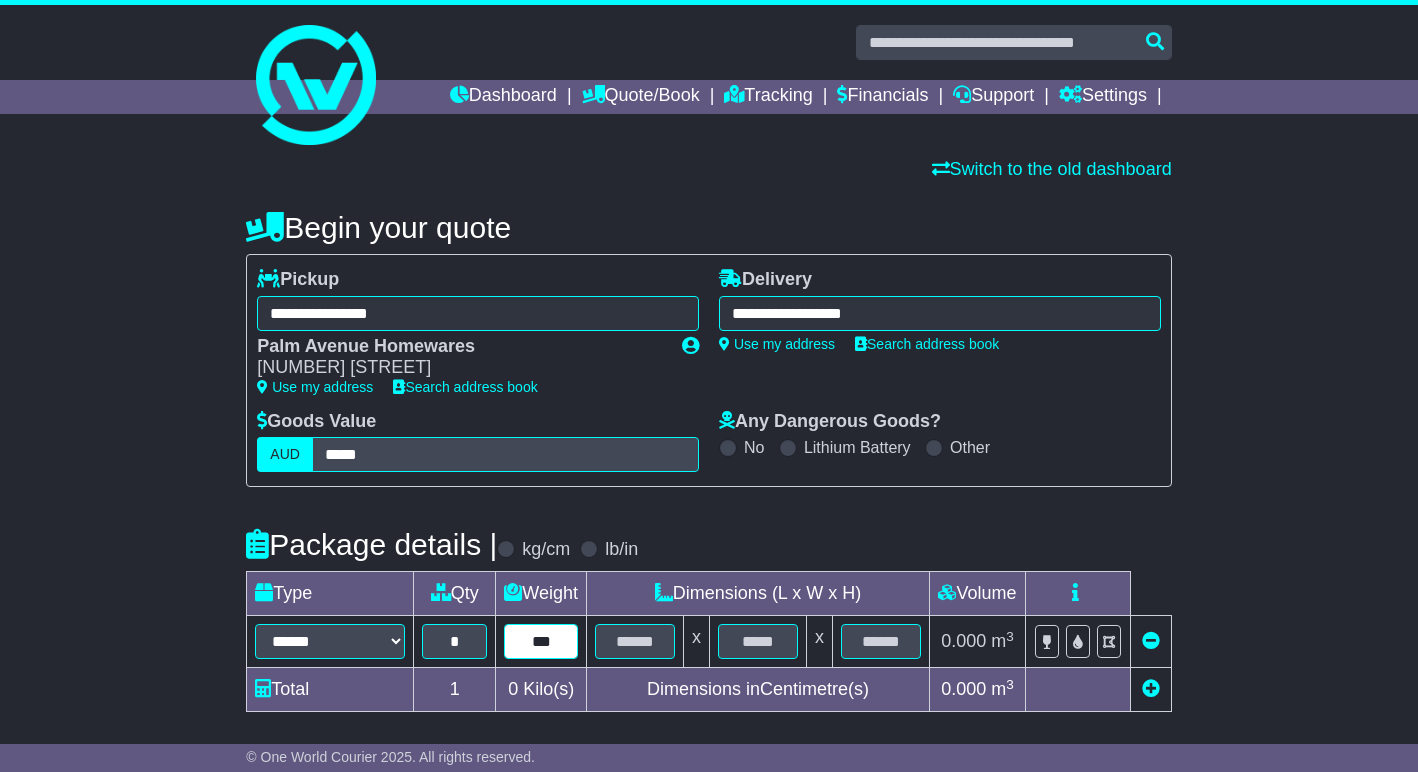 type on "***" 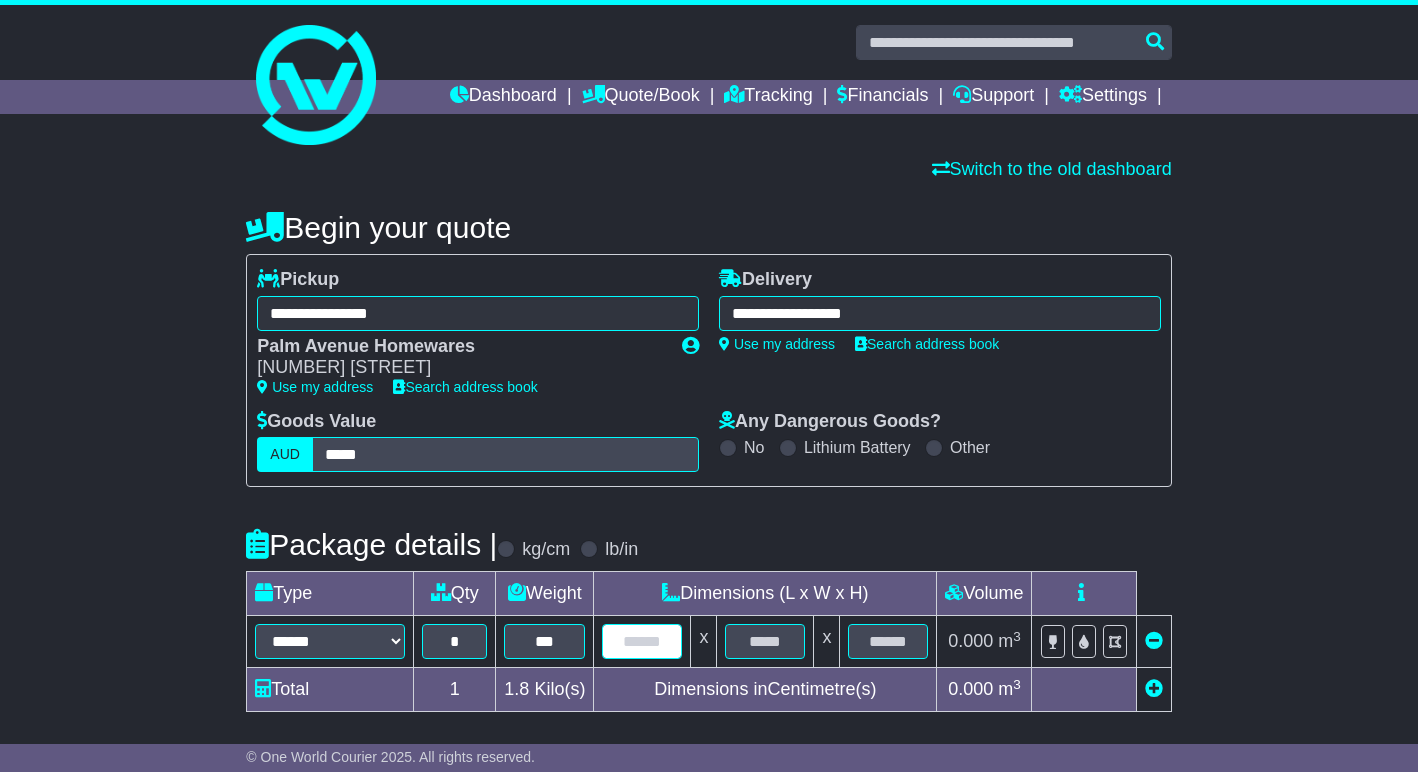 click at bounding box center [642, 641] 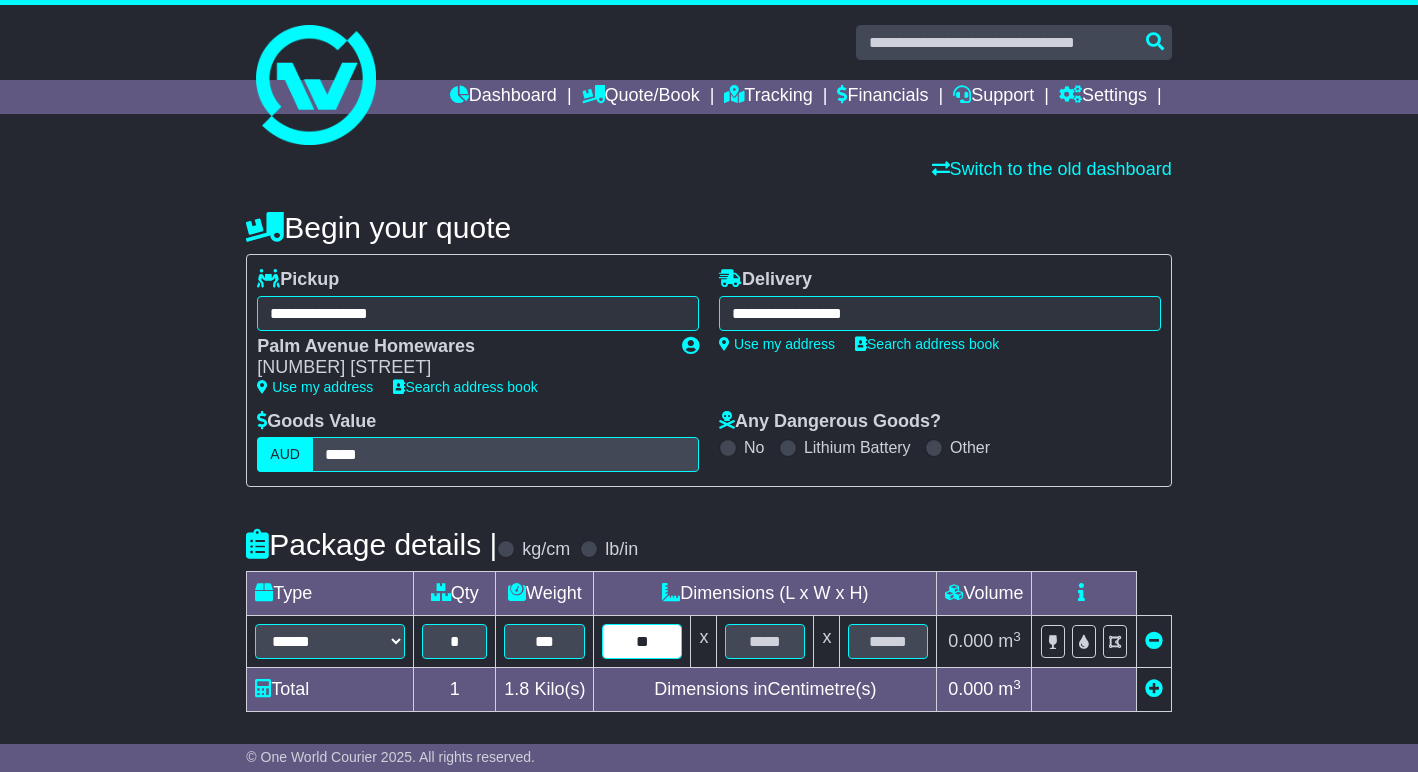 type on "**" 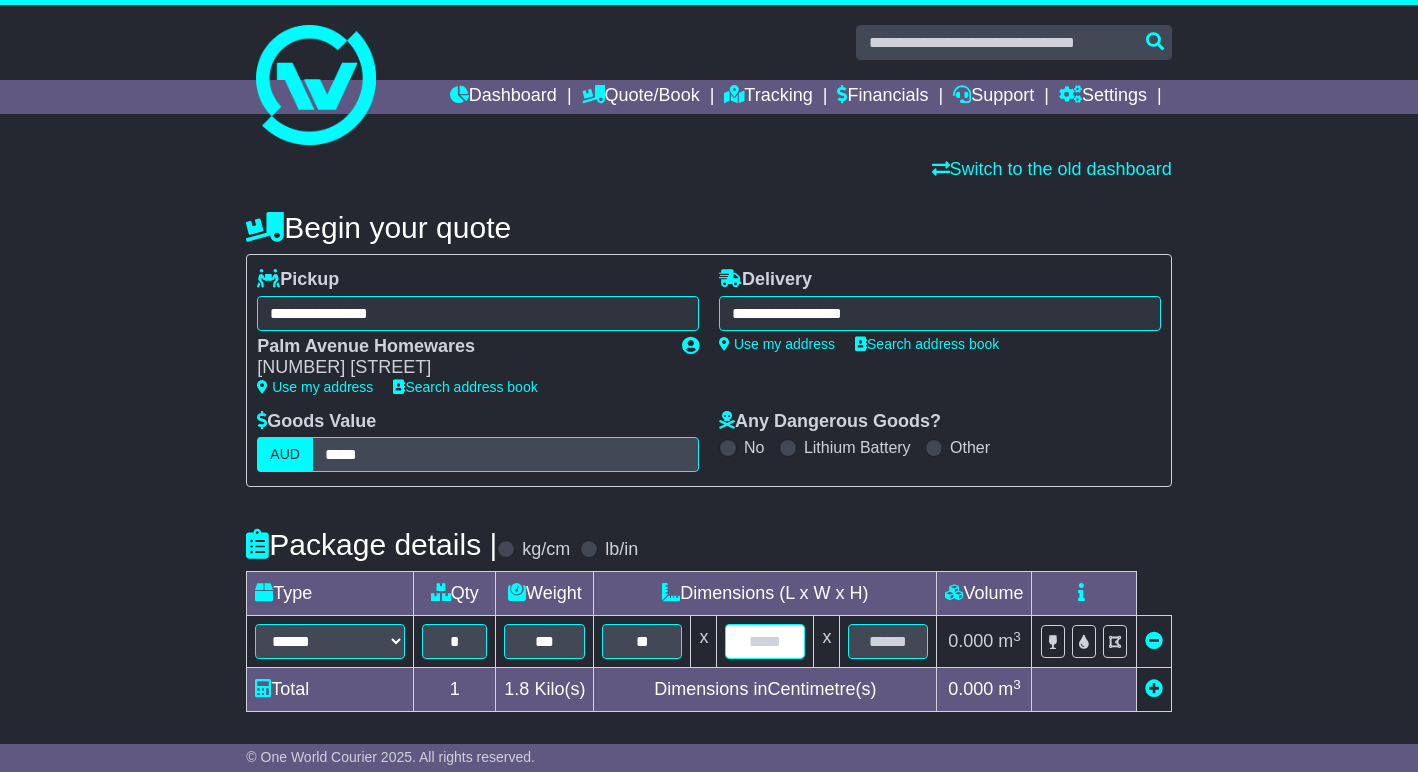 click at bounding box center (765, 641) 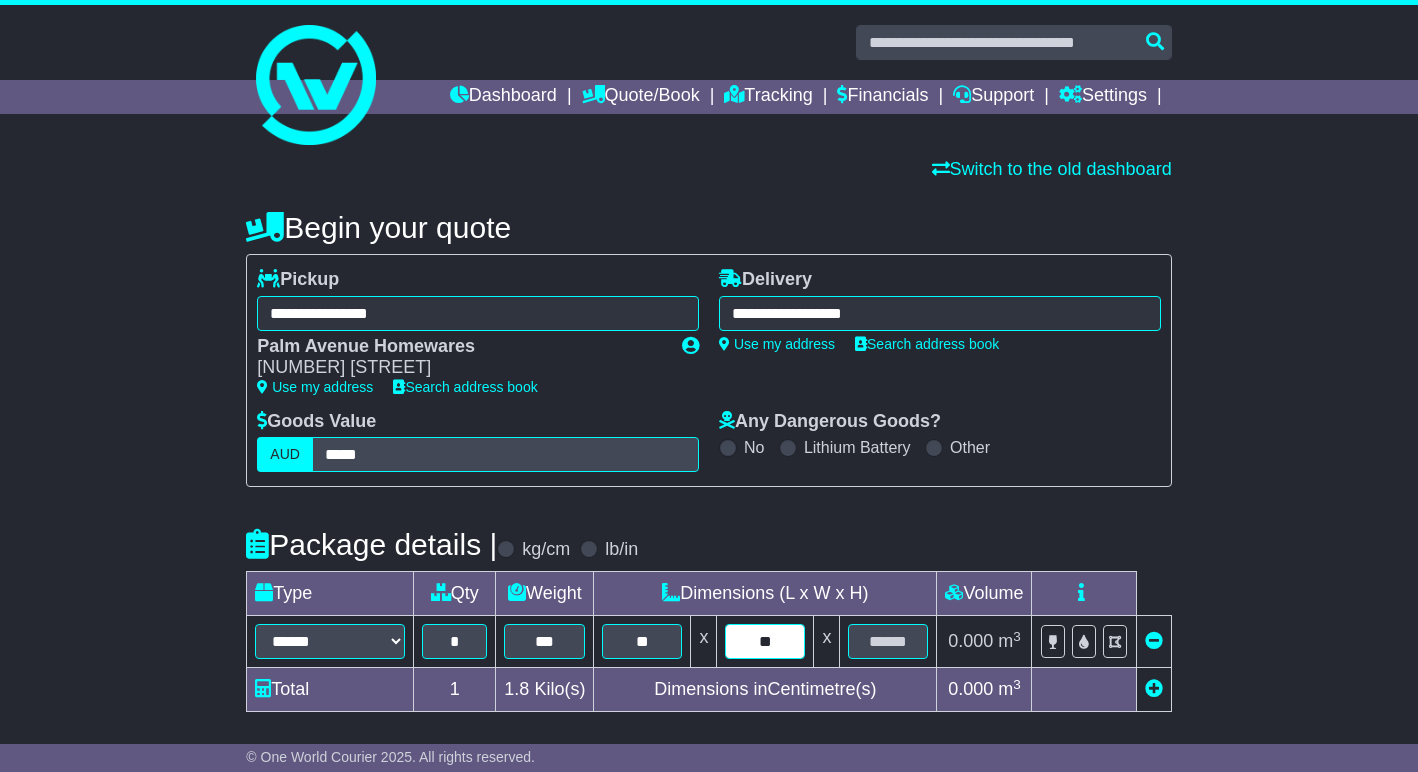 type on "**" 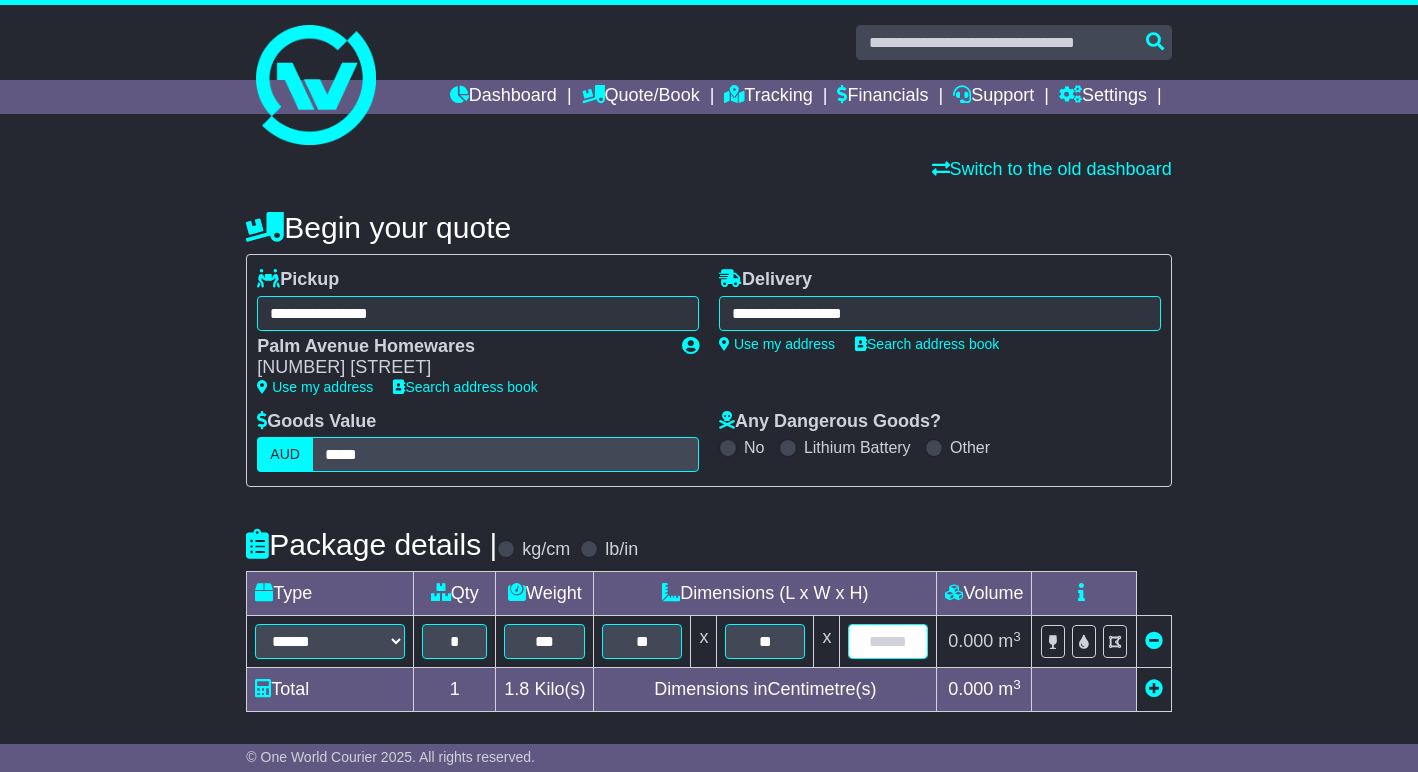 click at bounding box center (888, 641) 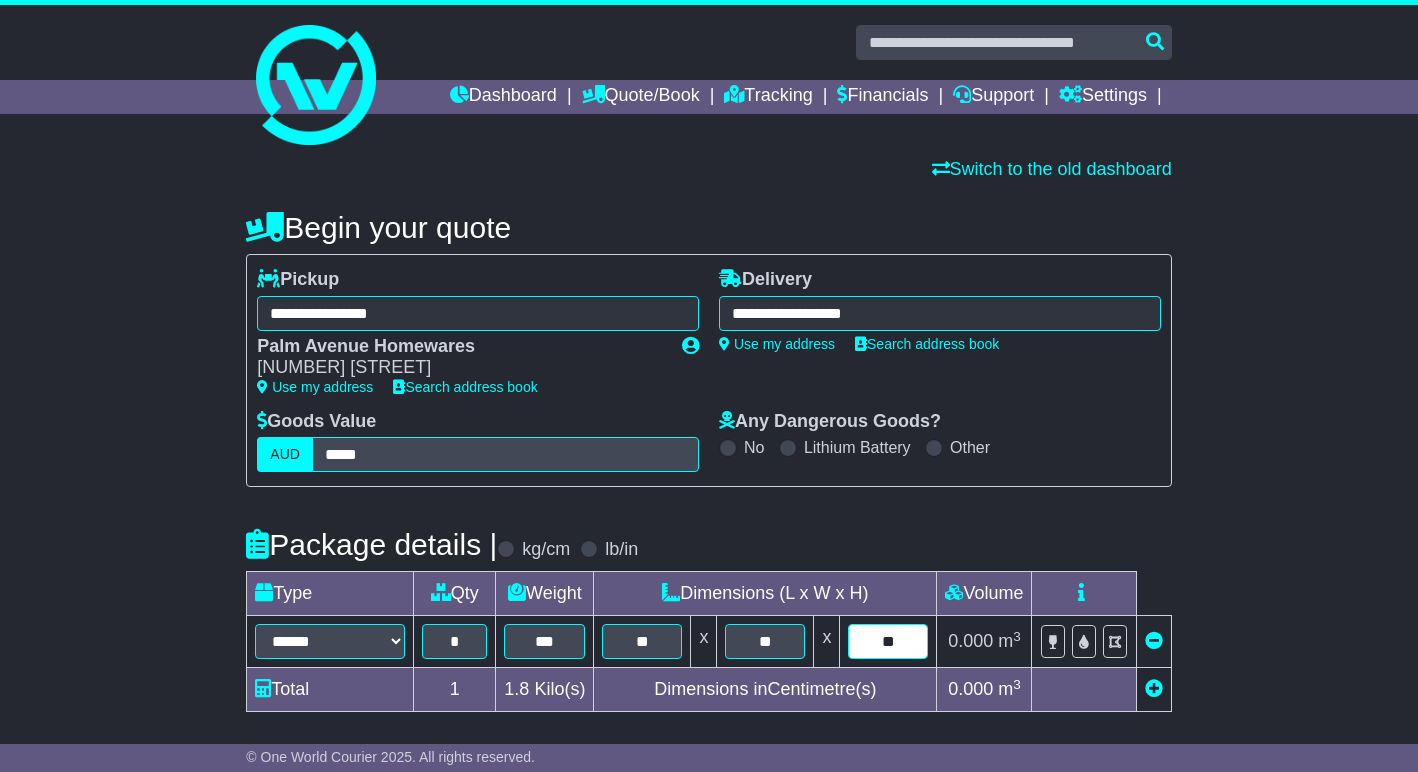 type on "**" 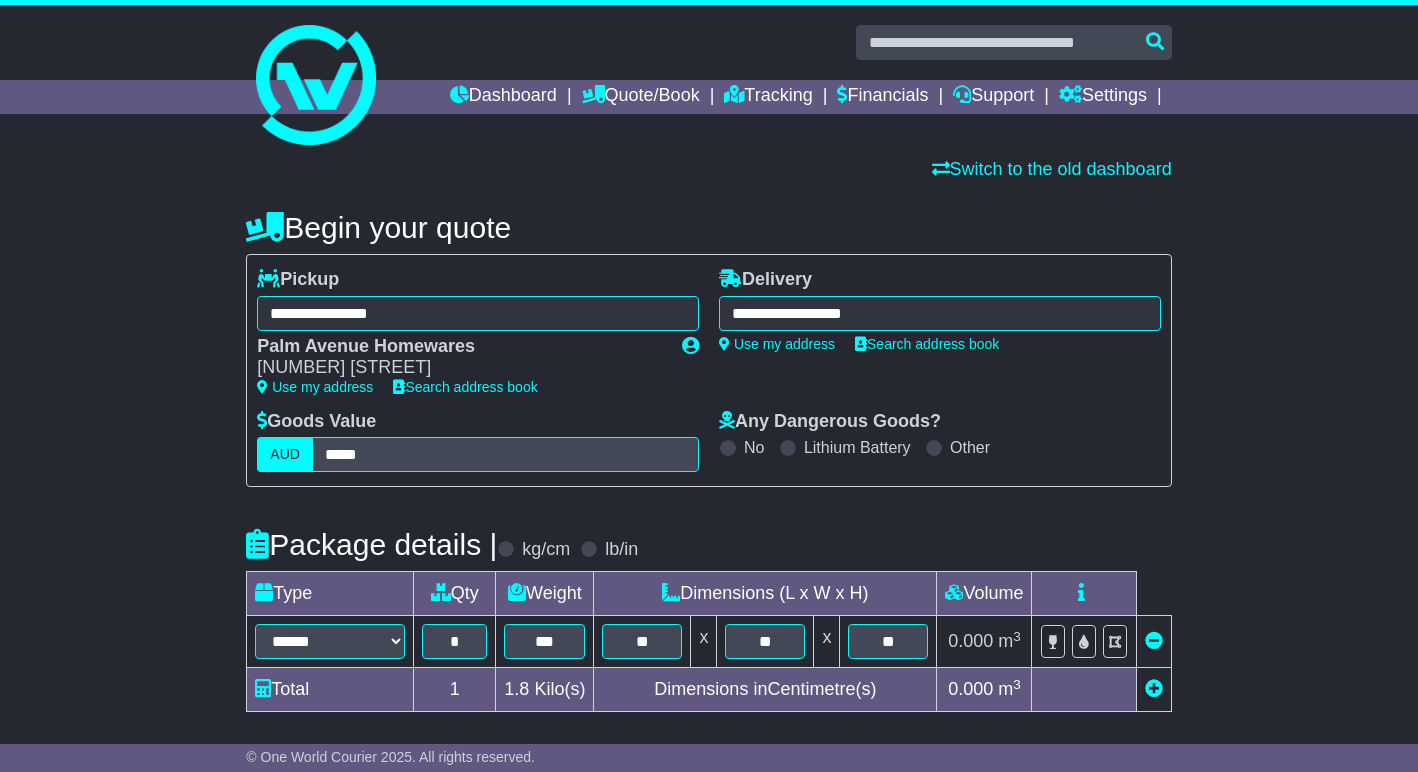 click on "**********" at bounding box center [709, 734] 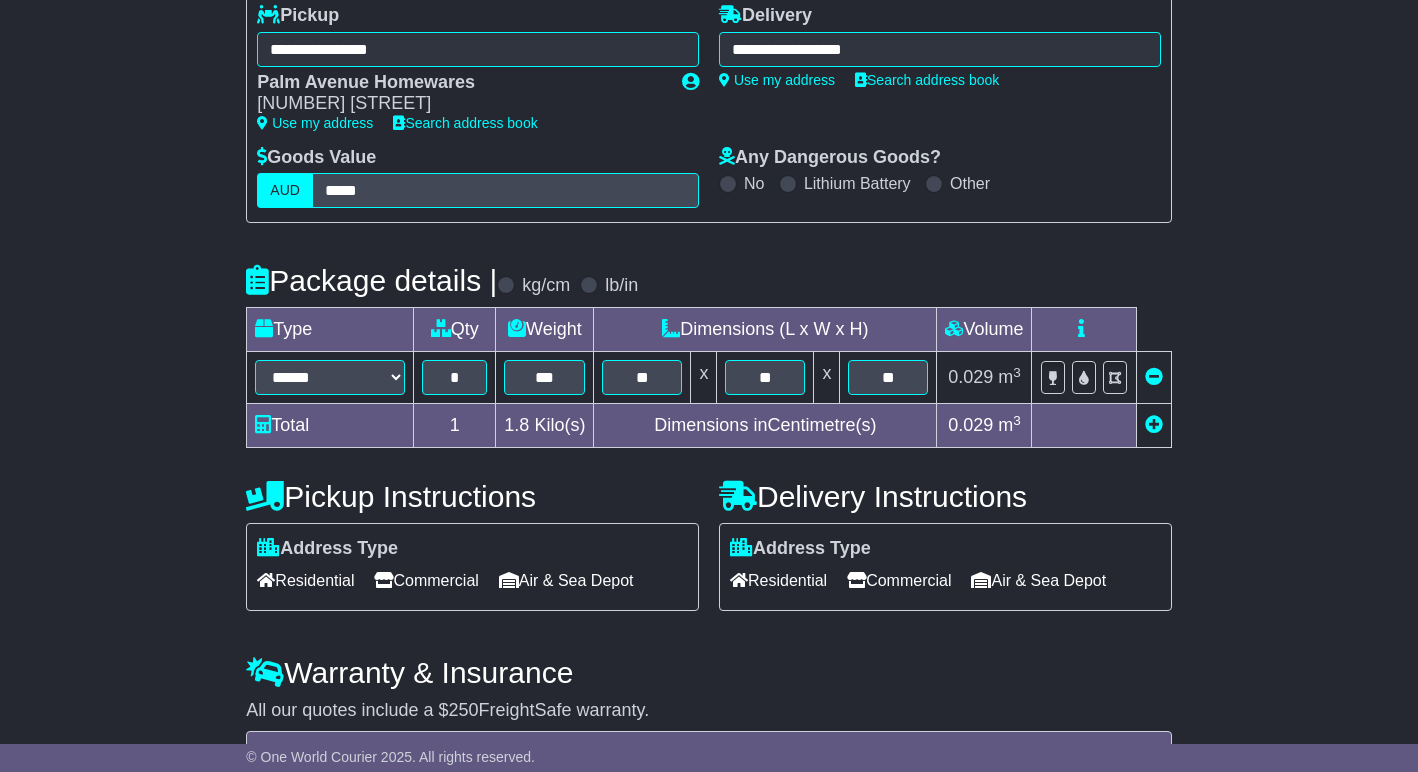 scroll, scrollTop: 277, scrollLeft: 0, axis: vertical 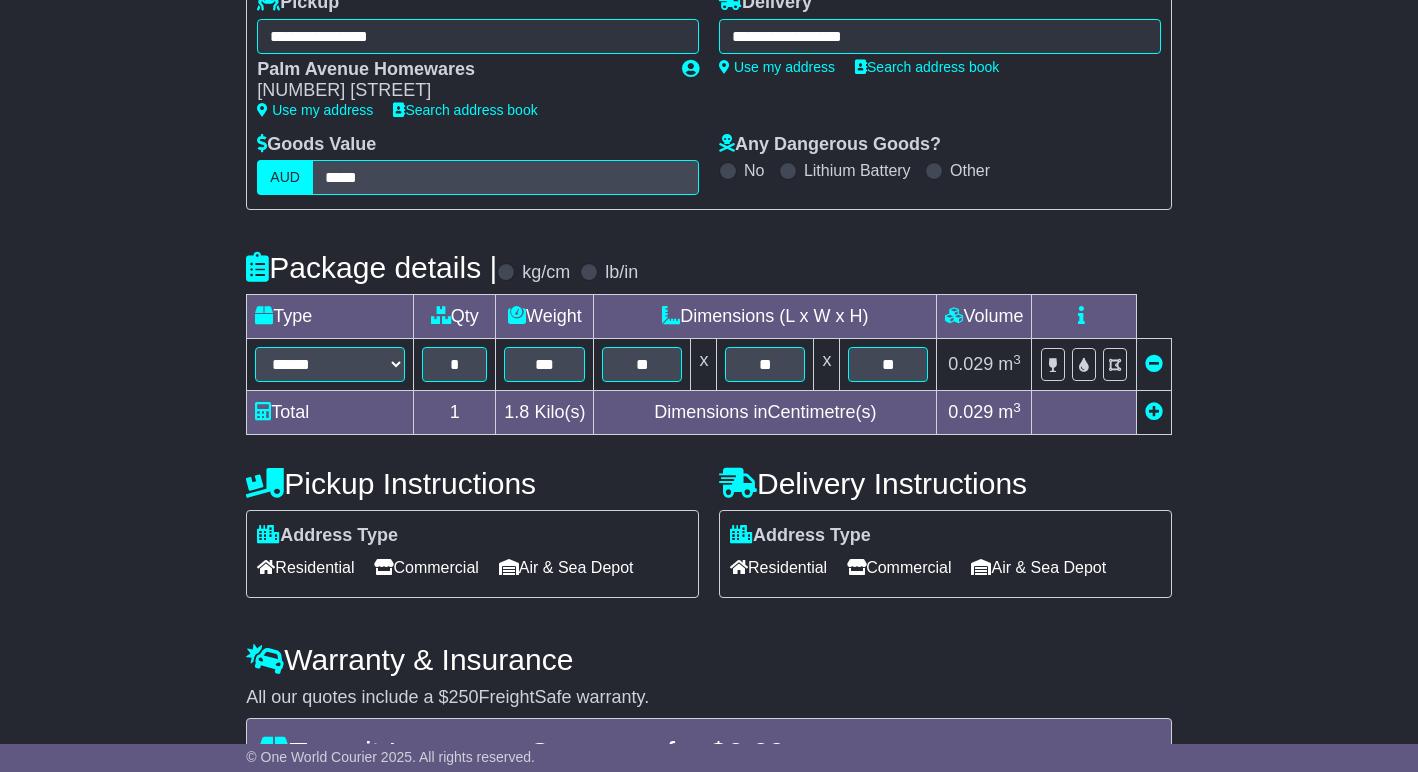 click on "Residential" at bounding box center [778, 567] 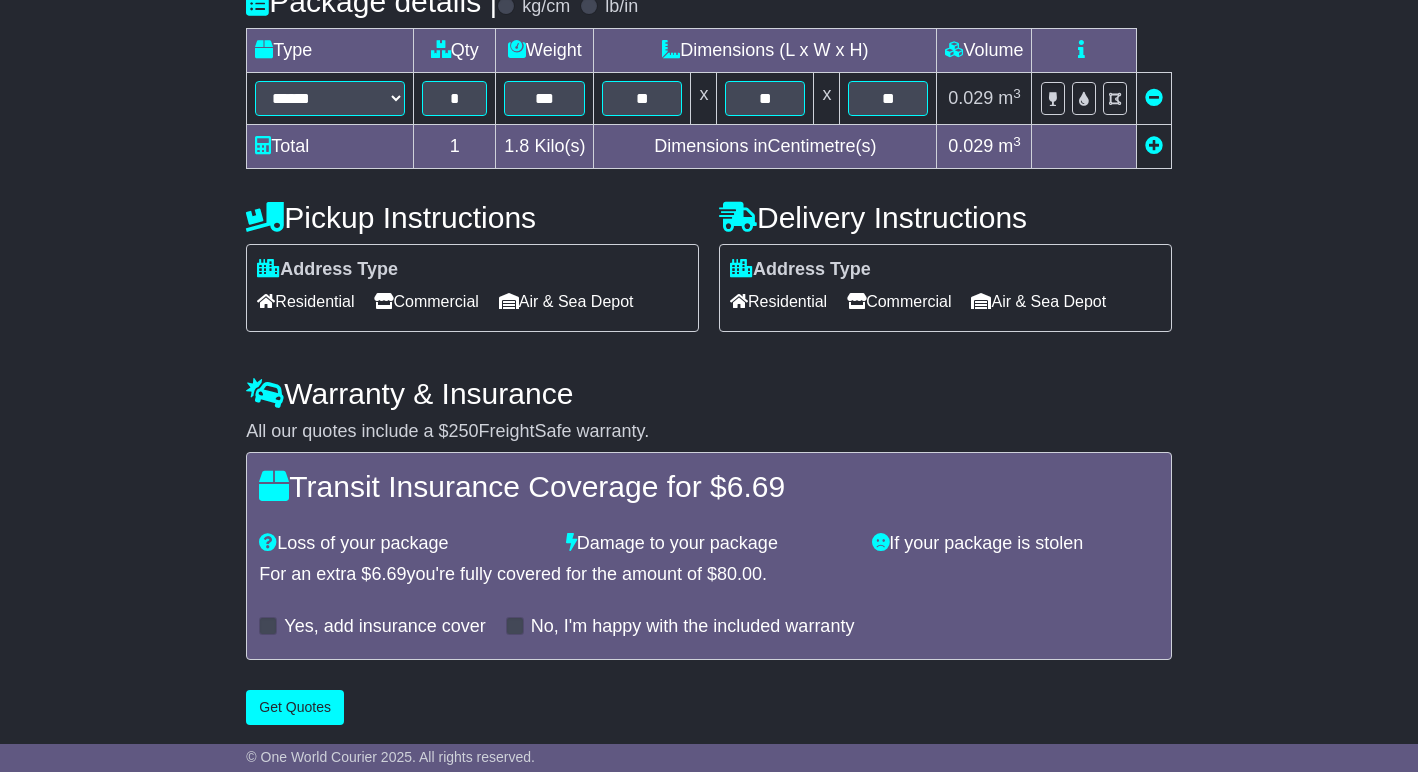 scroll, scrollTop: 542, scrollLeft: 0, axis: vertical 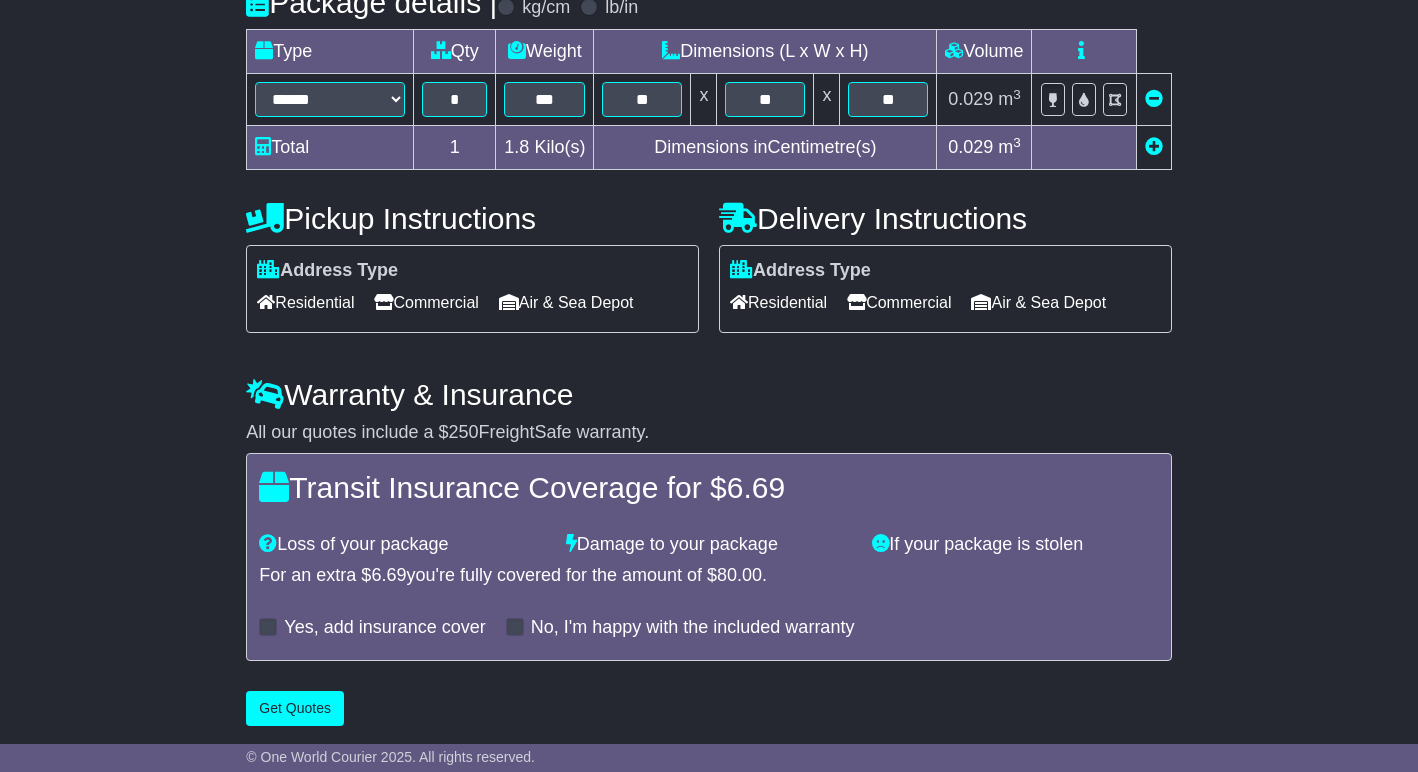 click on "Get Quotes" at bounding box center [295, 708] 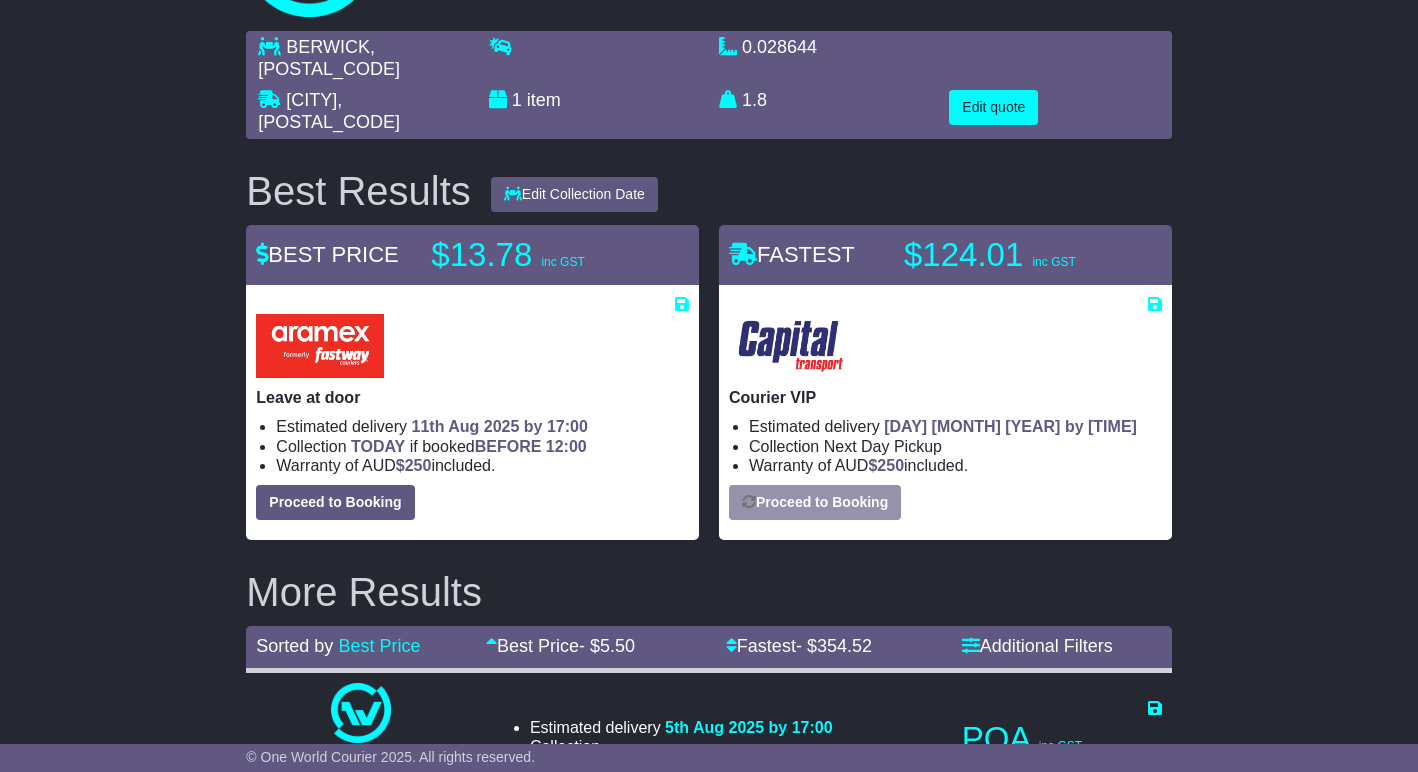 scroll, scrollTop: 131, scrollLeft: 0, axis: vertical 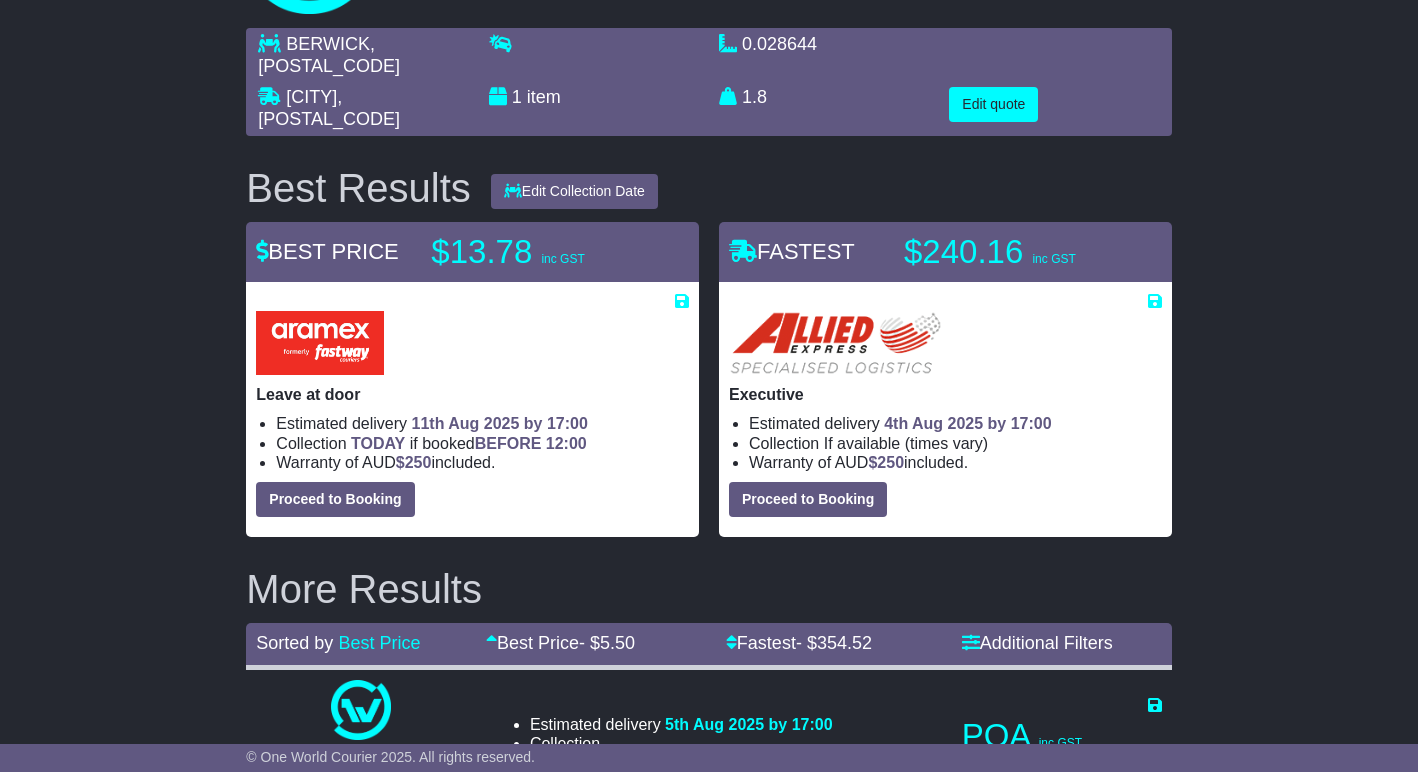 click on "Proceed to Booking" at bounding box center (335, 499) 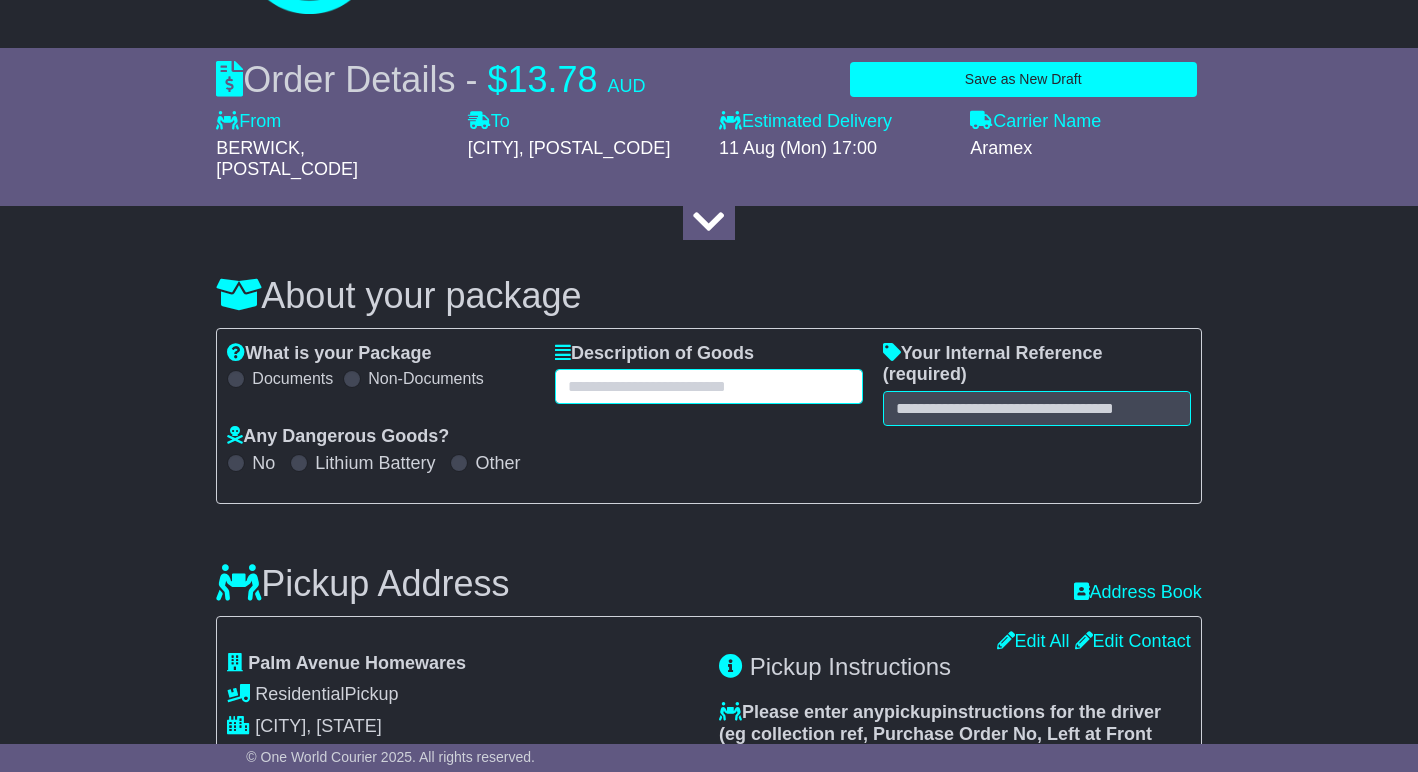 click at bounding box center [709, 386] 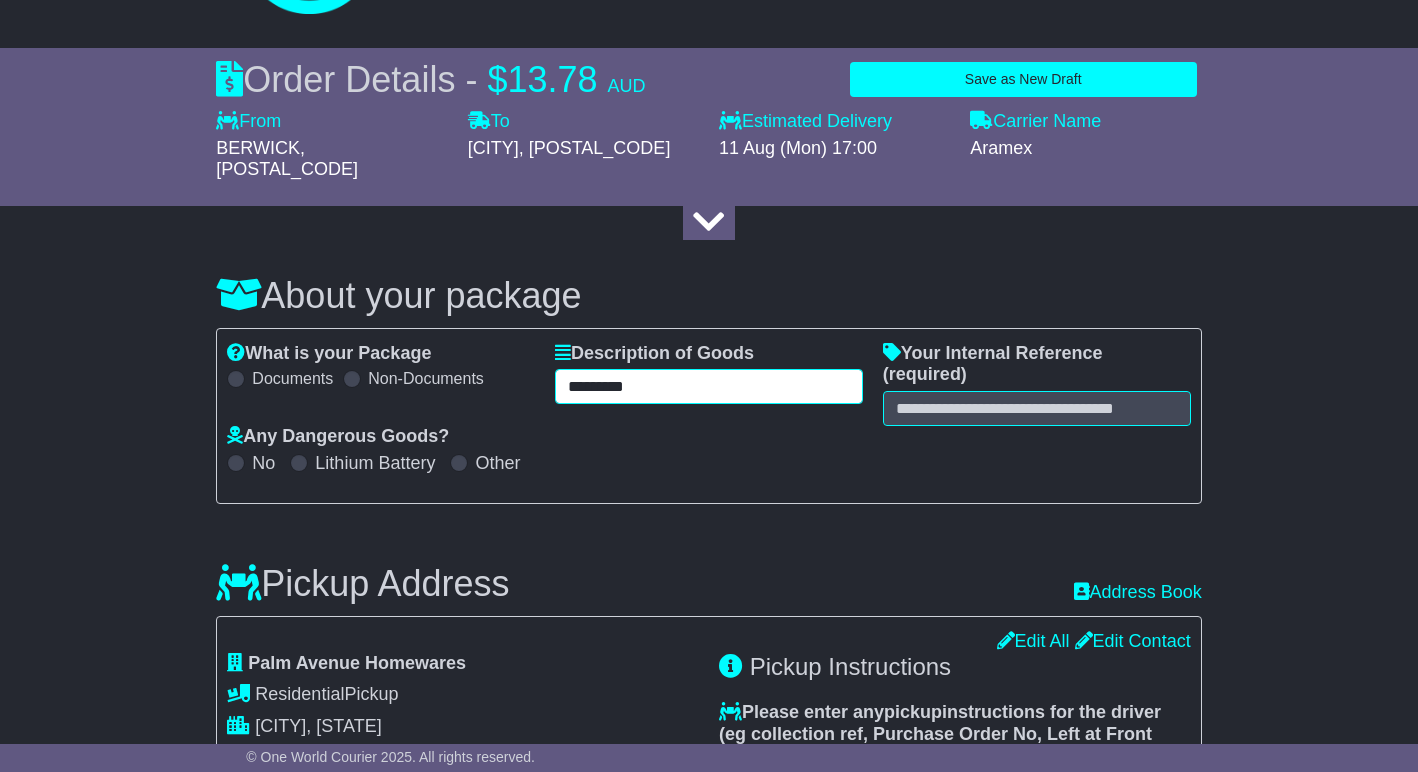type on "*********" 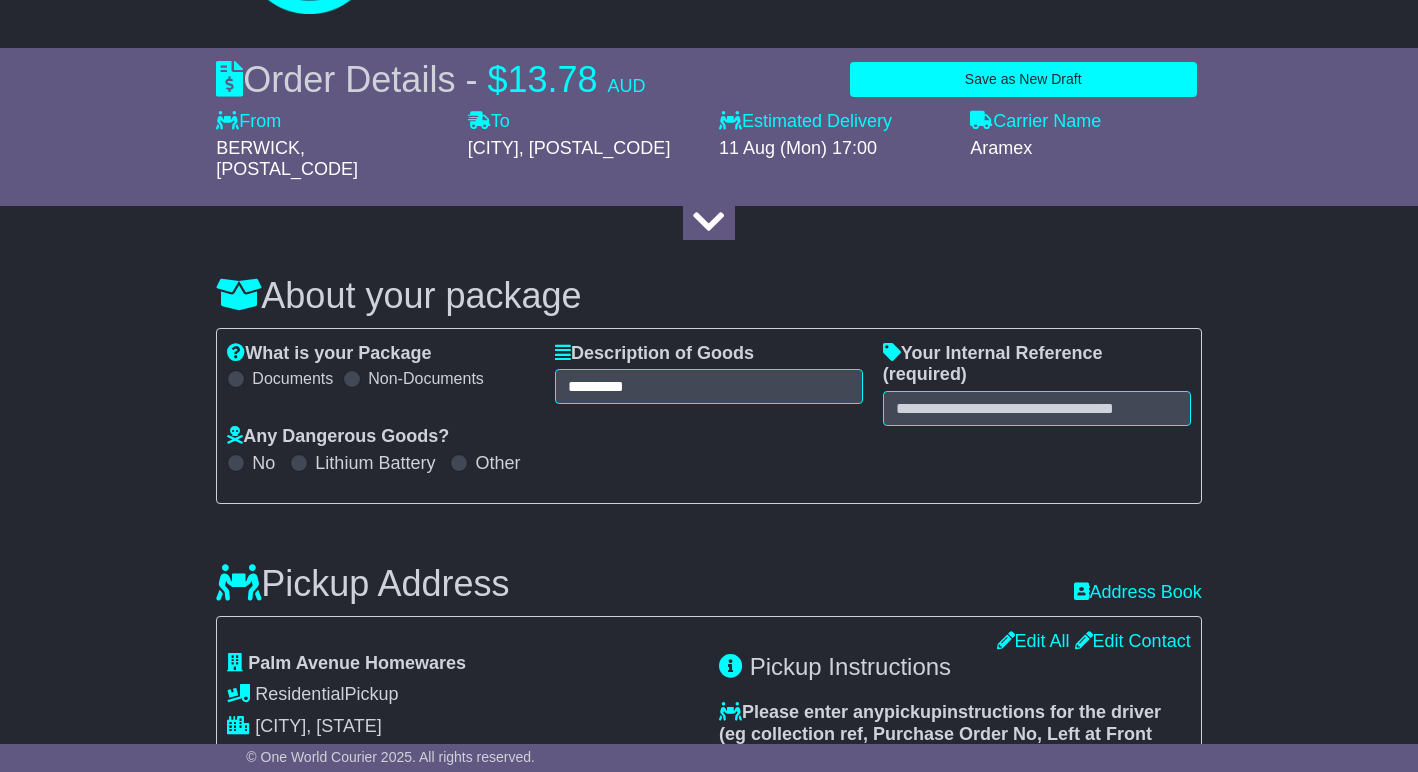click on "About your package
What is your Package
Documents
Non-Documents
What are the Incoterms?
***
***
***
***
***
***
Description of Goods
*********
Attention: dangerous goods are not allowed by service.
Your Internal Reference (required)
Any Dangerous Goods?
No  Other" at bounding box center (709, 1474) 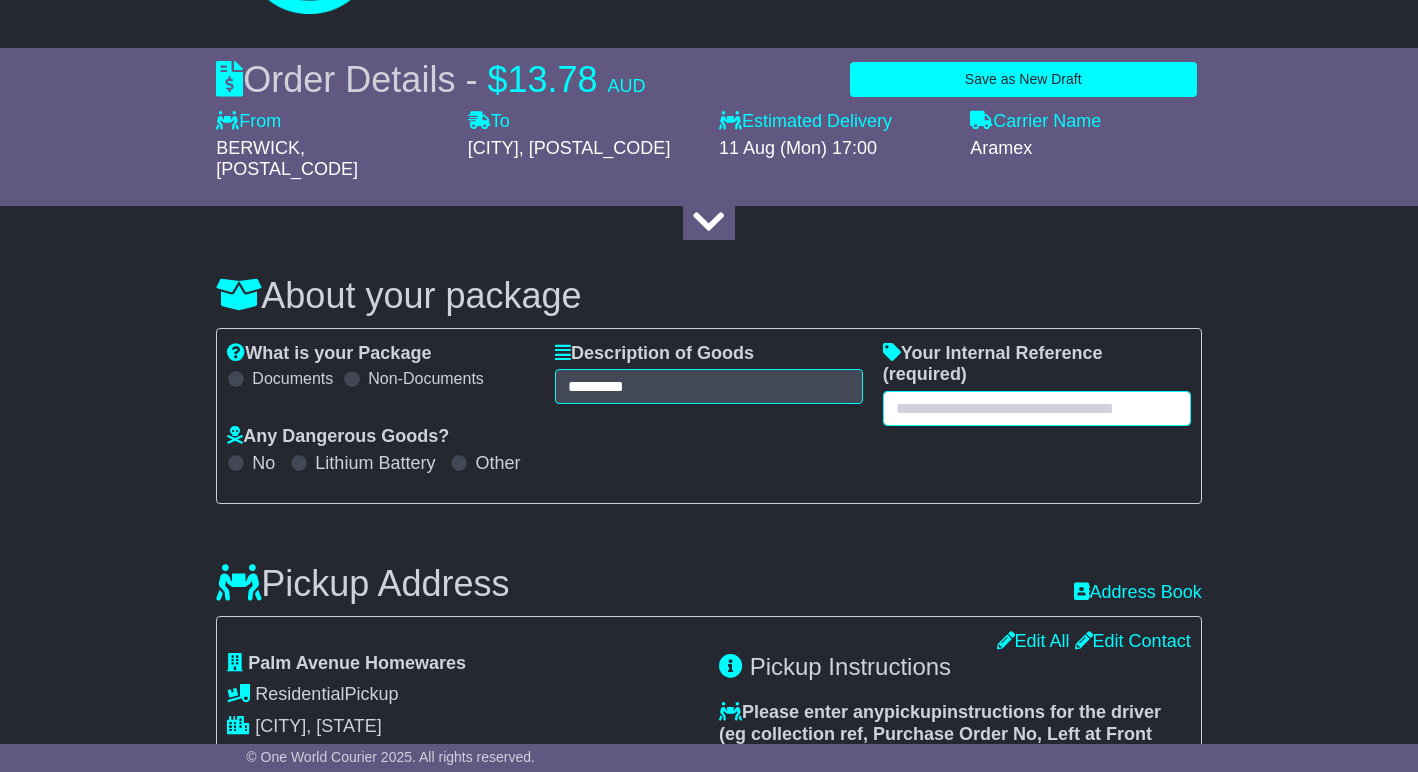 click at bounding box center (1037, 408) 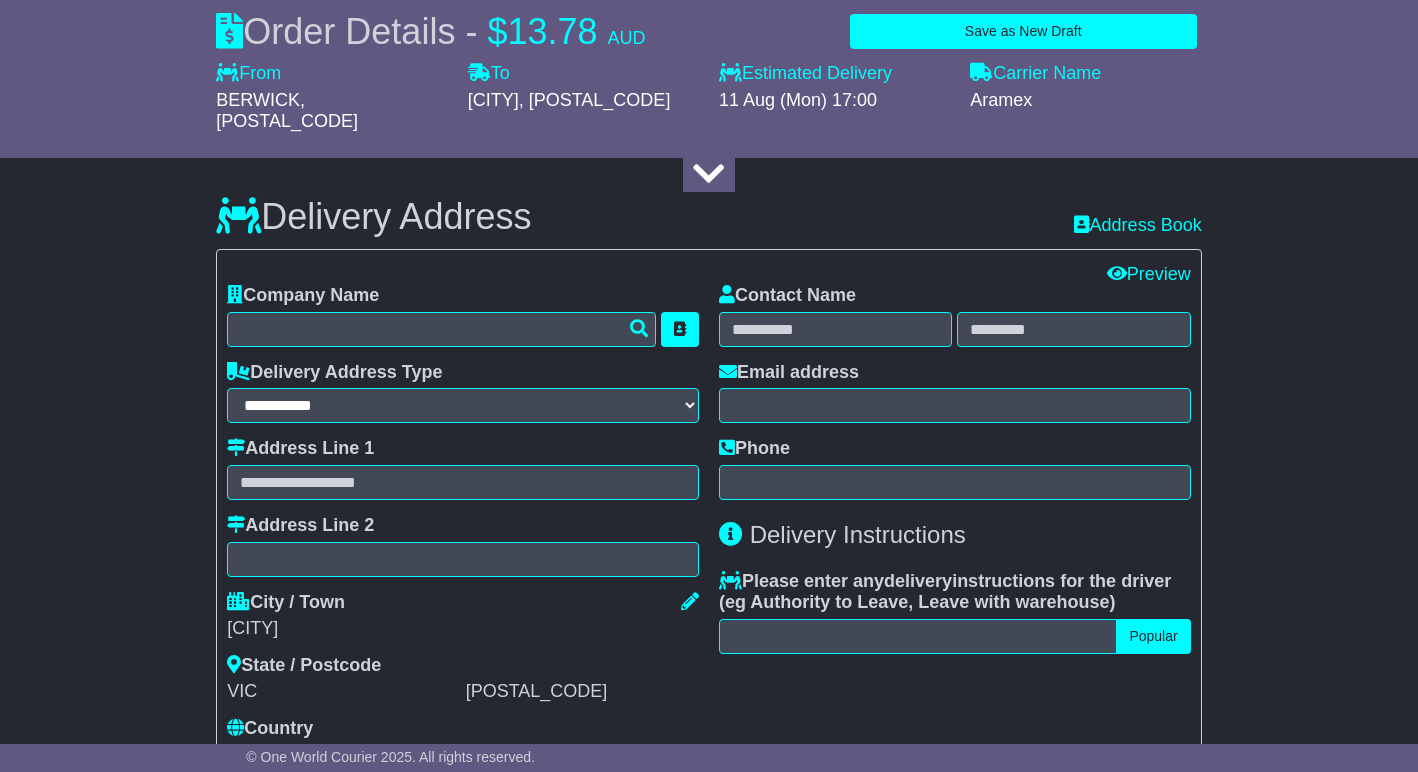 scroll, scrollTop: 1132, scrollLeft: 0, axis: vertical 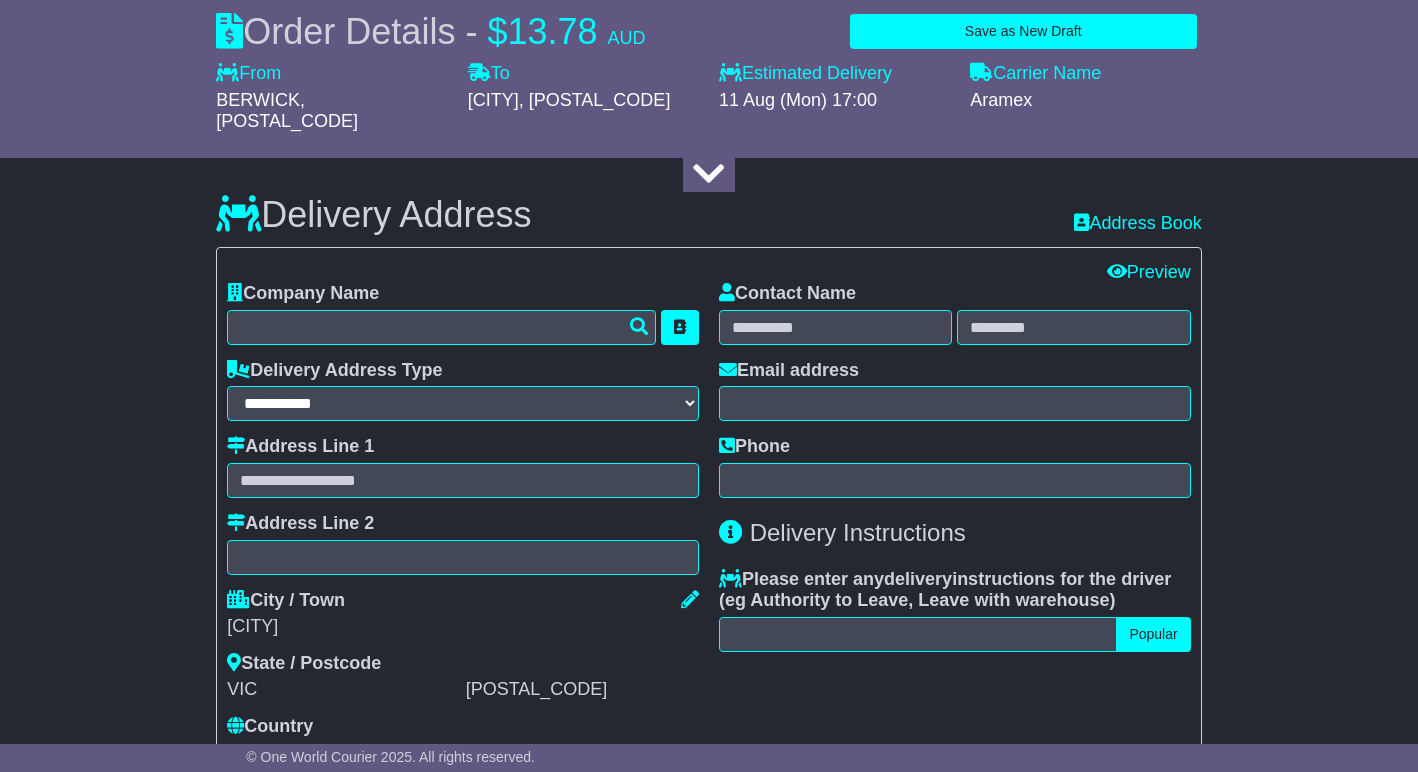 type on "****" 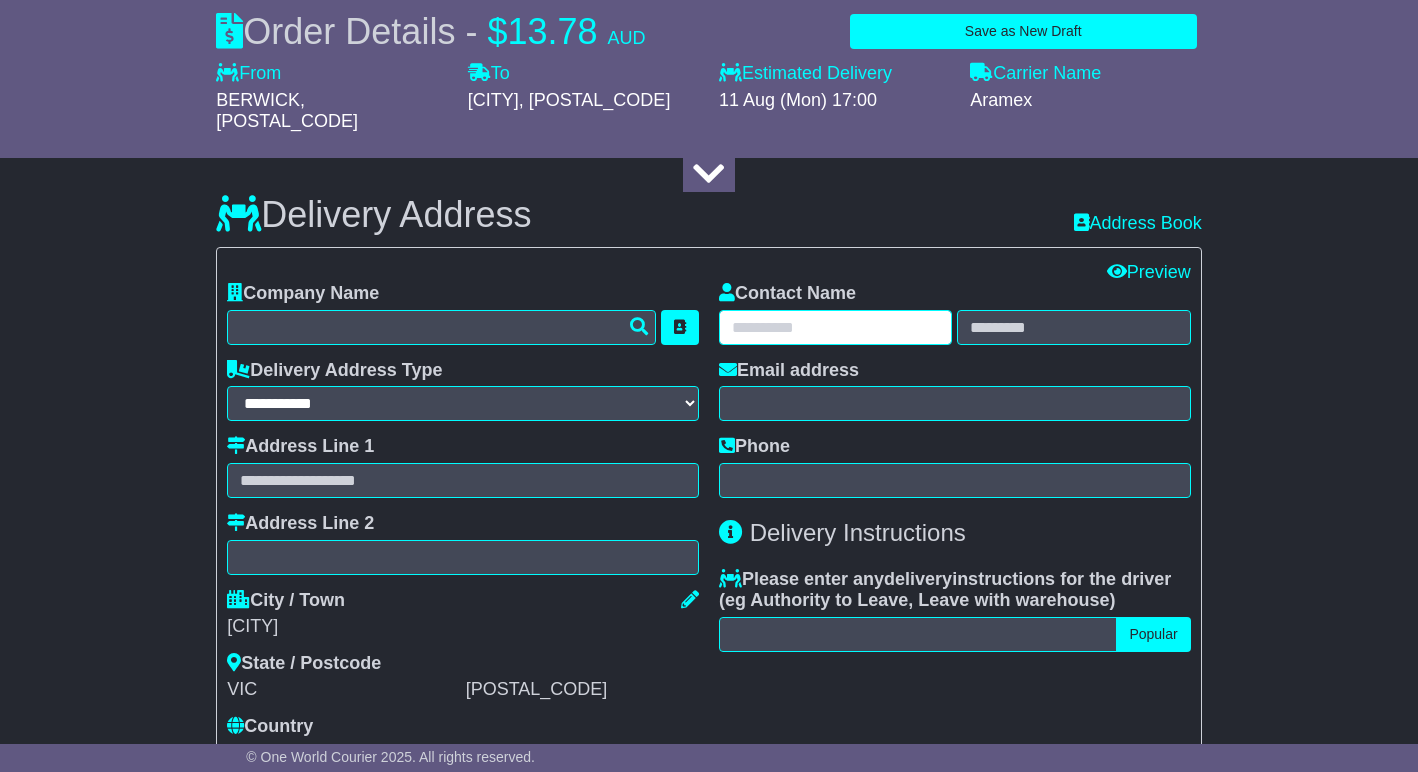 paste on "**********" 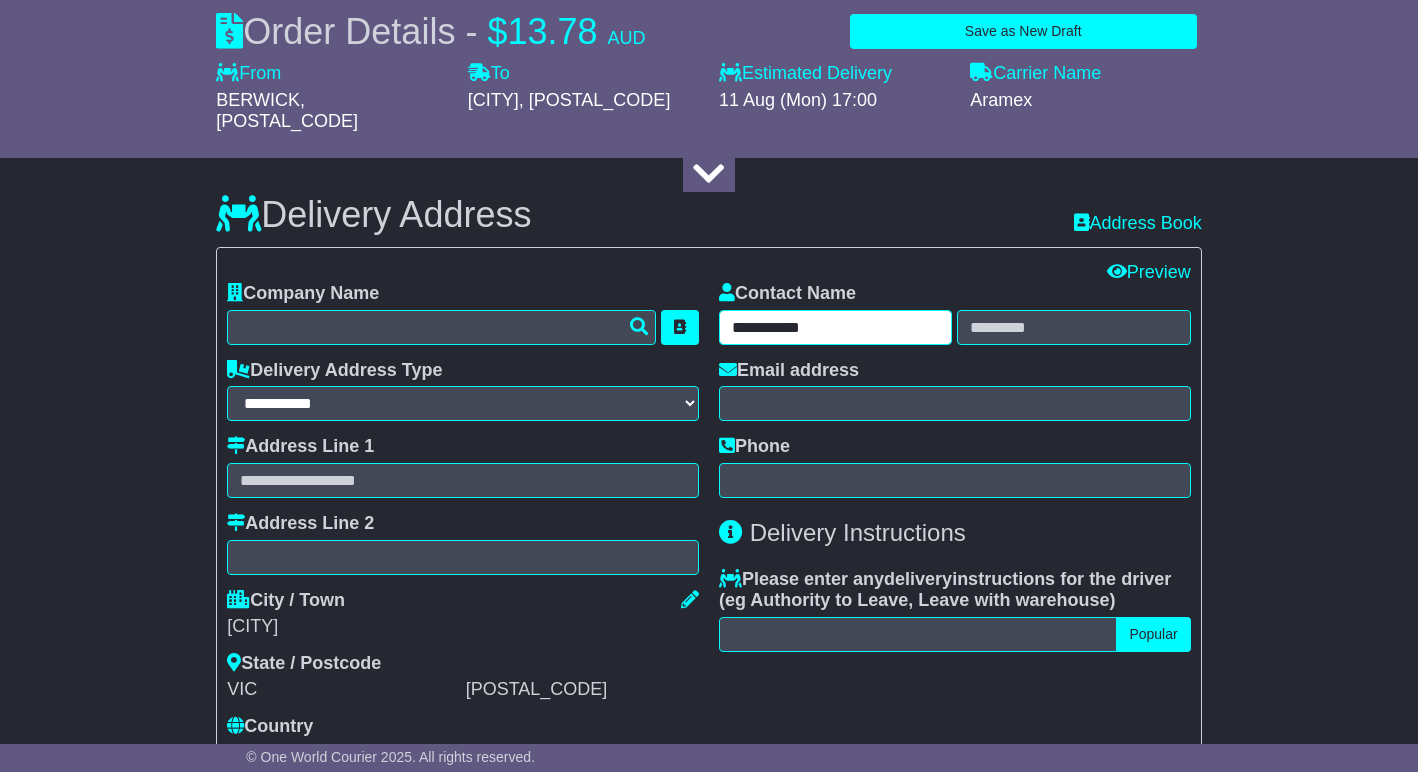 drag, startPoint x: 824, startPoint y: 296, endPoint x: 781, endPoint y: 295, distance: 43.011627 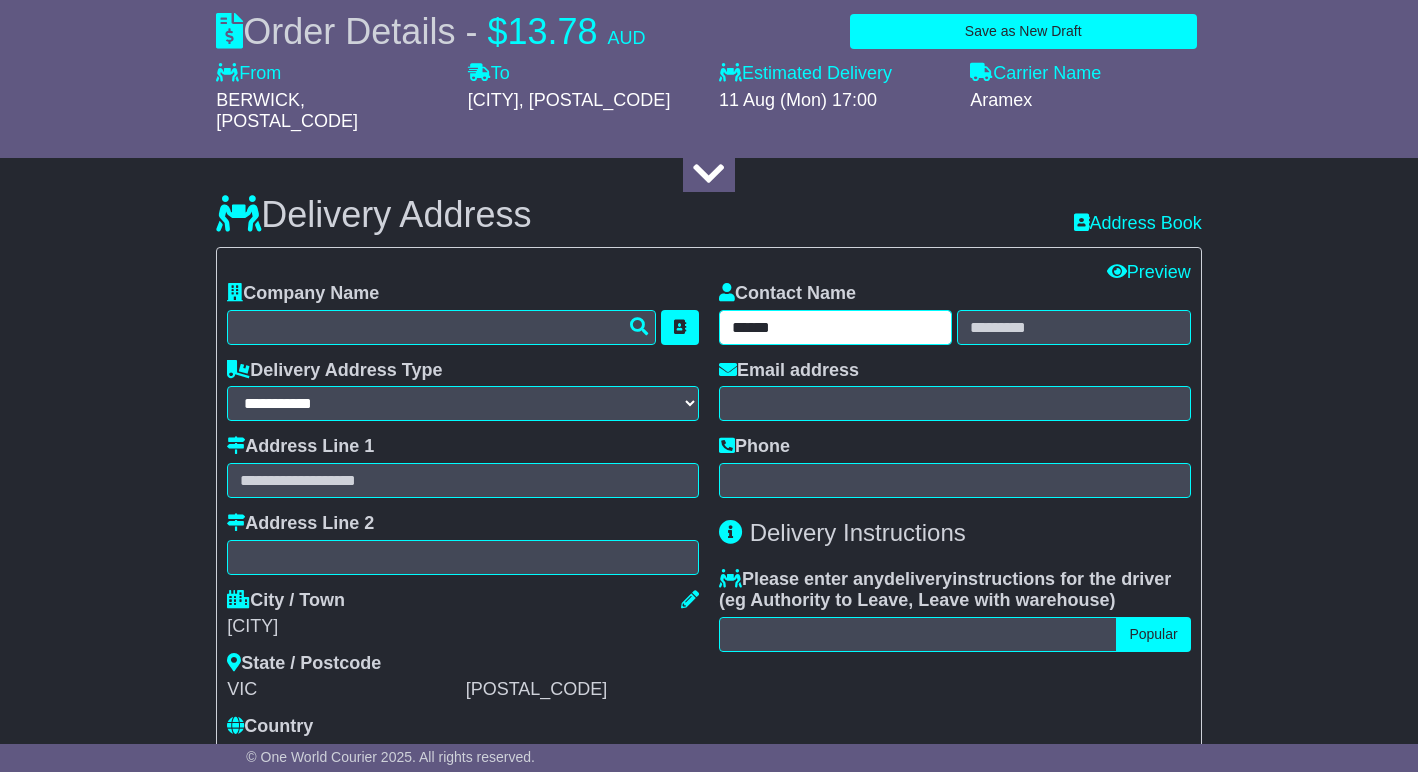 type on "*****" 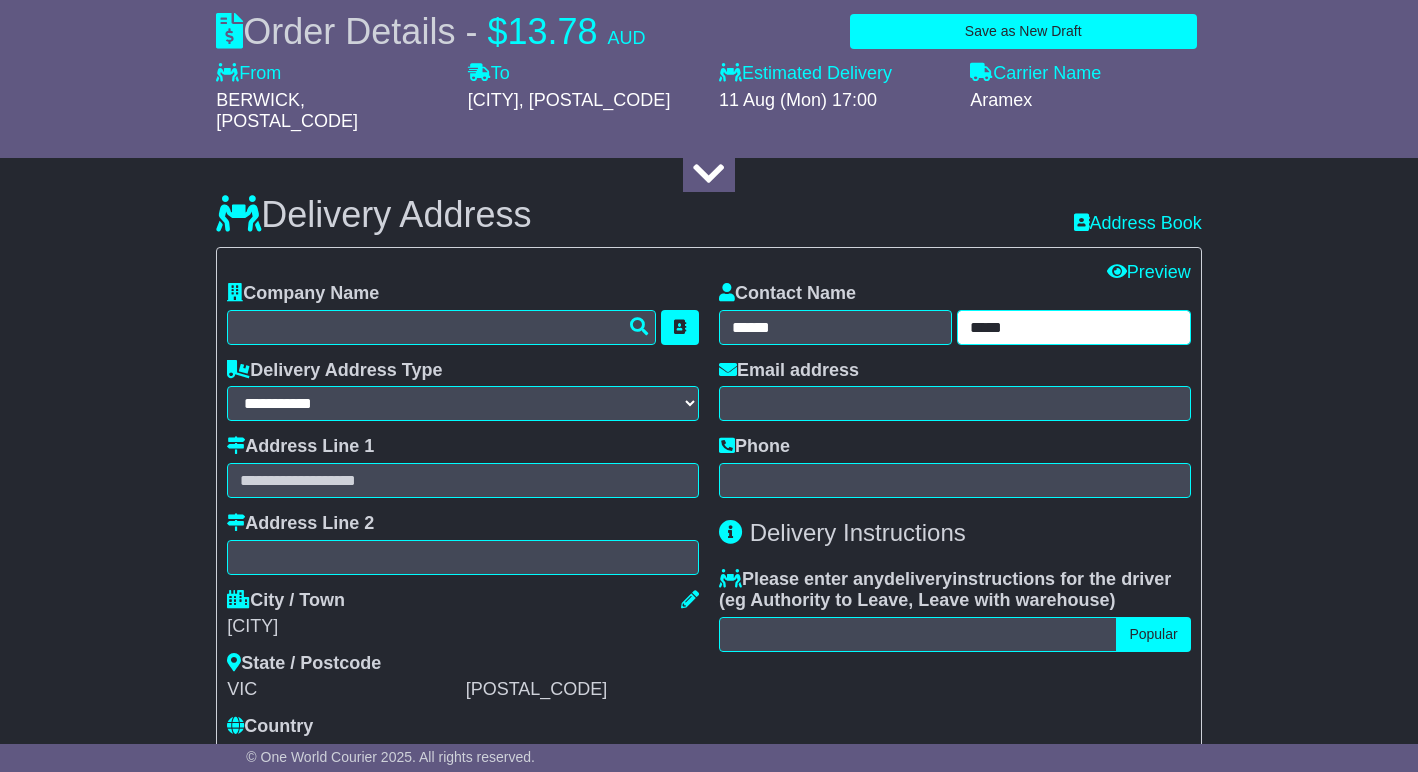 type on "*****" 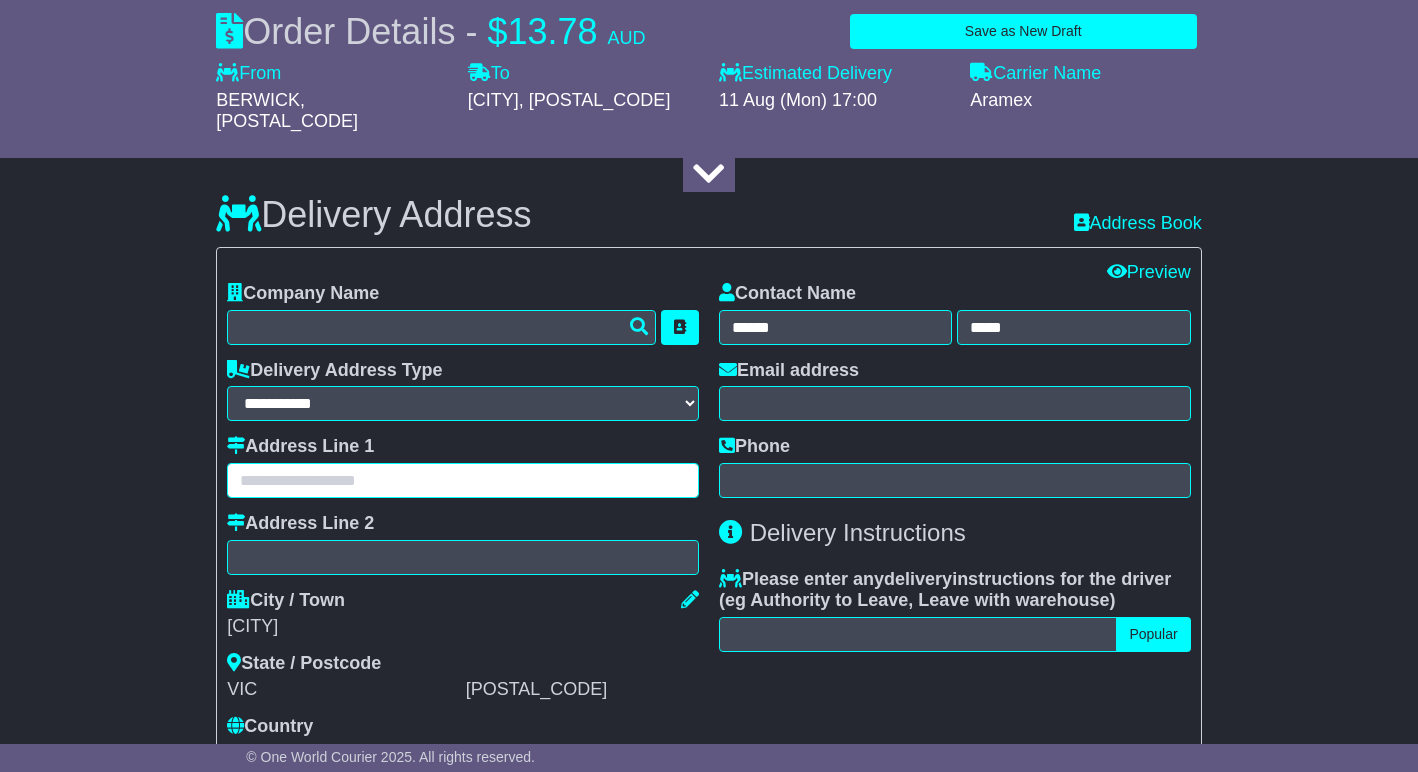 paste on "**********" 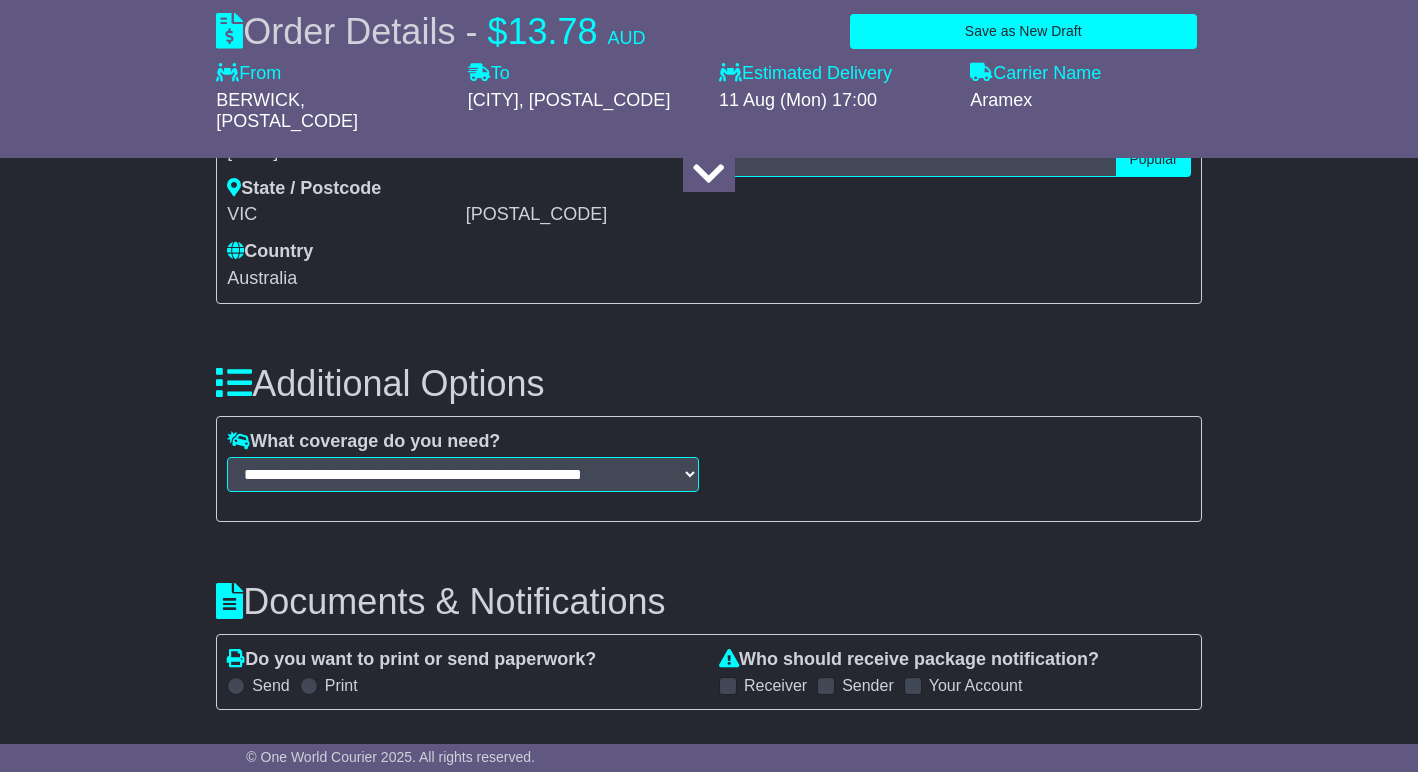scroll, scrollTop: 1609, scrollLeft: 0, axis: vertical 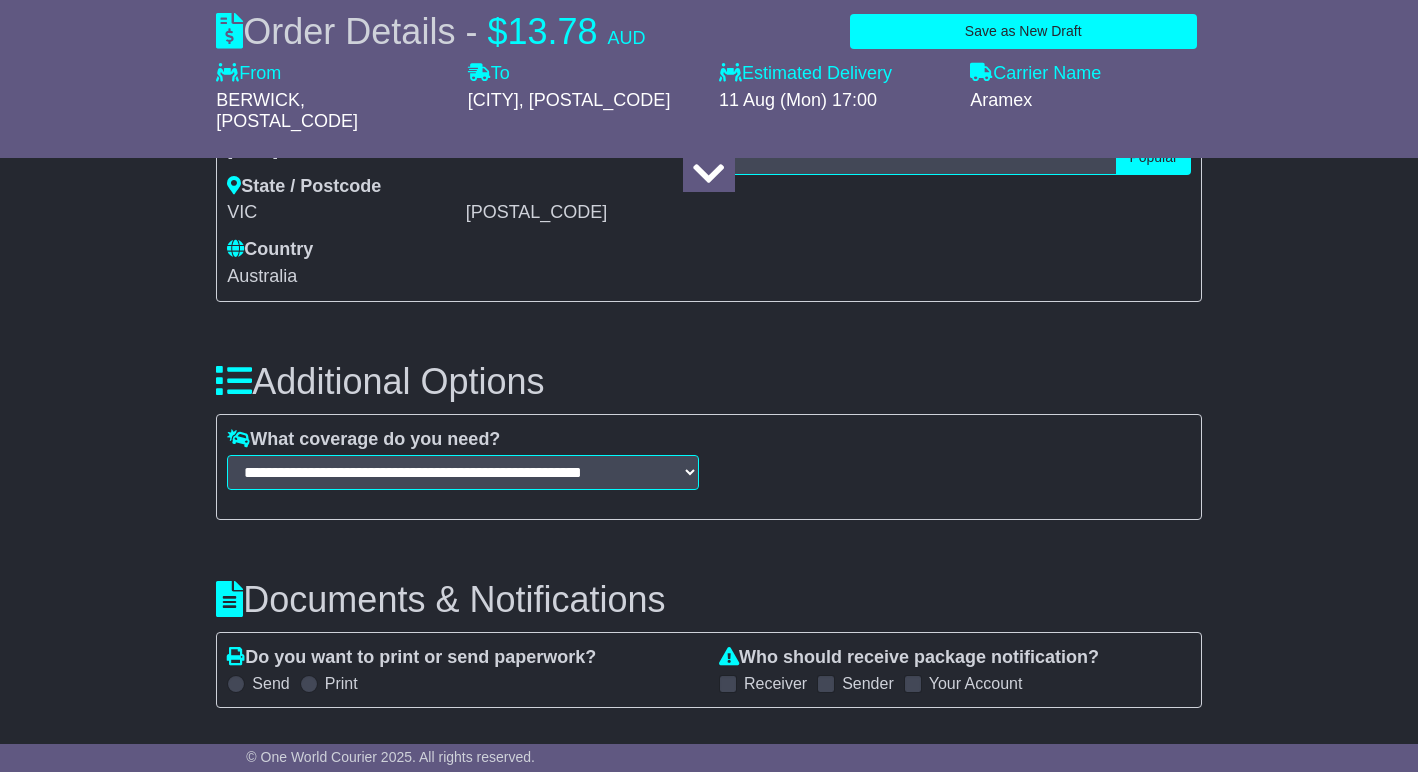 type on "**********" 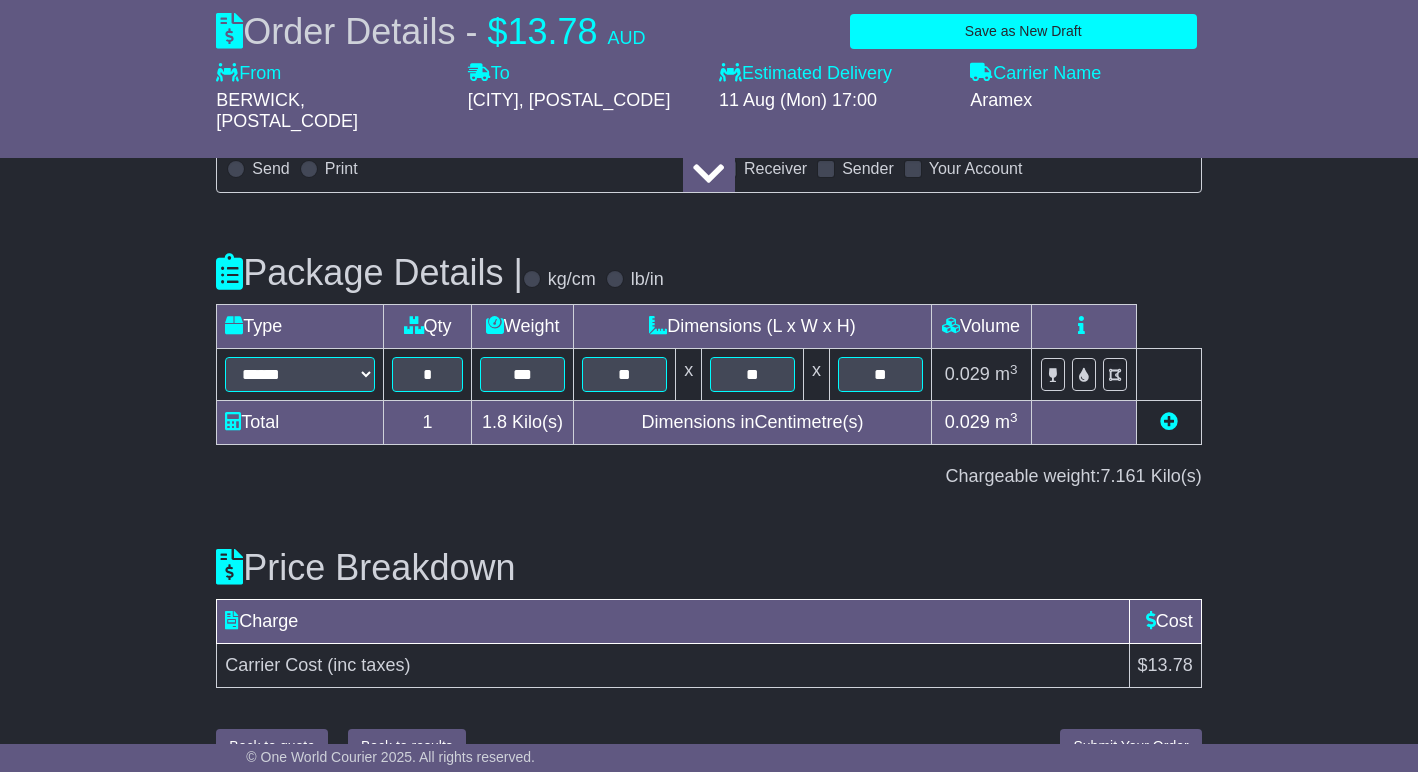 scroll, scrollTop: 2123, scrollLeft: 0, axis: vertical 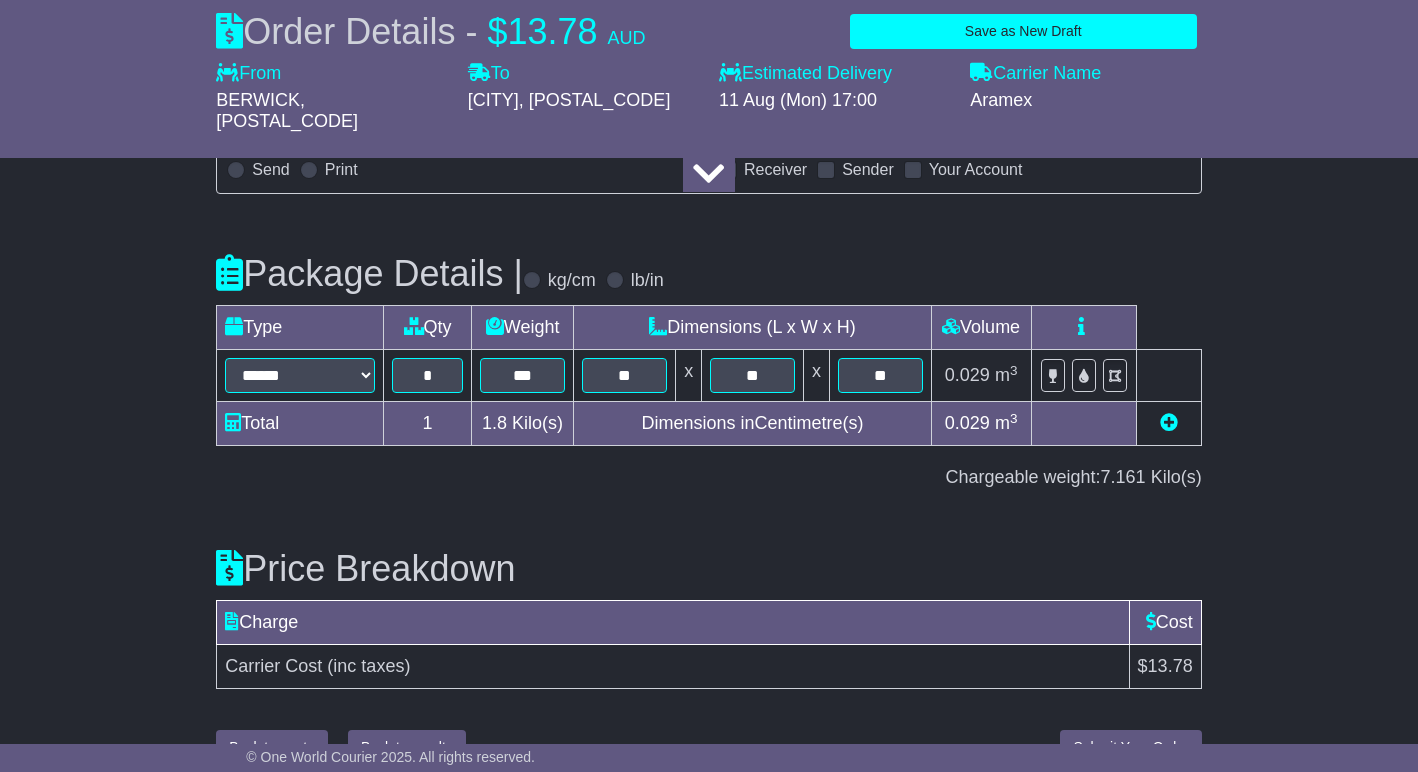 click on "Submit Your Order" at bounding box center [1130, 747] 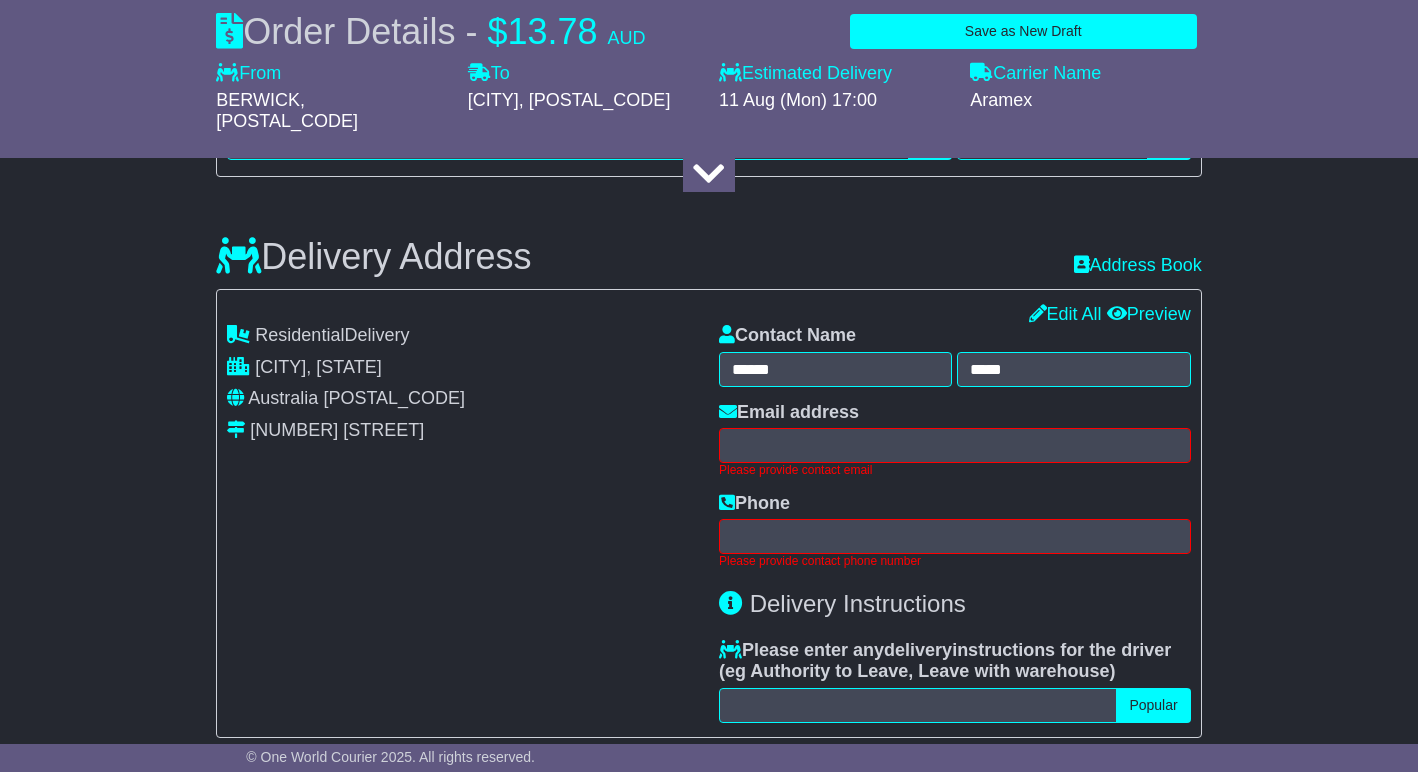 scroll, scrollTop: 1090, scrollLeft: 0, axis: vertical 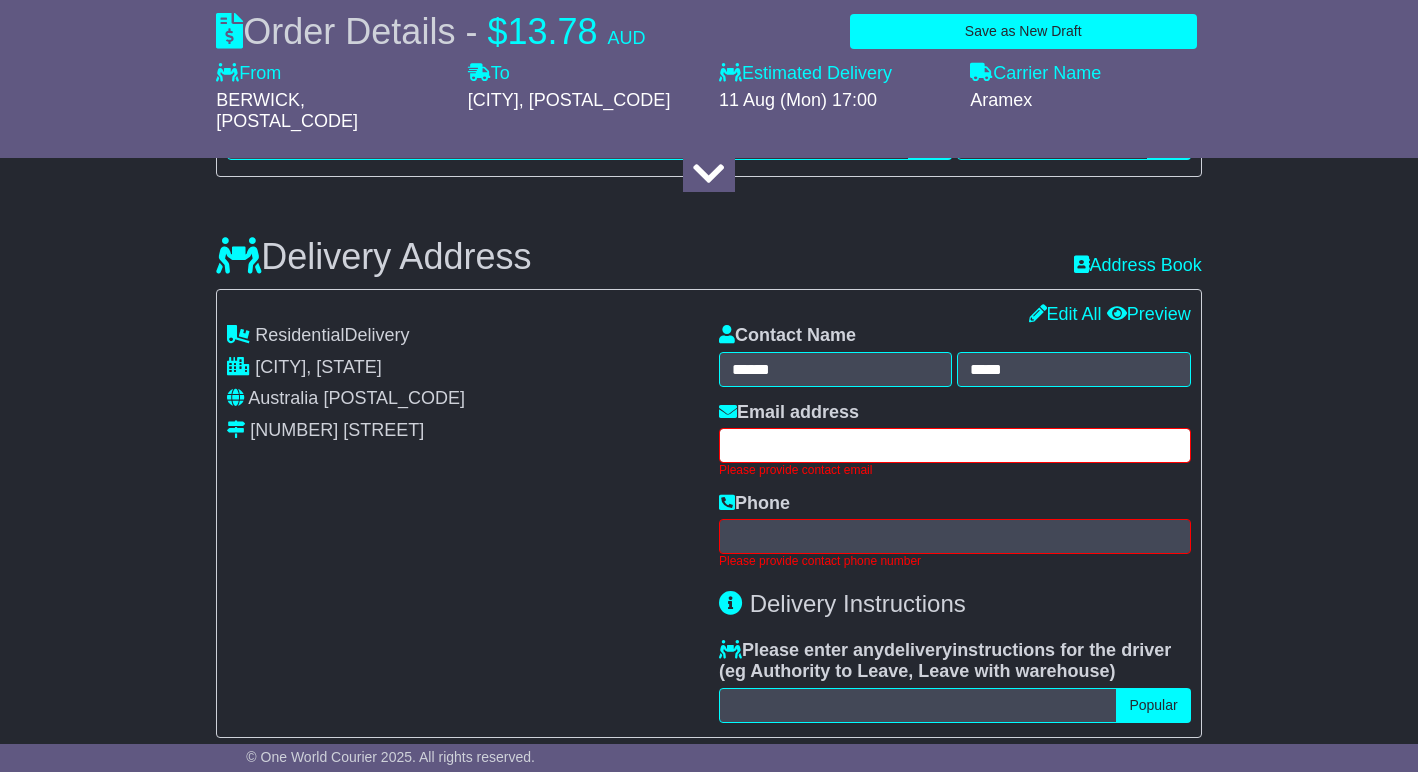 paste on "**********" 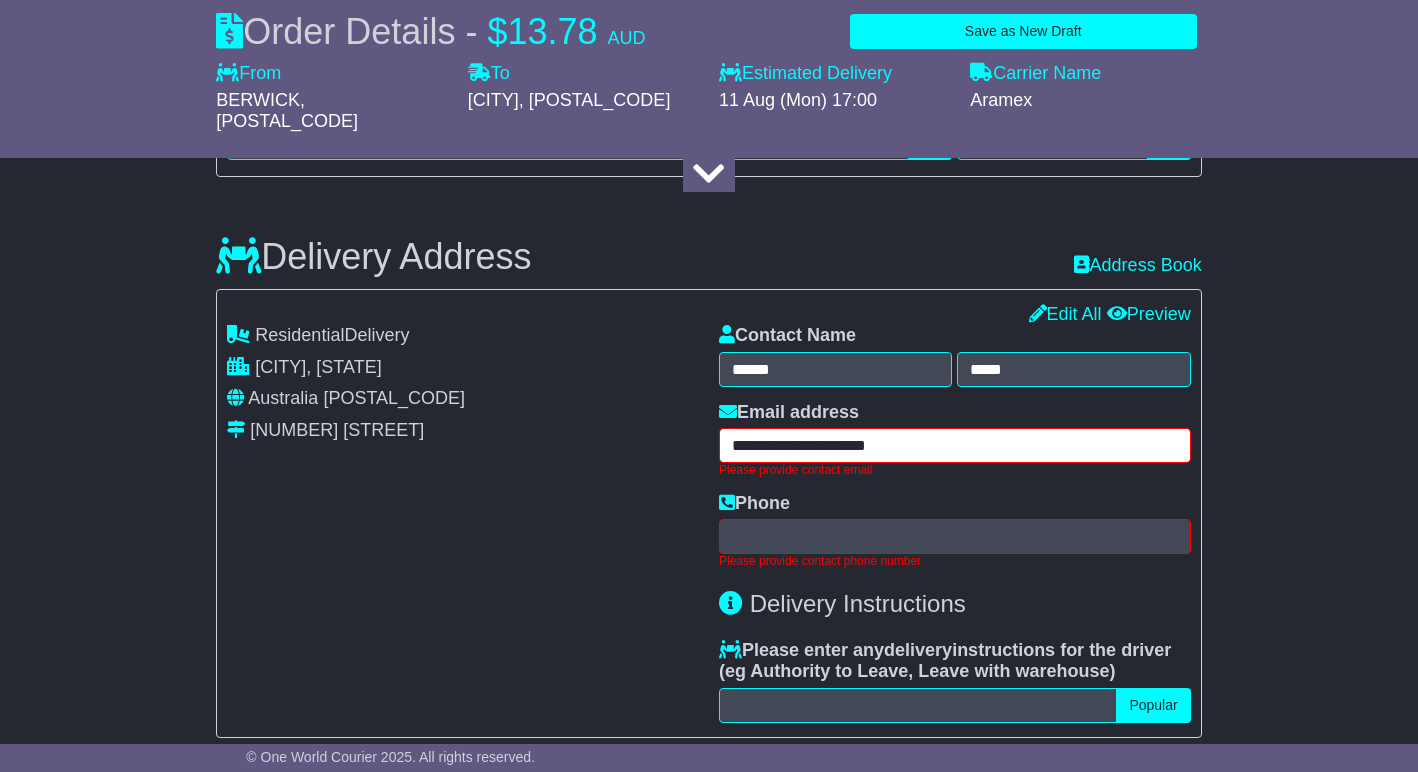 type on "**********" 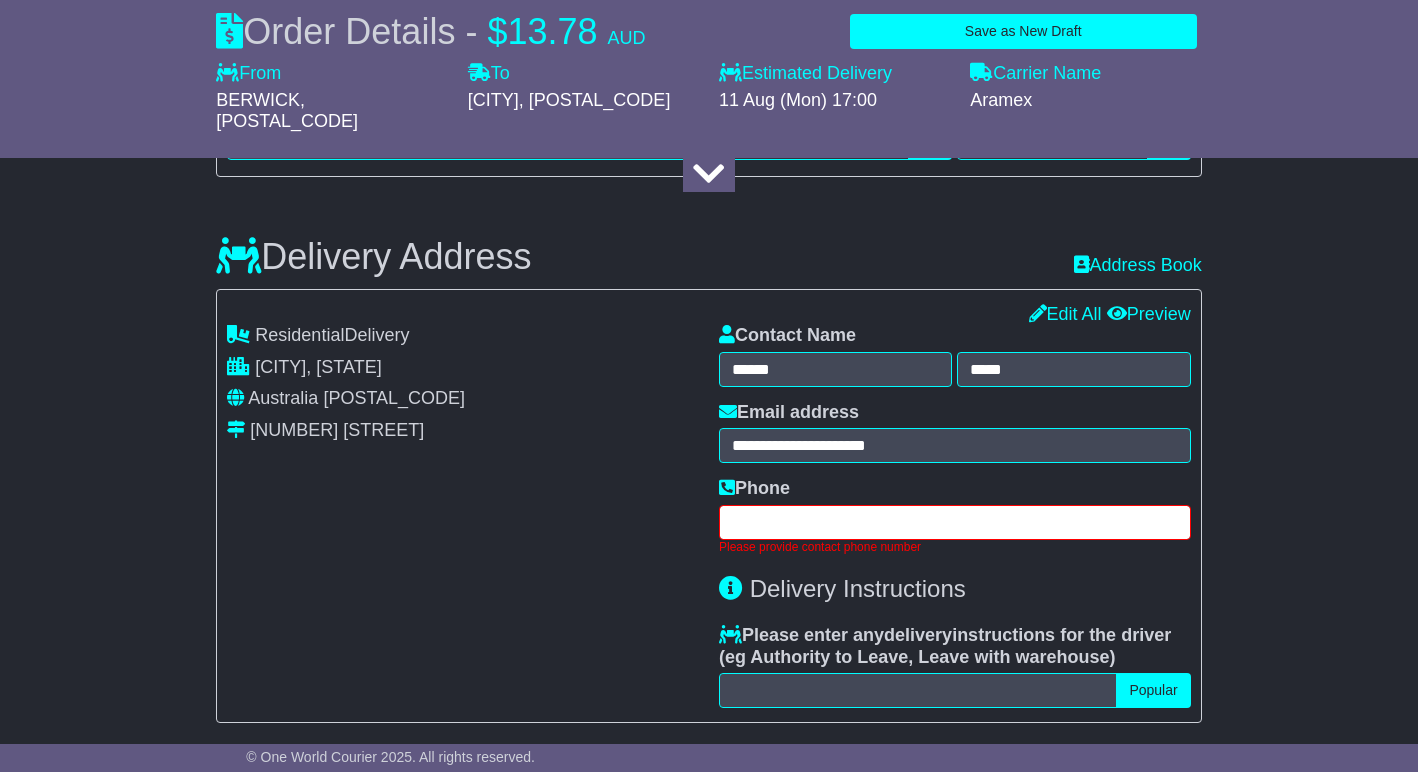 paste on "**********" 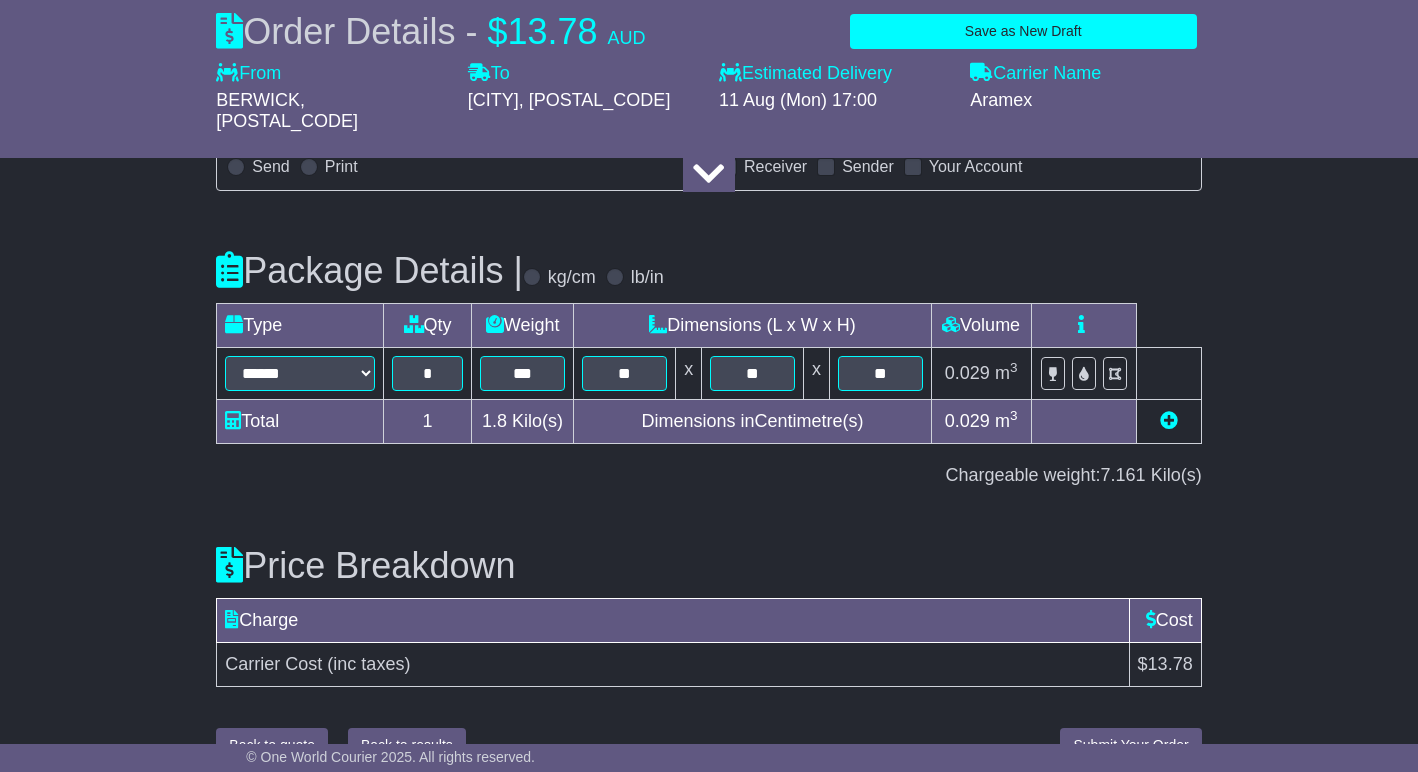 scroll, scrollTop: 2027, scrollLeft: 0, axis: vertical 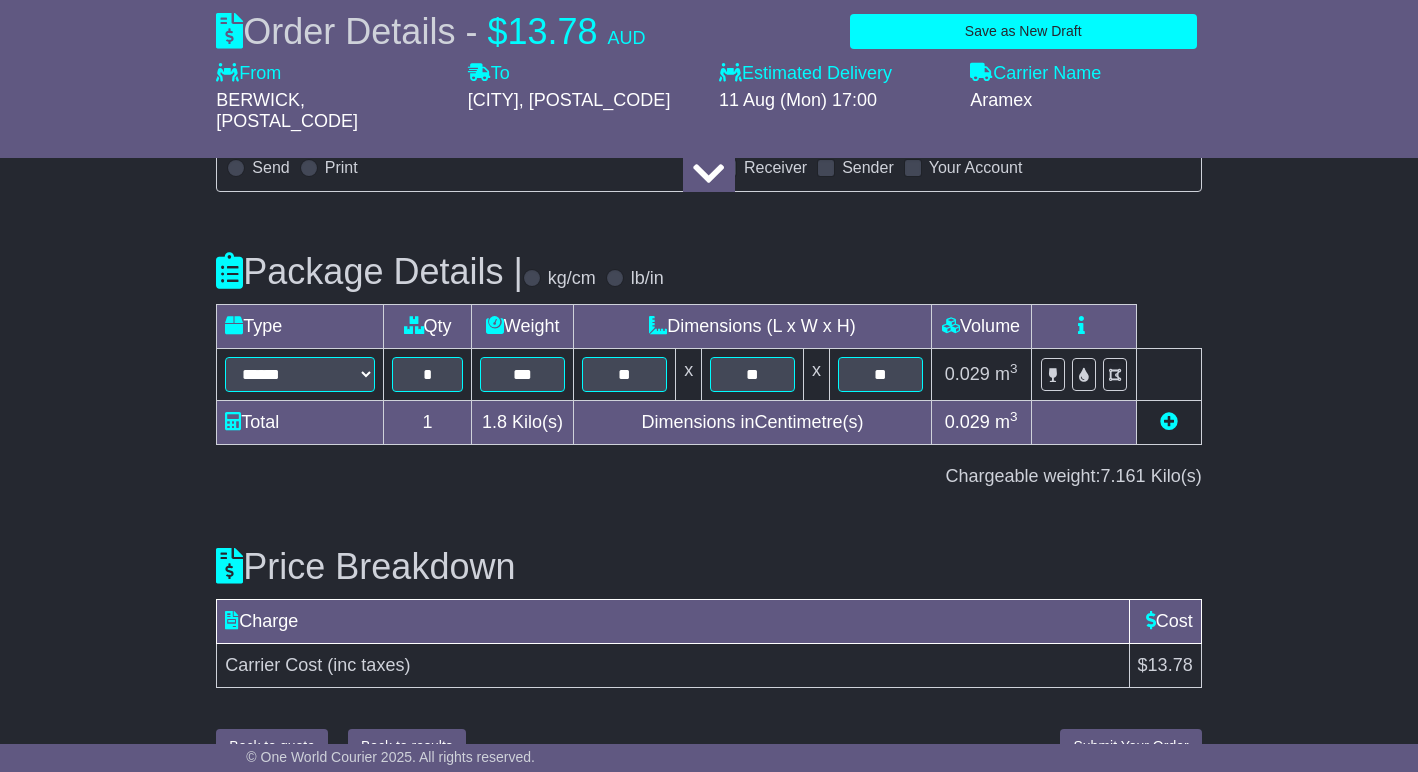 type on "**********" 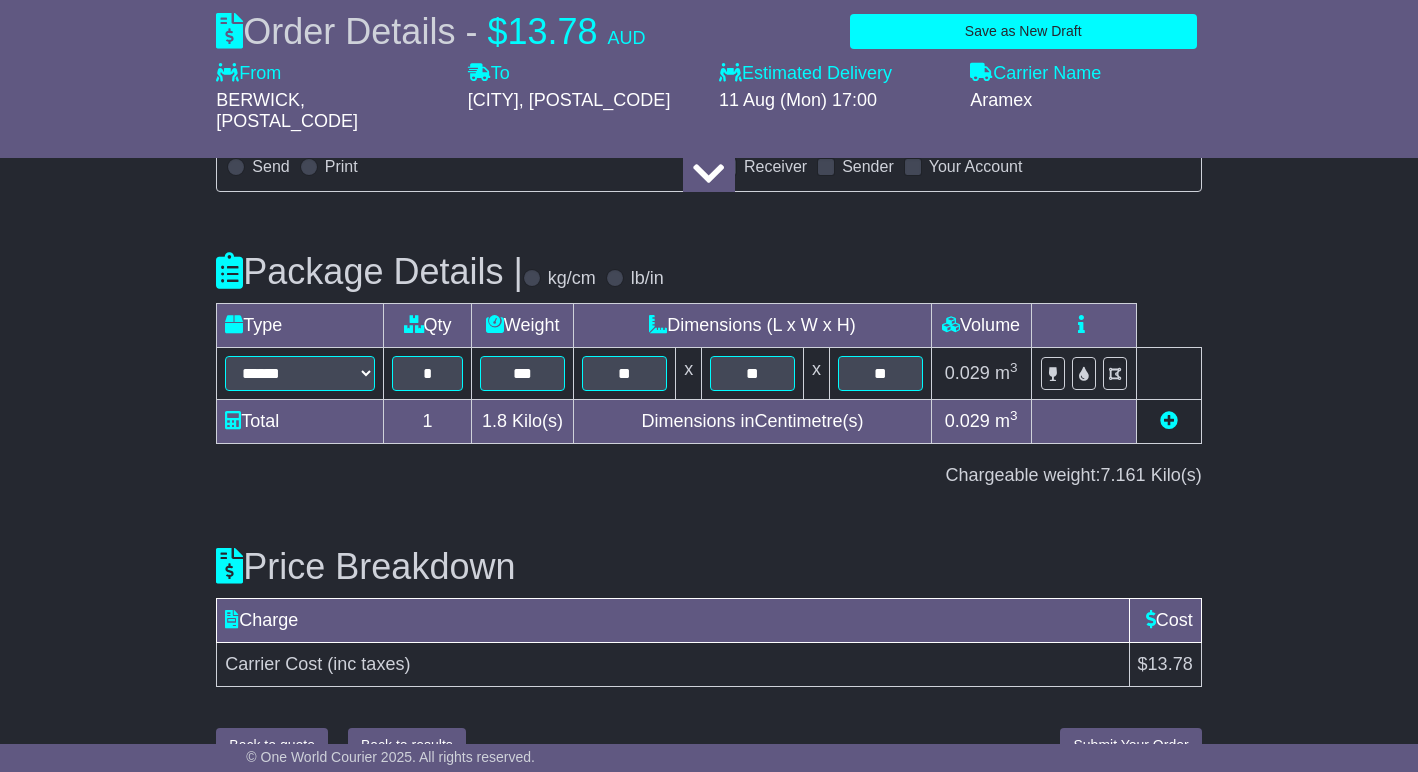 click on "Submit Your Order" at bounding box center (1130, 745) 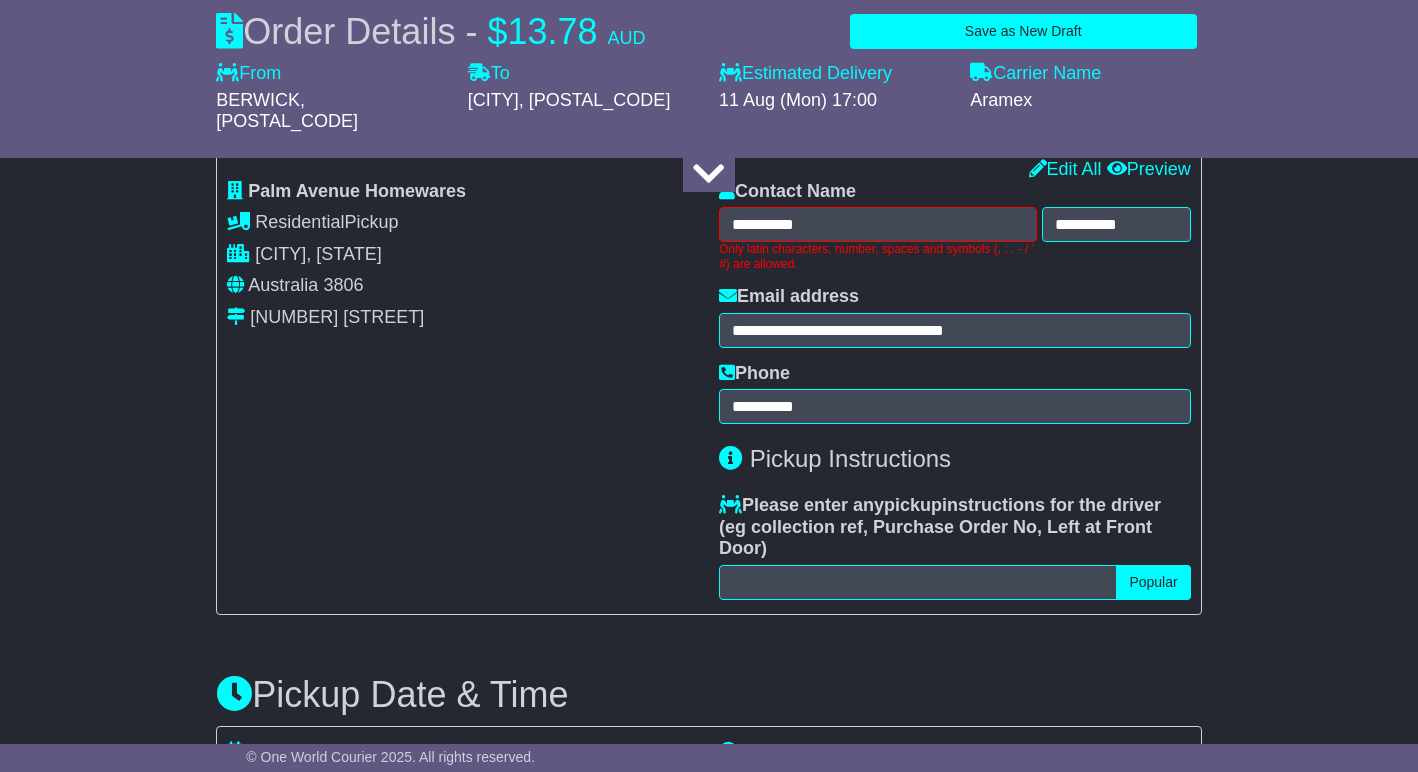 scroll, scrollTop: 598, scrollLeft: 0, axis: vertical 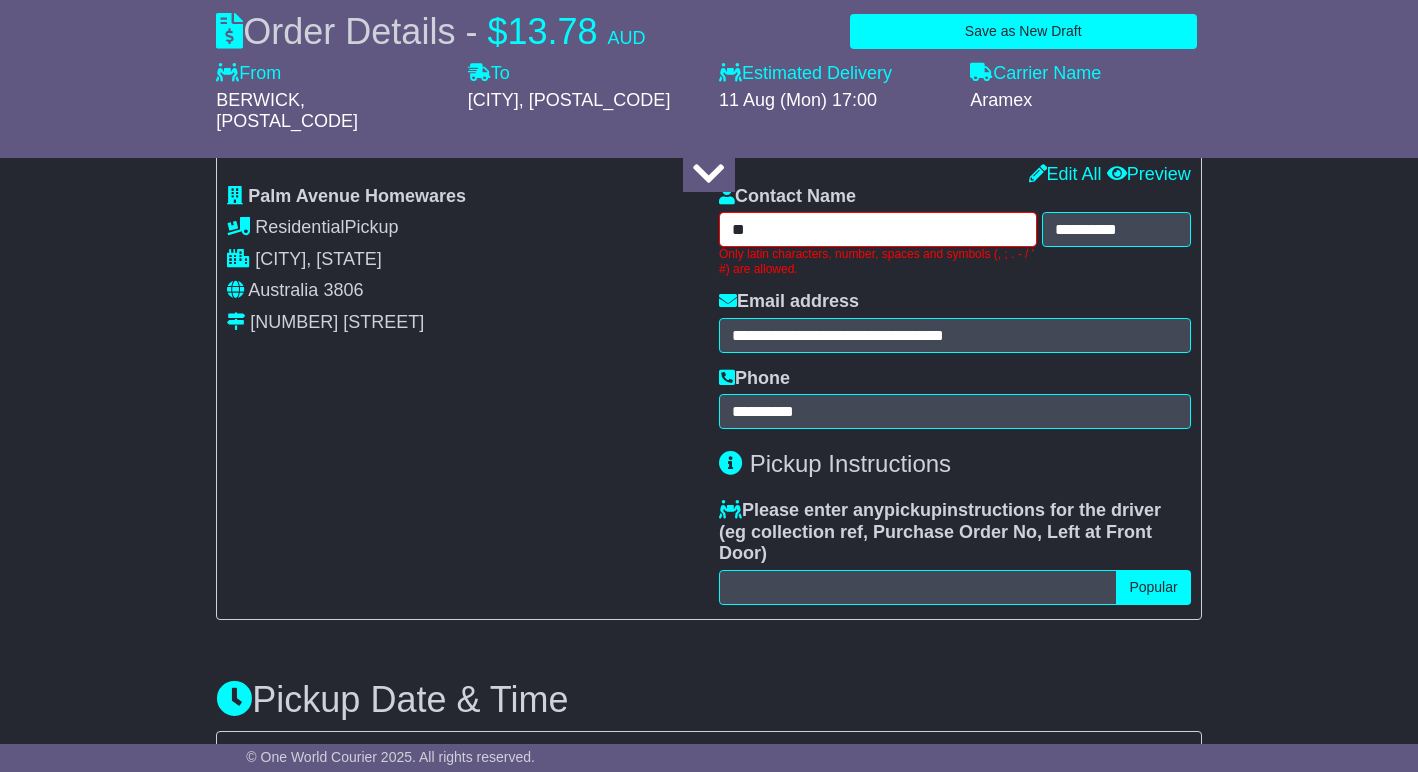 type on "**" 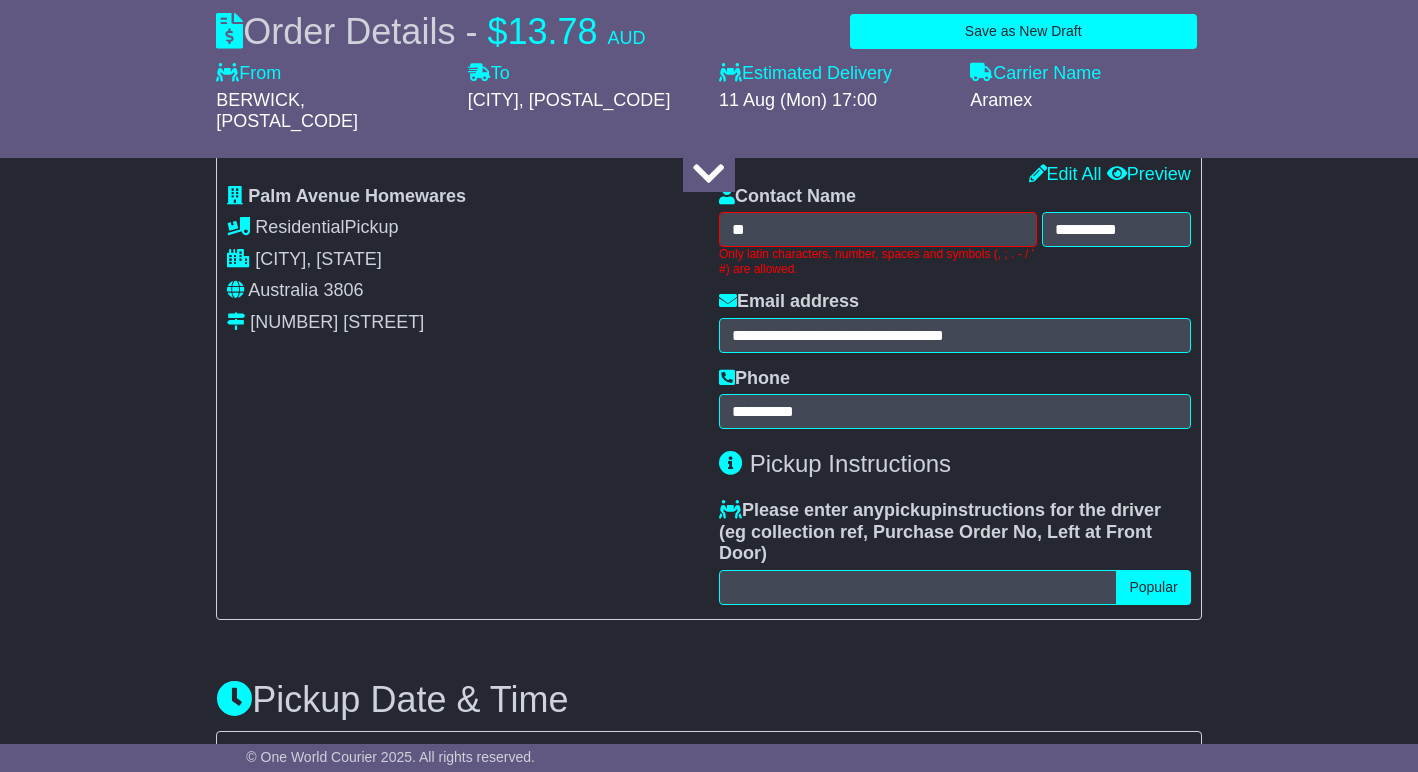 click on "About your package
What is your Package
Documents
Non-Documents
What are the Incoterms?
***
***
***
***
***
***
Description of Goods
*********
Attention: dangerous goods are not allowed by service.
Your Internal Reference (required)
****
Any Dangerous Goods?
No  Other" at bounding box center [709, 1029] 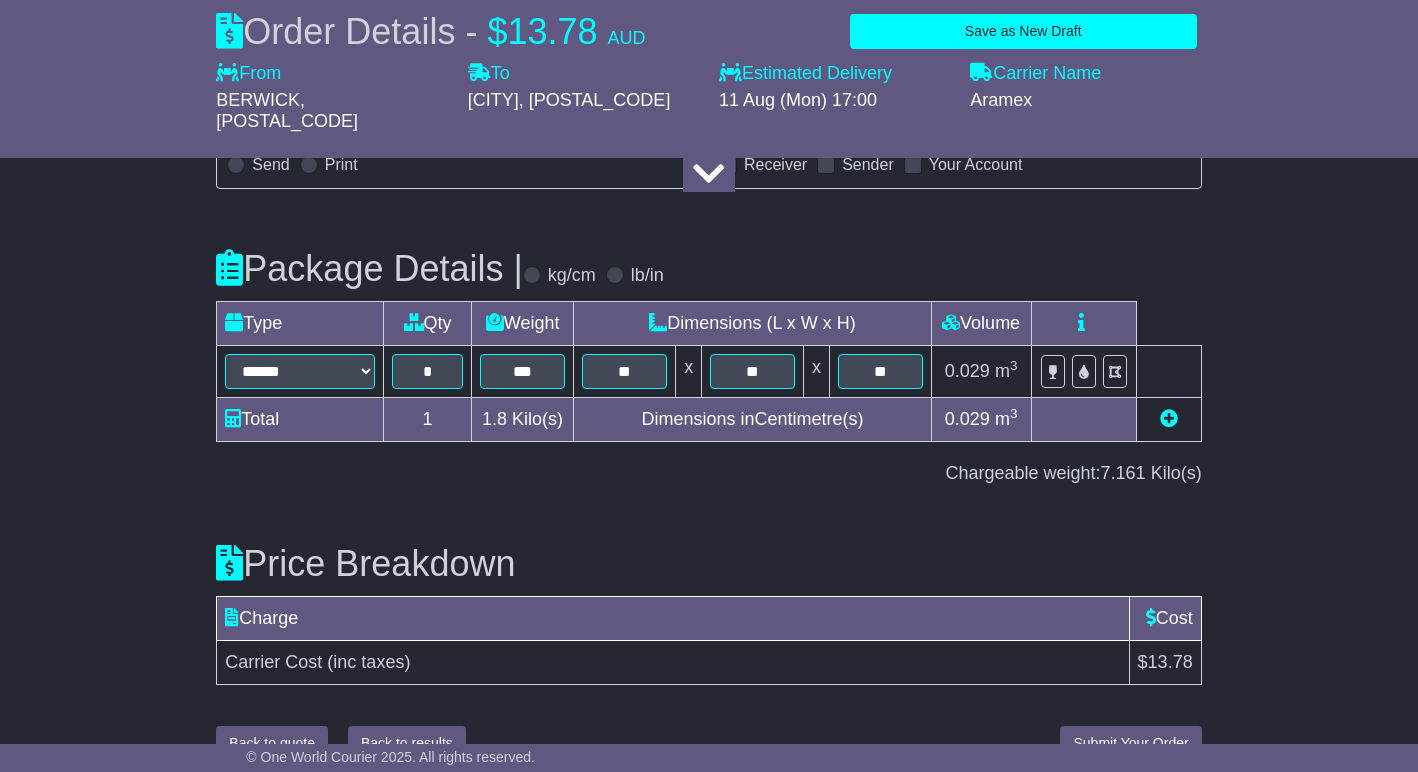 scroll, scrollTop: 2141, scrollLeft: 0, axis: vertical 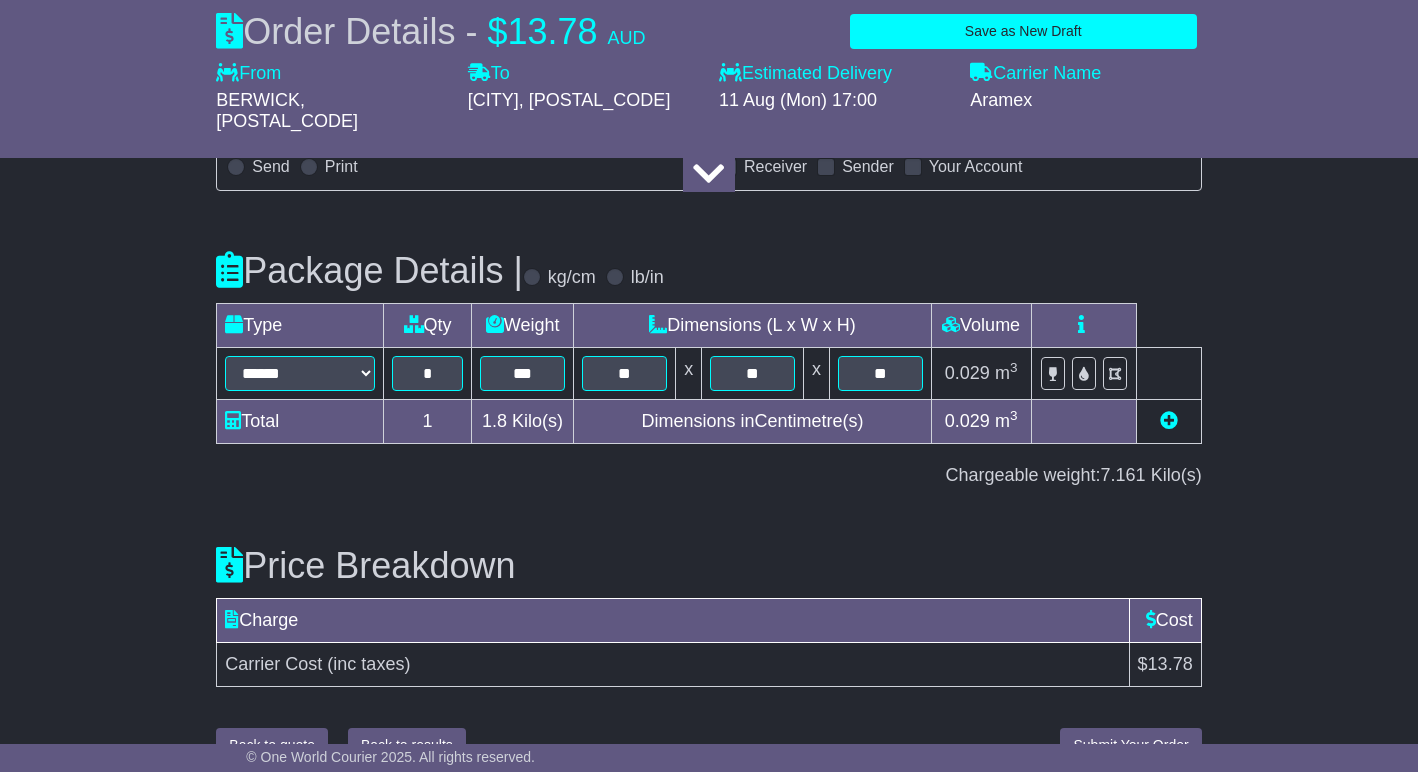 click on "Submit Your Order" at bounding box center [1130, 745] 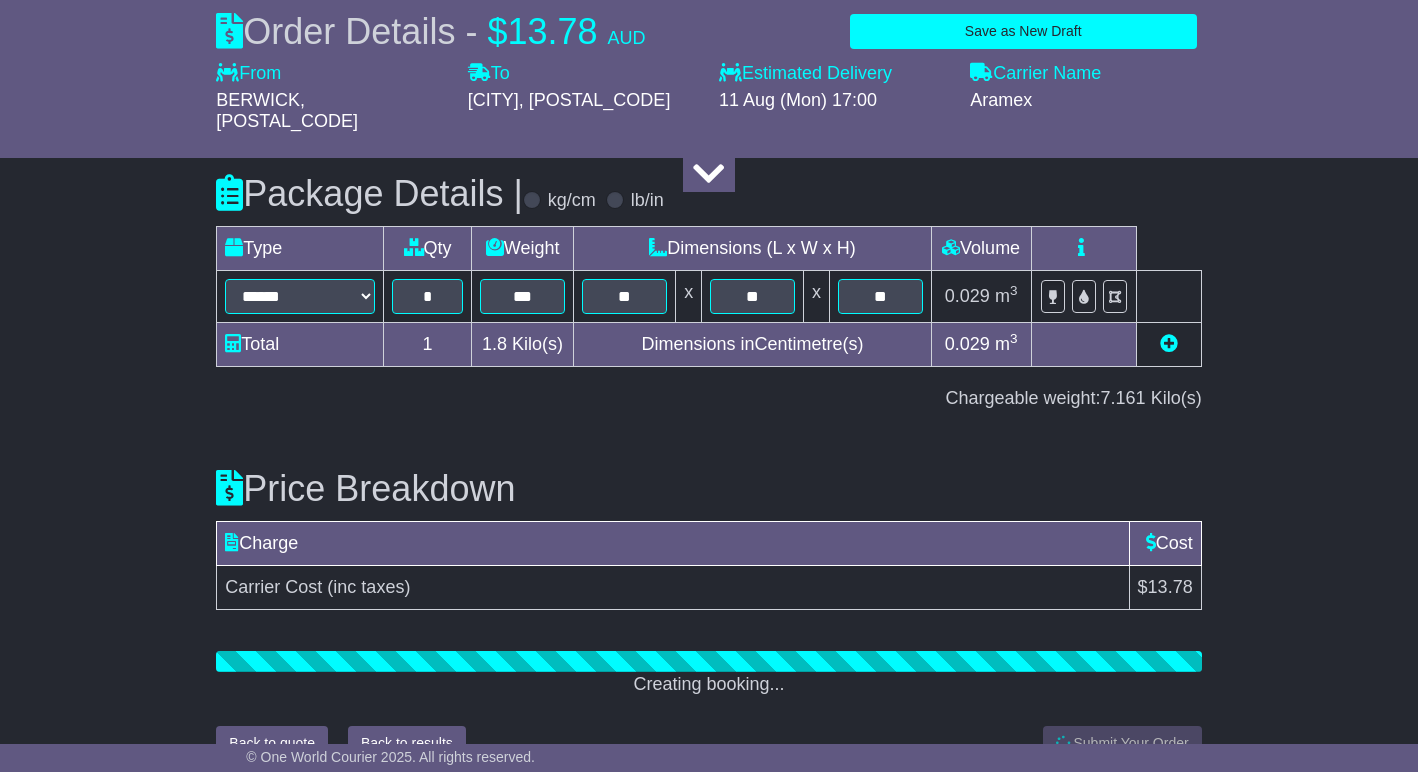 scroll, scrollTop: 2216, scrollLeft: 0, axis: vertical 